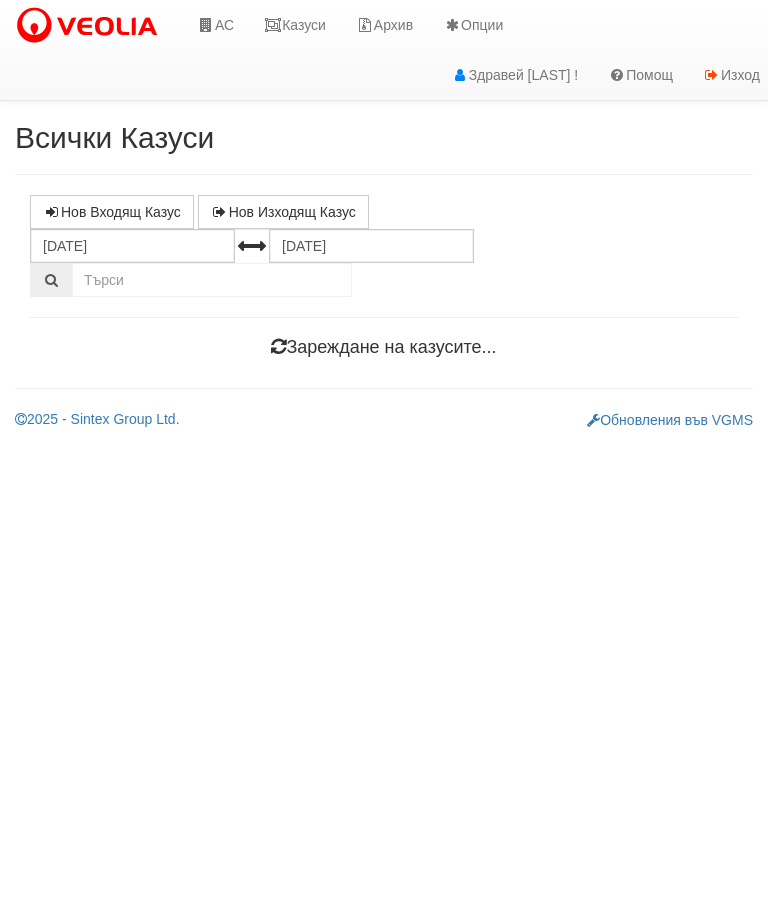 scroll, scrollTop: 0, scrollLeft: 0, axis: both 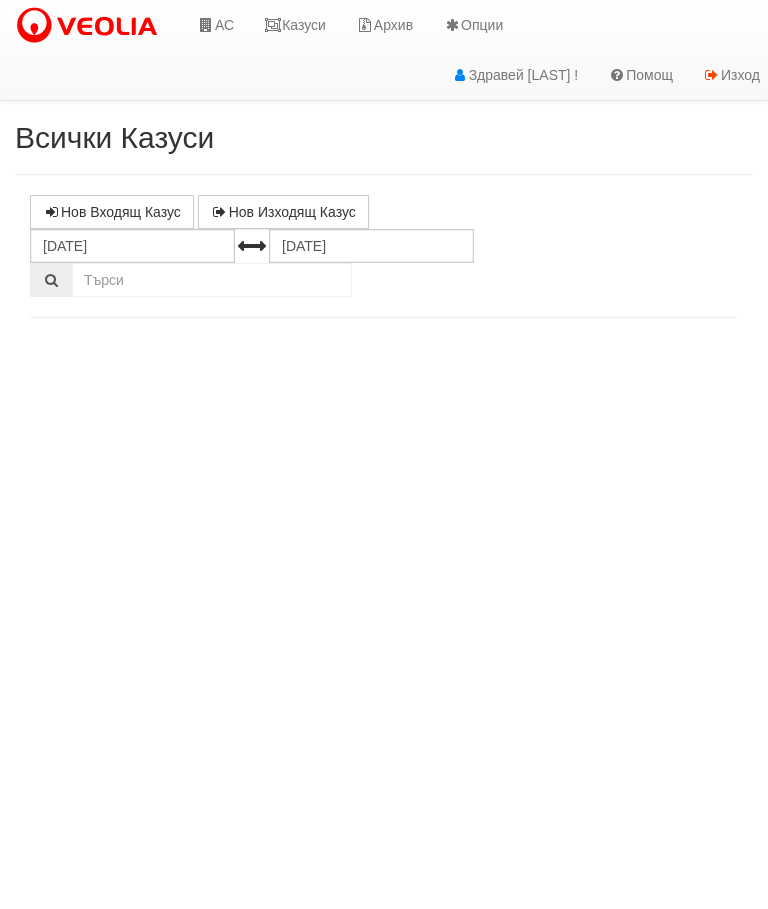 select on "10" 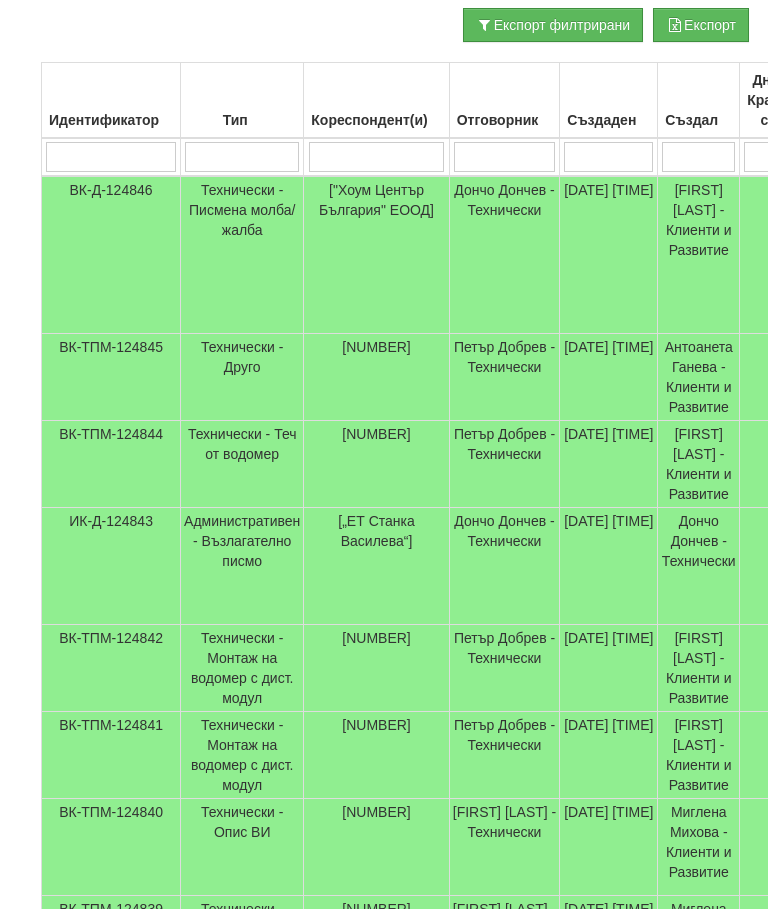 scroll, scrollTop: 460, scrollLeft: 0, axis: vertical 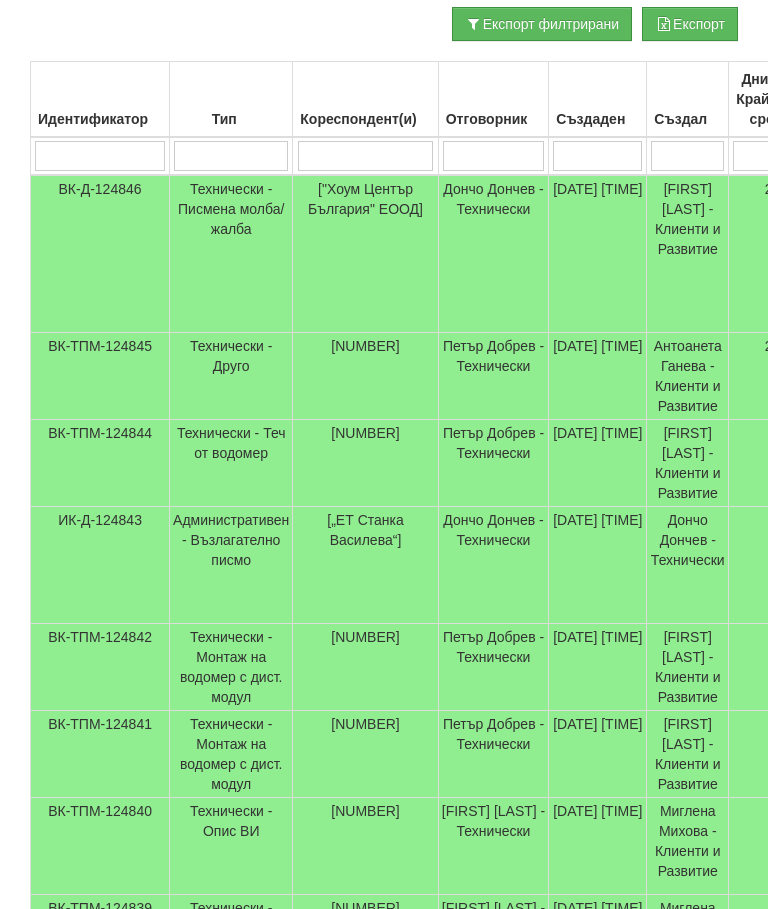click on "Технически - Писмена молба/жалба" at bounding box center [231, 254] 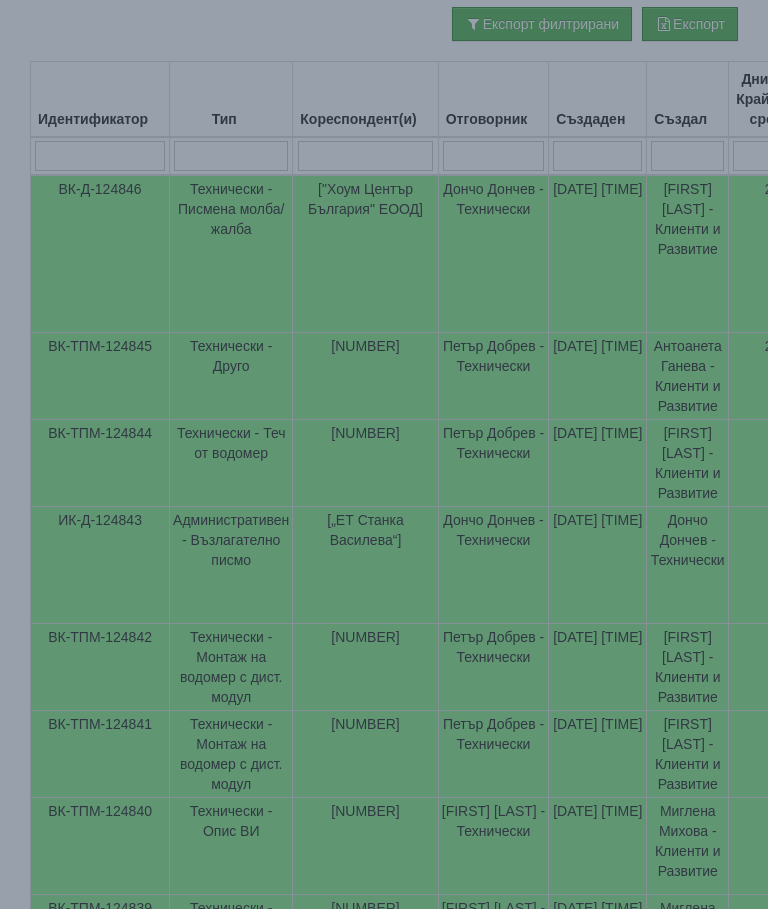 select on "10" 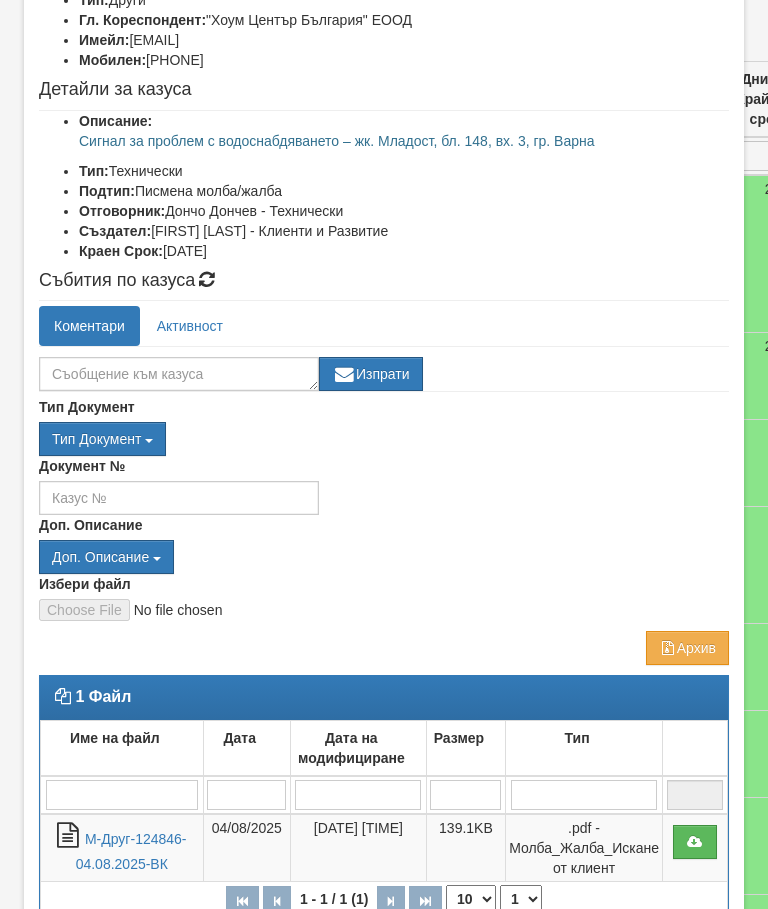 scroll, scrollTop: 194, scrollLeft: 0, axis: vertical 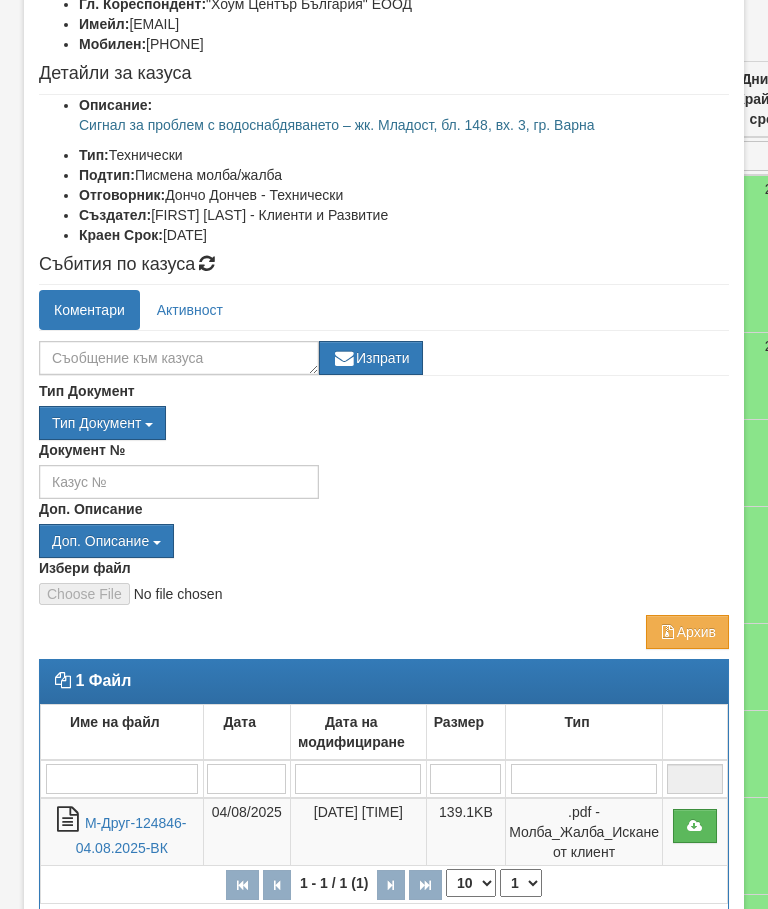 click on "М-Друг-124846-04.08.2025-ВК" at bounding box center (131, 835) 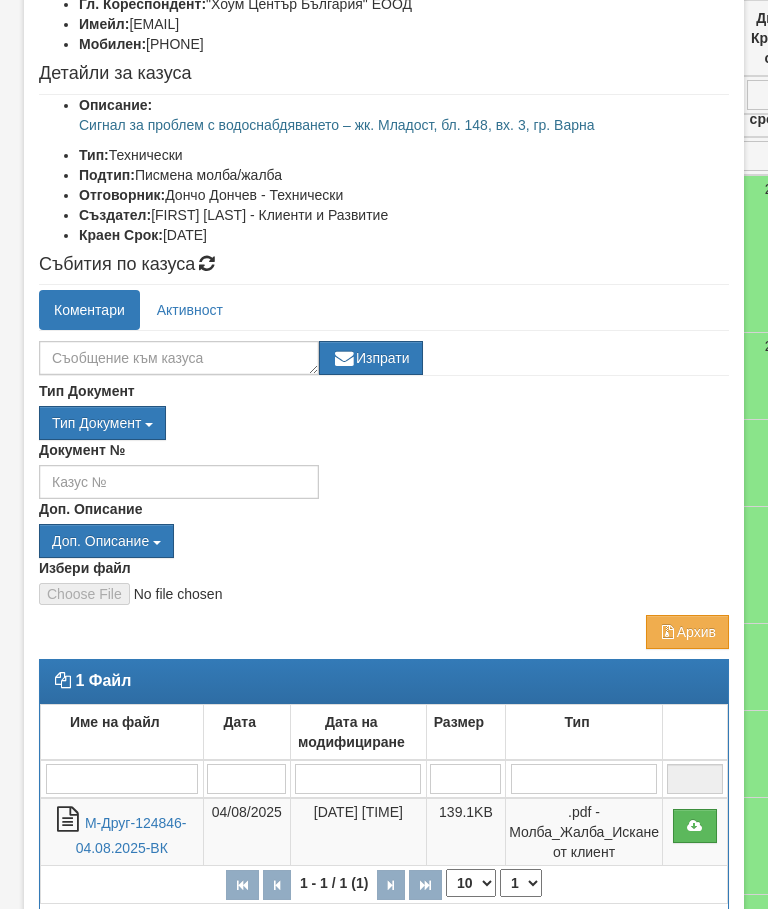 scroll, scrollTop: 535, scrollLeft: 0, axis: vertical 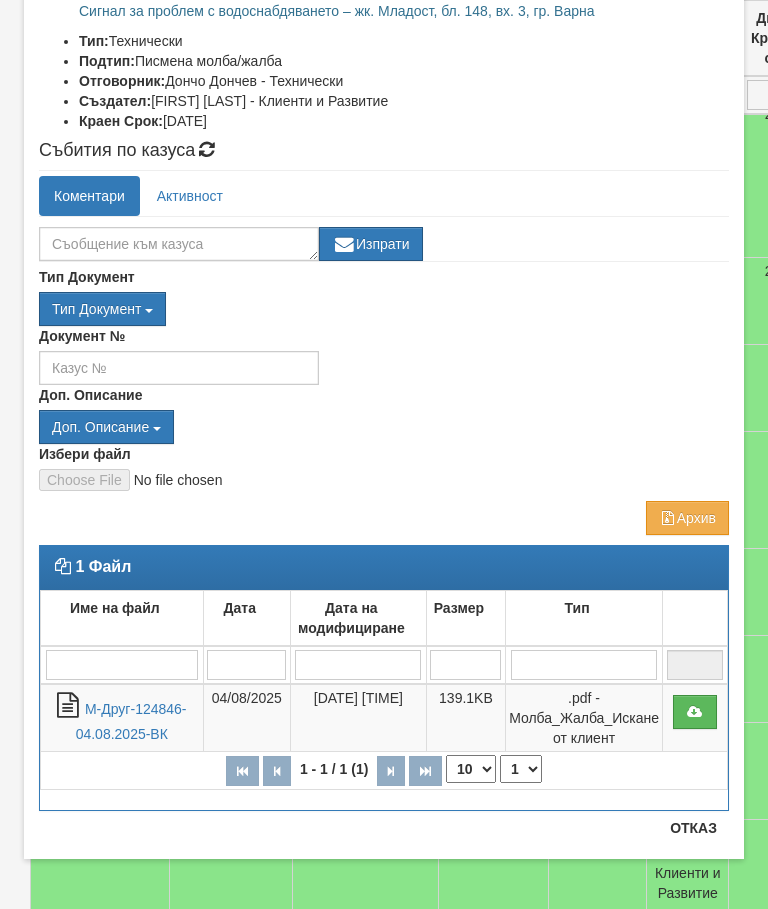 click on "Тип Документ
Тип Документ
П
М
ЗСП
ОК
СМПТ
КПК
ППО
КПА
КПАПО
КПАСО ППА ПВЕВ" at bounding box center (384, 401) 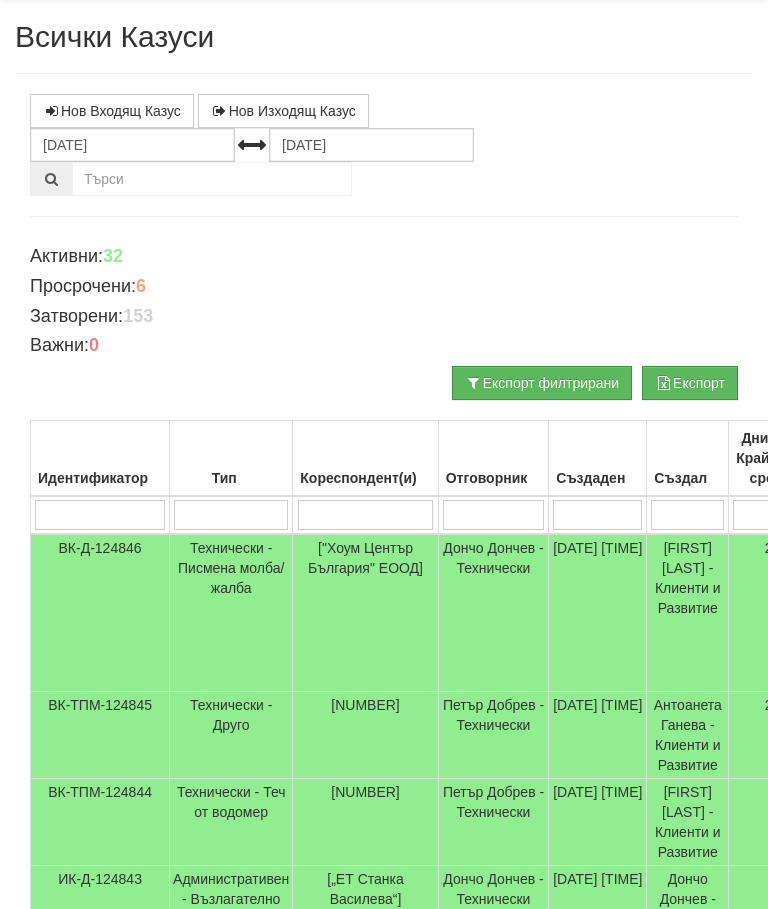 scroll, scrollTop: 0, scrollLeft: 0, axis: both 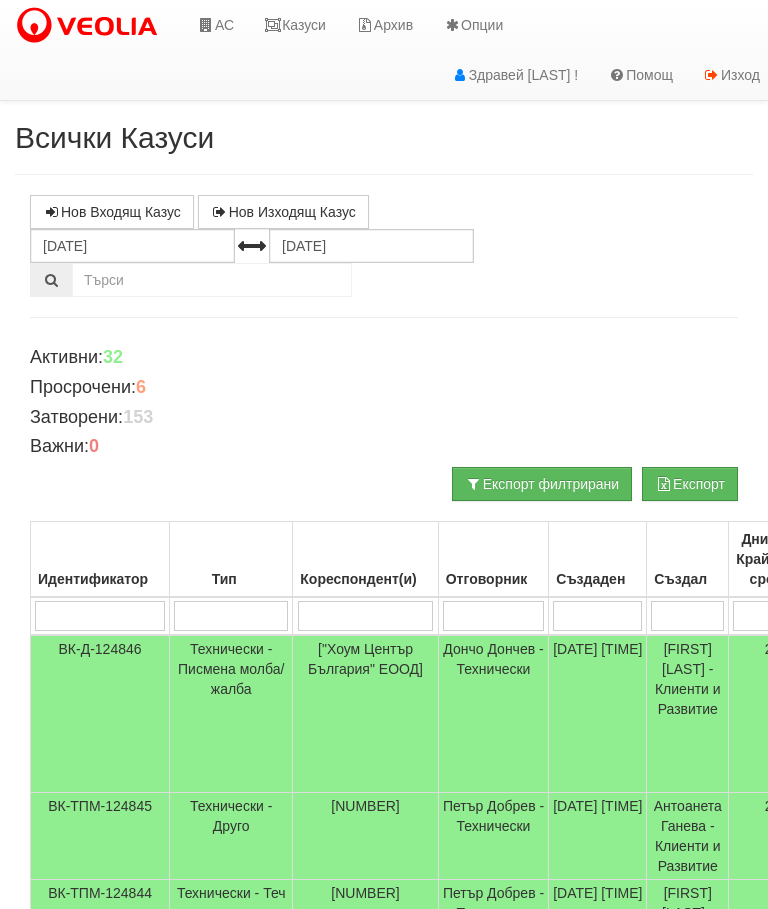 click at bounding box center (273, 25) 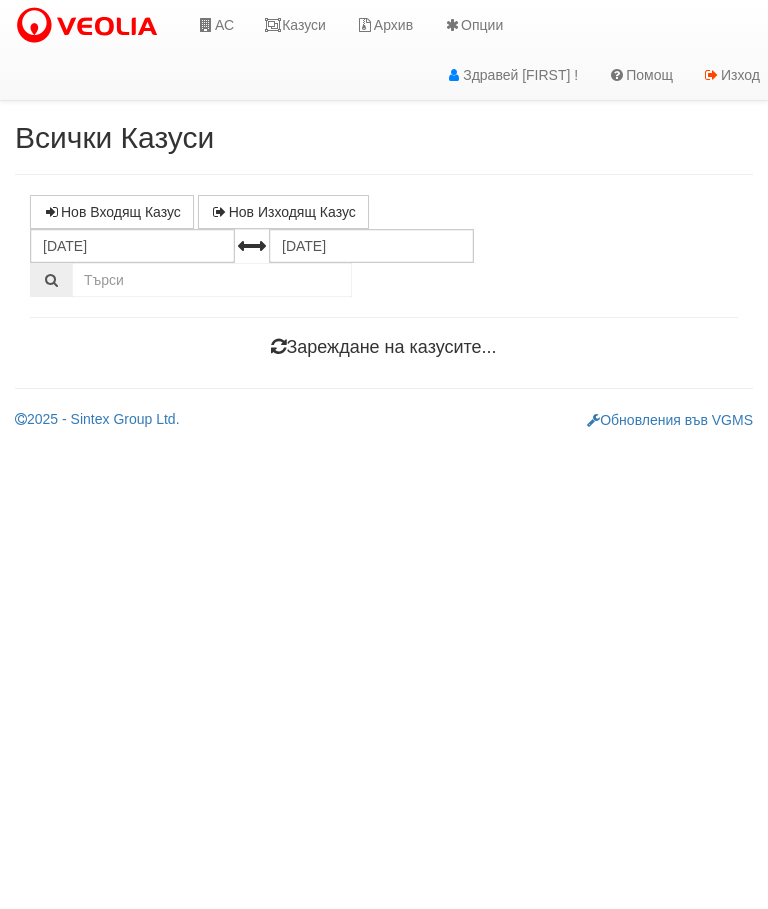 scroll, scrollTop: 0, scrollLeft: 0, axis: both 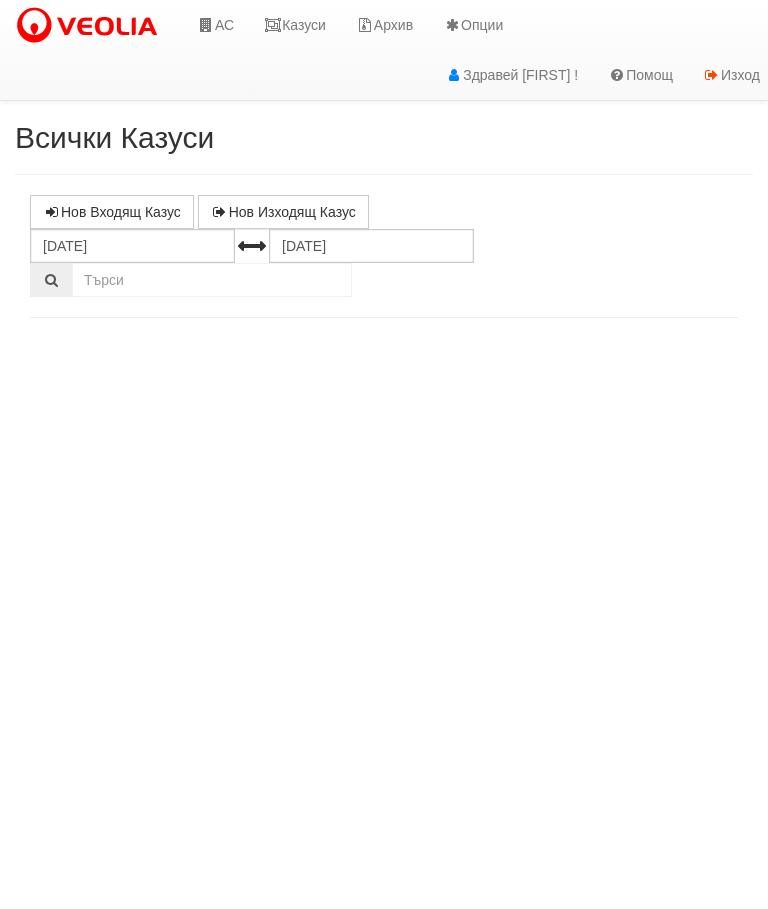 select on "10" 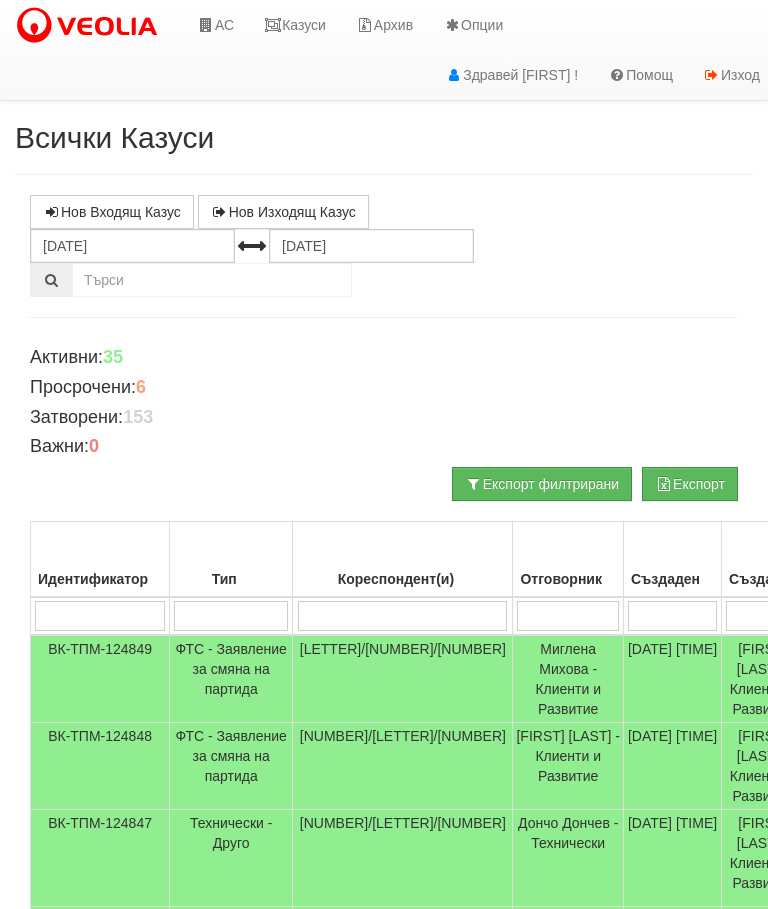 click on "АС" at bounding box center [215, 25] 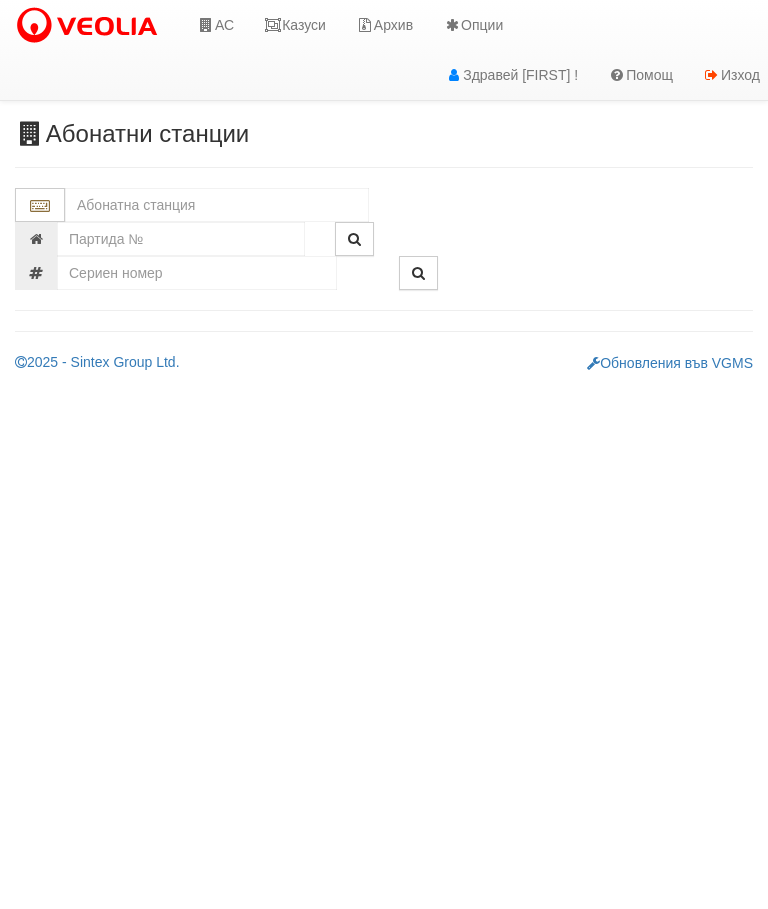 scroll, scrollTop: 0, scrollLeft: 0, axis: both 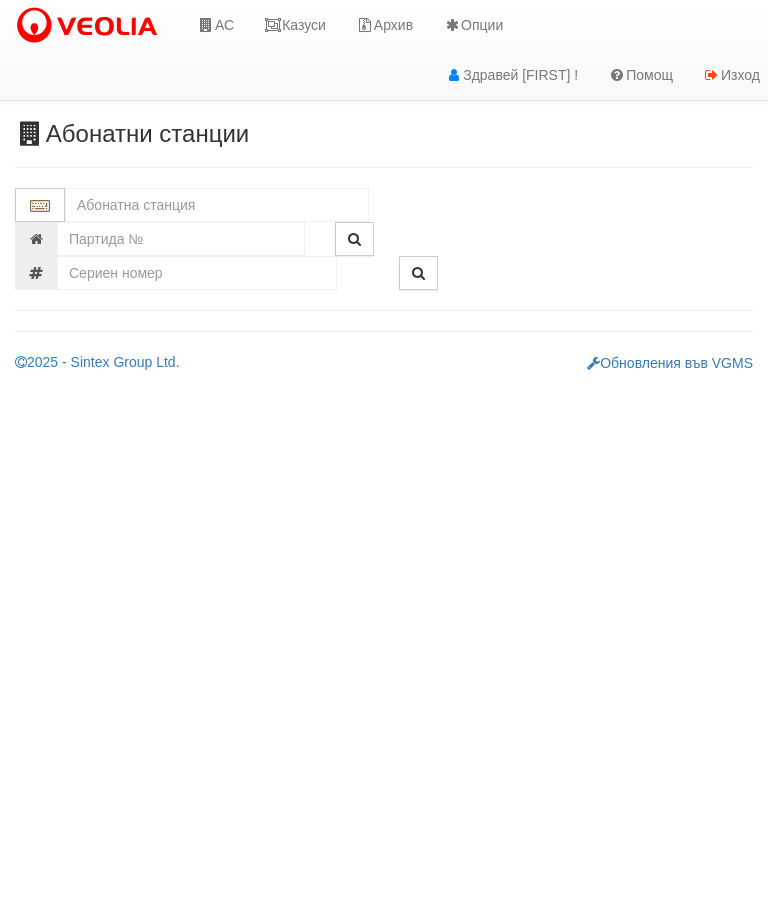 click at bounding box center [217, 205] 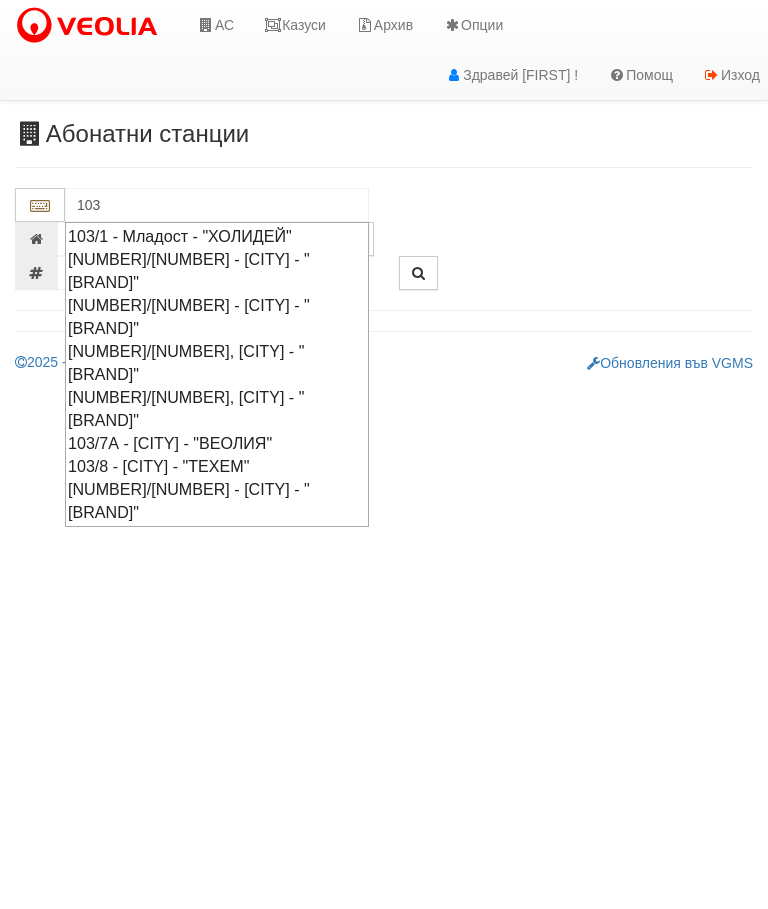click on "[NUMBER]/[NUMBER], [CITY] - "[BRAND]"" at bounding box center (217, 363) 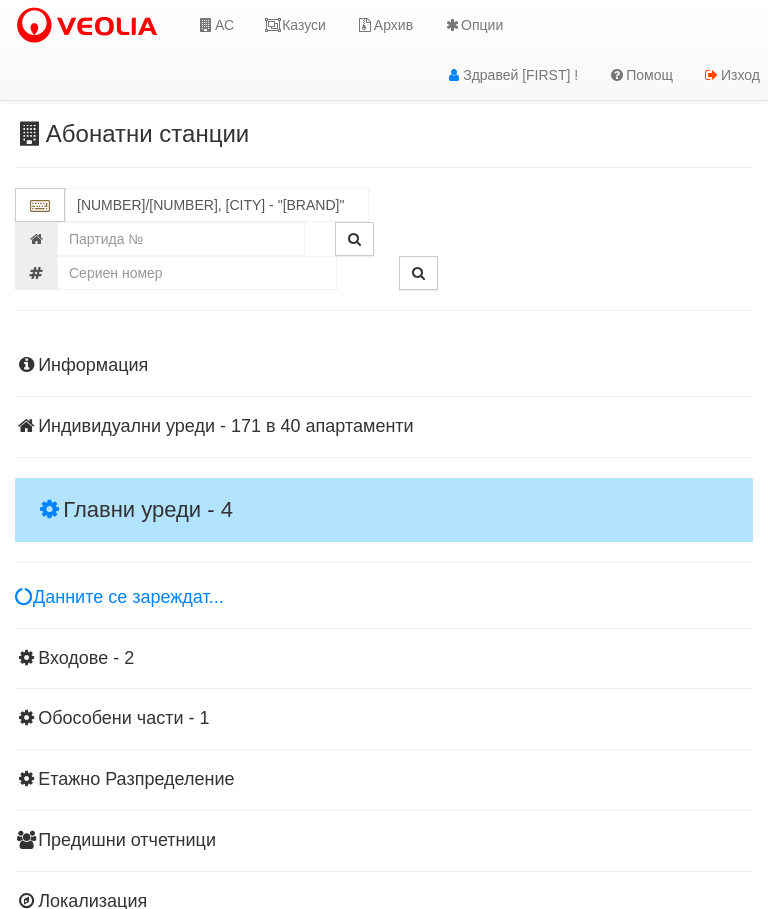 click on "Главни уреди - 4" at bounding box center (384, 510) 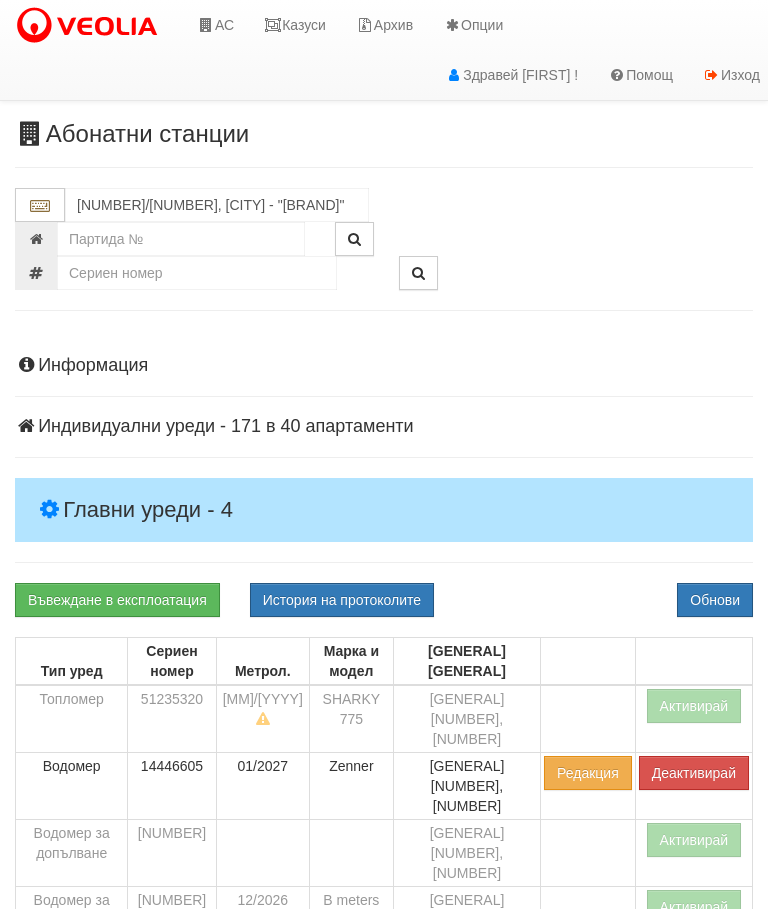 click on "Активирай" at bounding box center [694, 706] 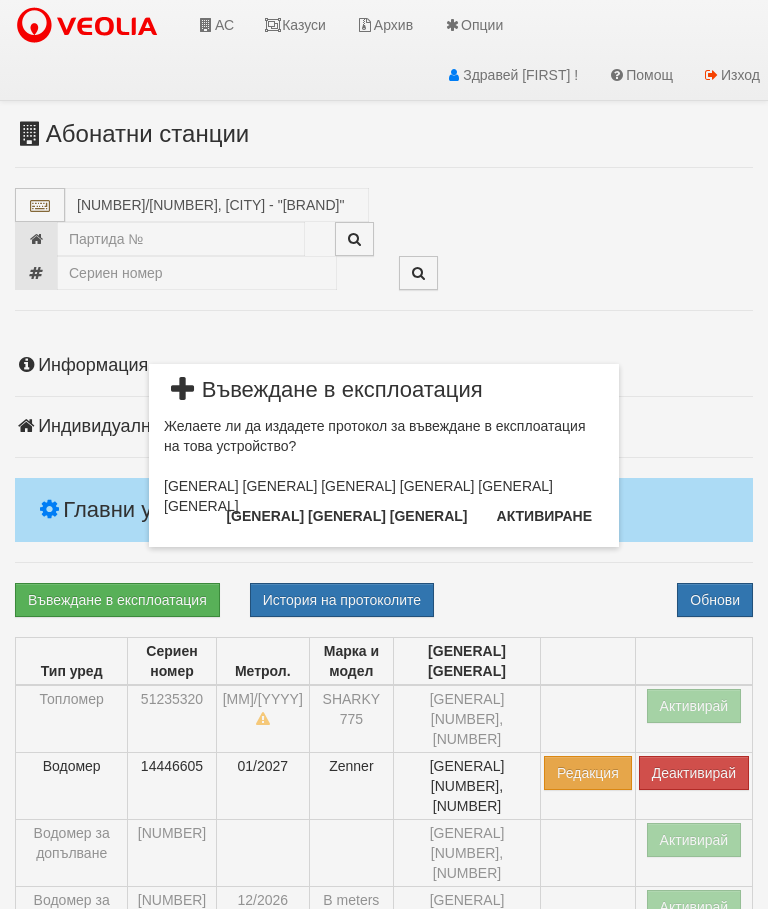 click on "Издаване на протокол" at bounding box center [346, 516] 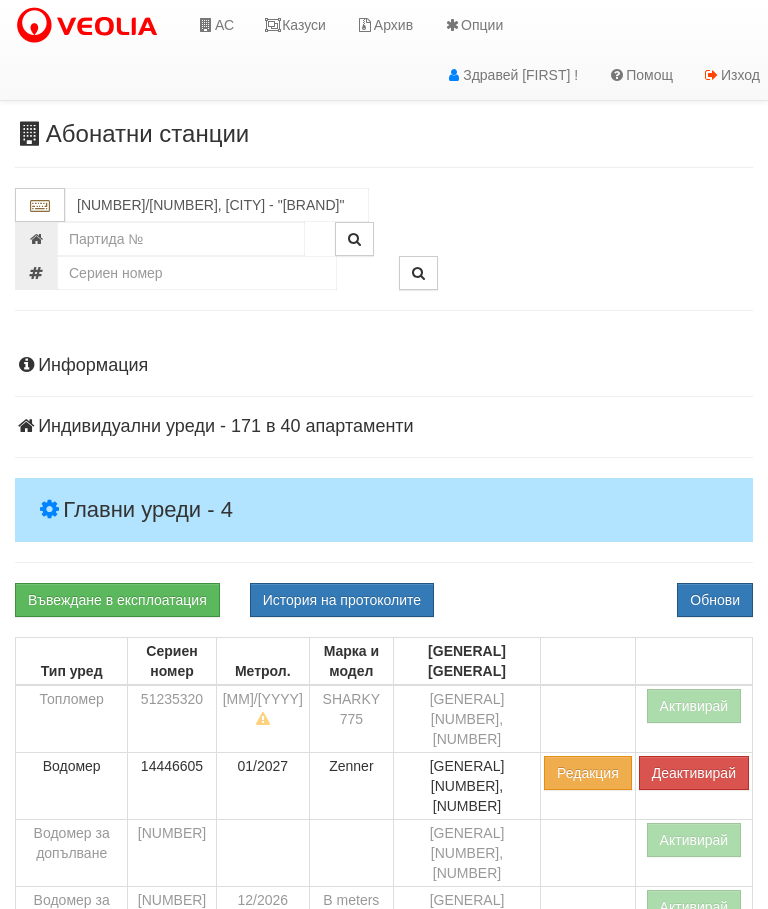 click on "Информация
Параметри
Брой Апартаменти:
40
Ползватели 06/2025
53  %
0  % 80" at bounding box center [384, 827] 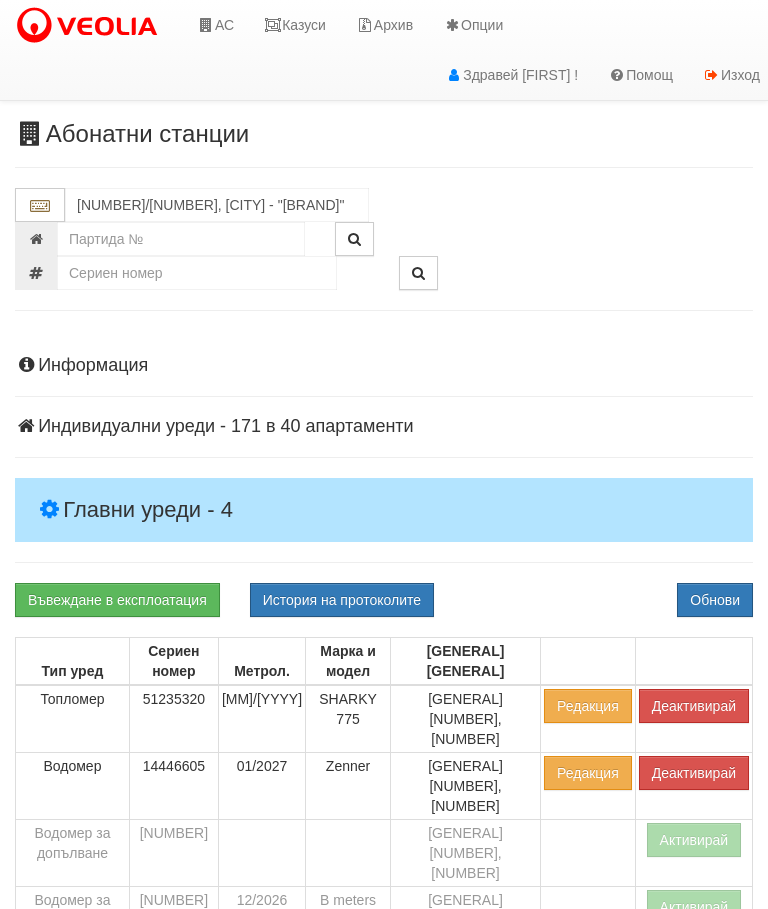 click on "Активирай" at bounding box center [694, 907] 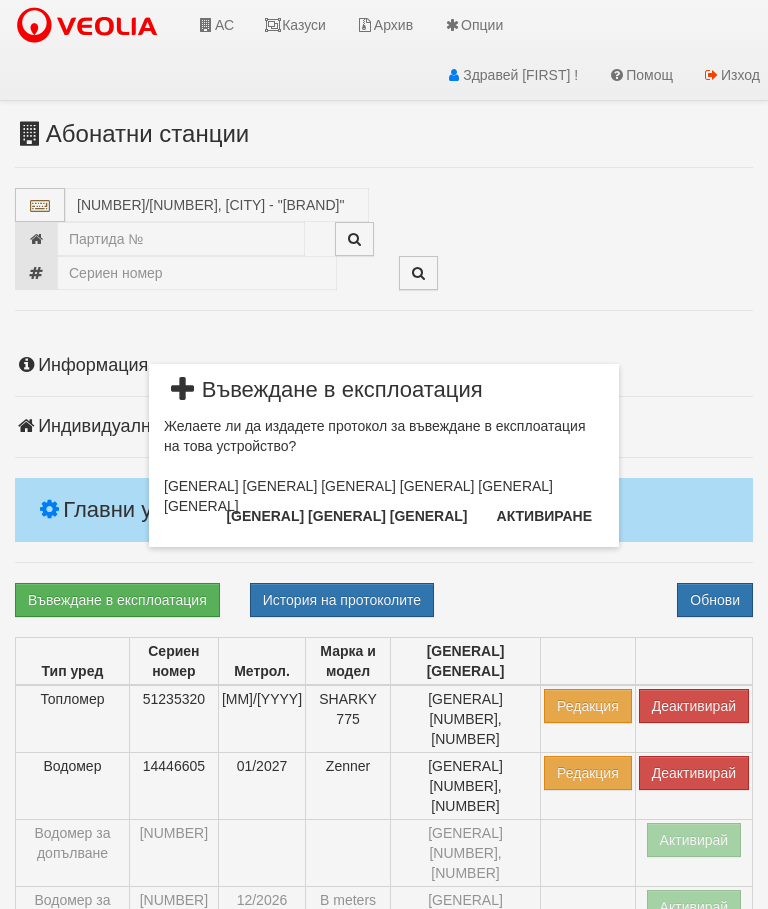 click on "Издаване на протокол" at bounding box center (346, 516) 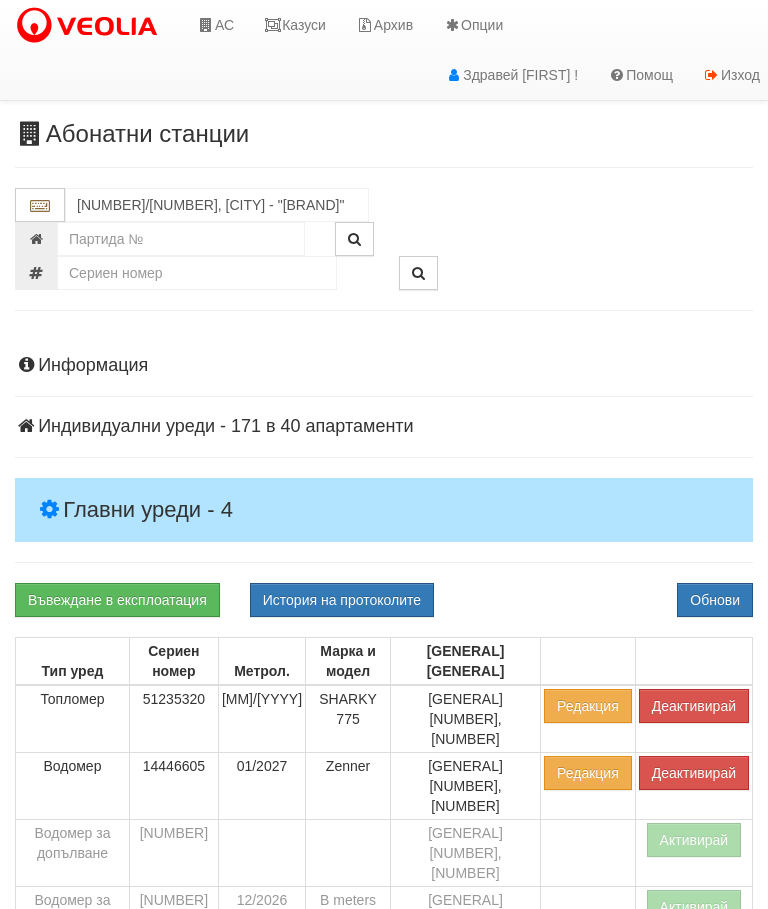 click on "Обнови" at bounding box center [715, 600] 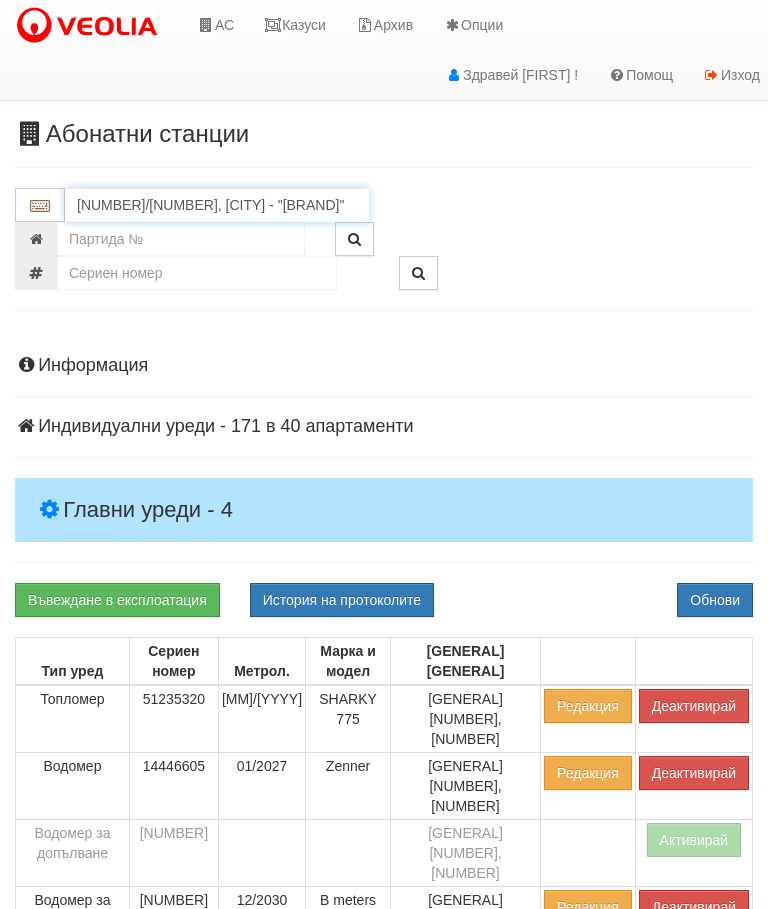 click on "103/3,4 - Младост - "ТЕХЕМ"" at bounding box center (217, 205) 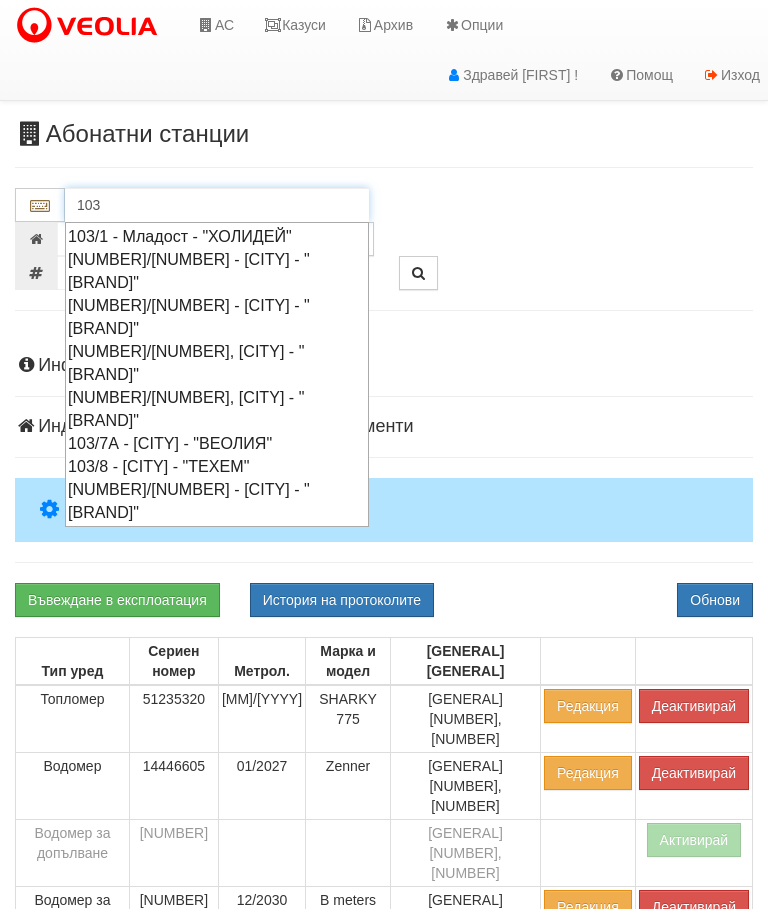 click on "103/2 - Младост - "ХОЛИДЕЙ"" at bounding box center [217, 317] 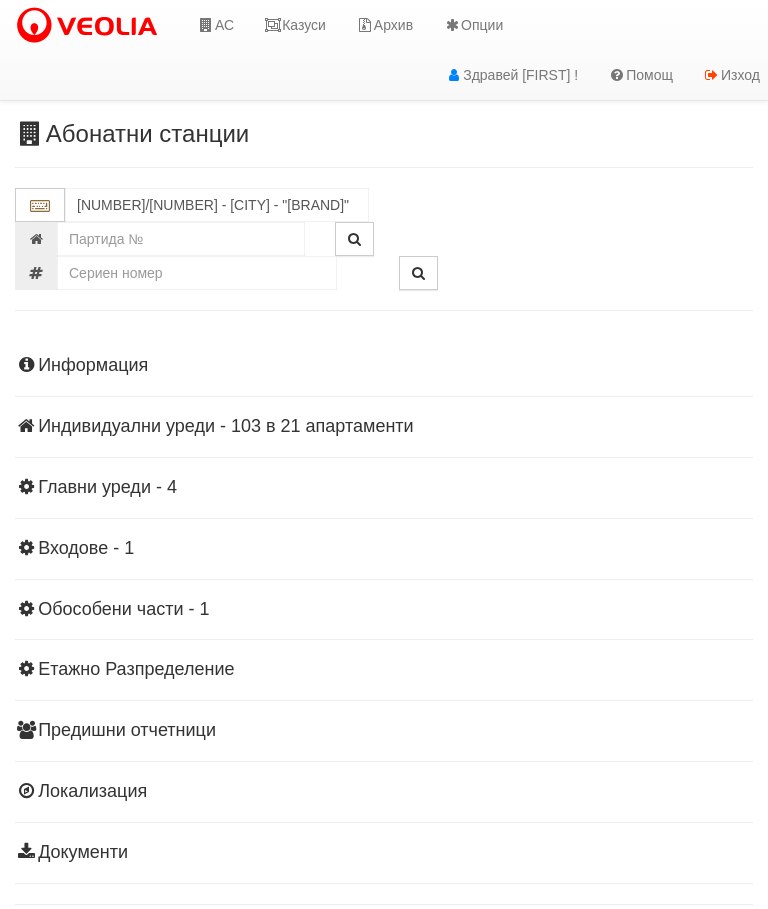 click on "Информация
Параметри
Брой Апартаменти:
21
Ползватели 06/2025
0  %" at bounding box center (384, 607) 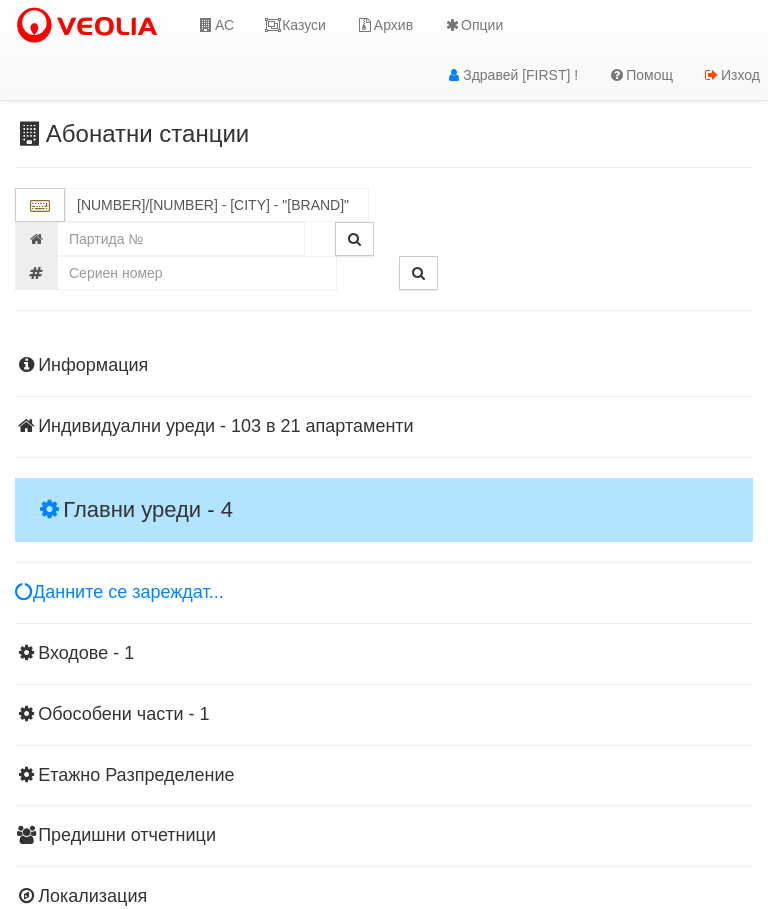 click on "Главни уреди - 4" at bounding box center [384, 510] 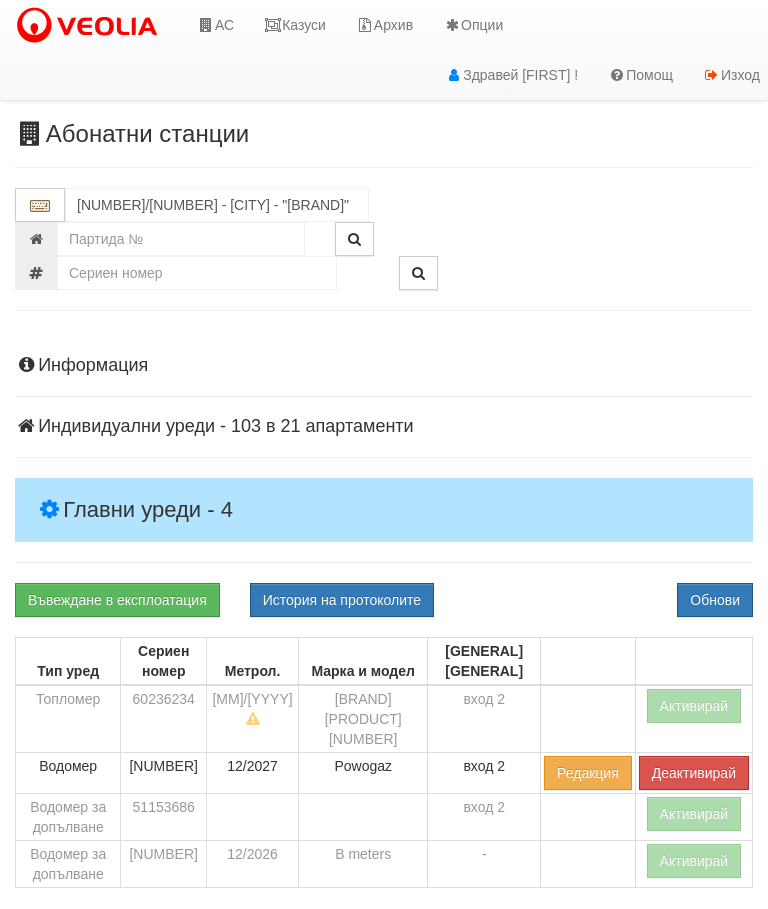 click on "Активирай" at bounding box center (694, 706) 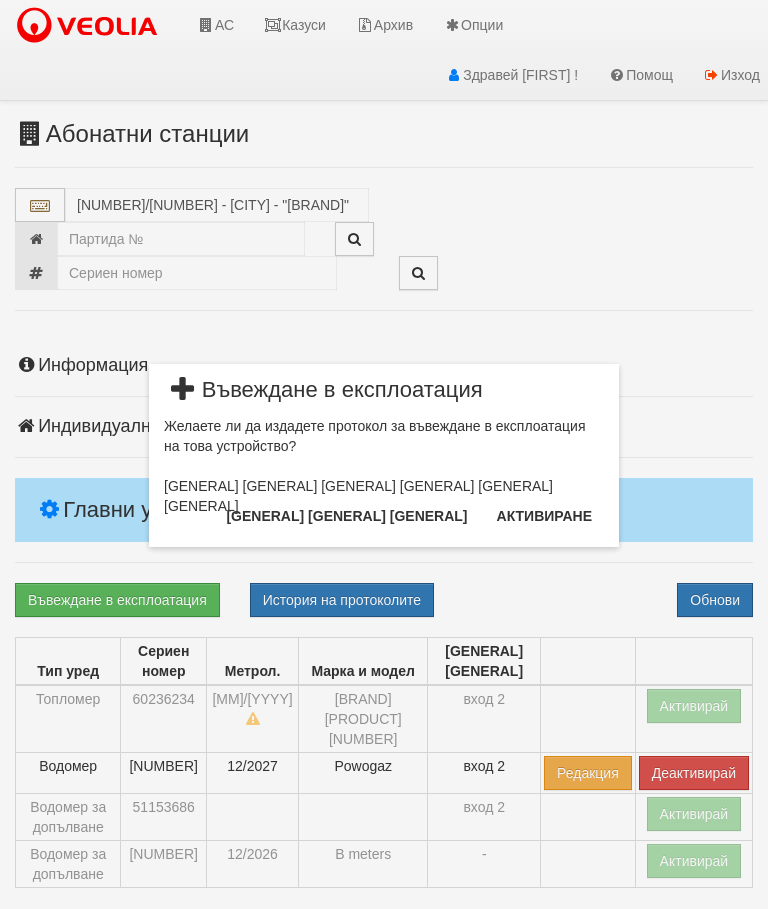 click on "Издаване на протокол" at bounding box center [346, 516] 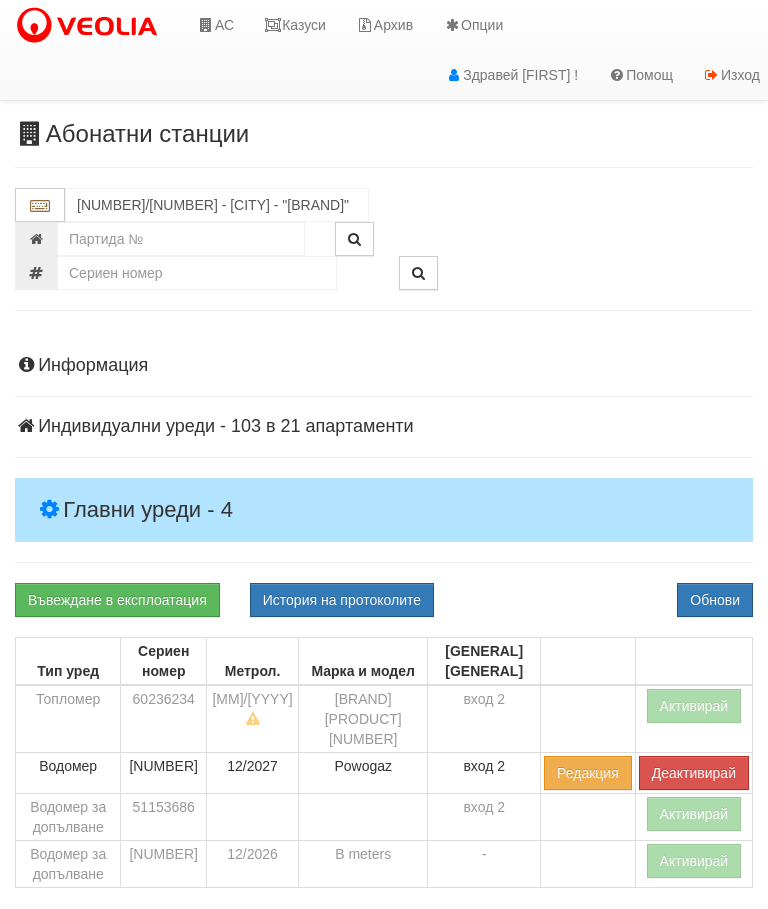 click on "Обнови" at bounding box center (715, 600) 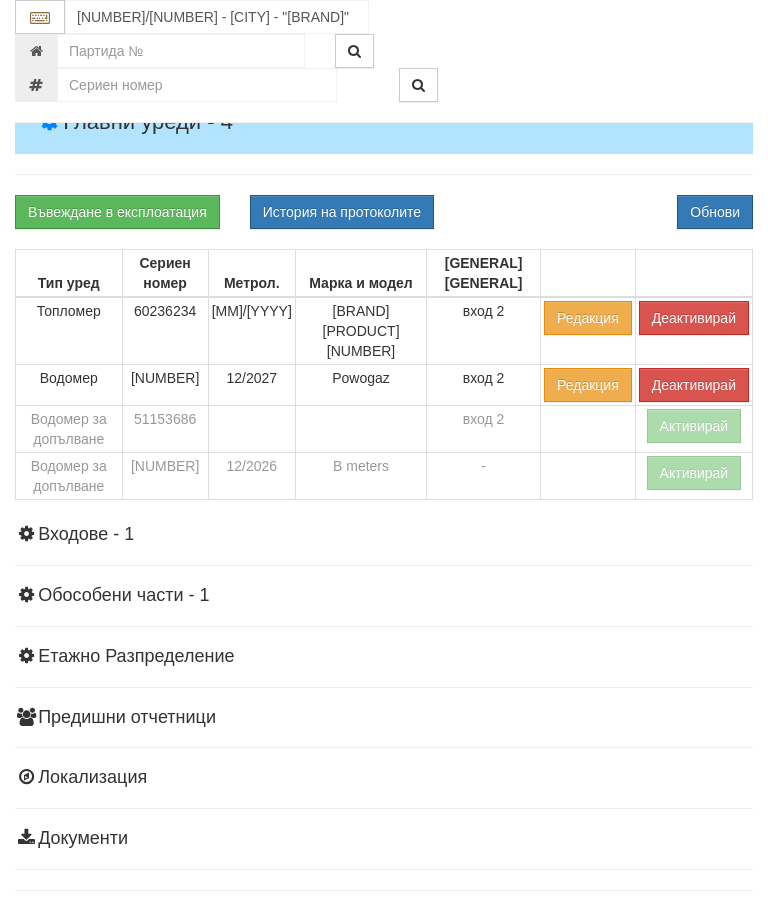 scroll, scrollTop: 399, scrollLeft: 0, axis: vertical 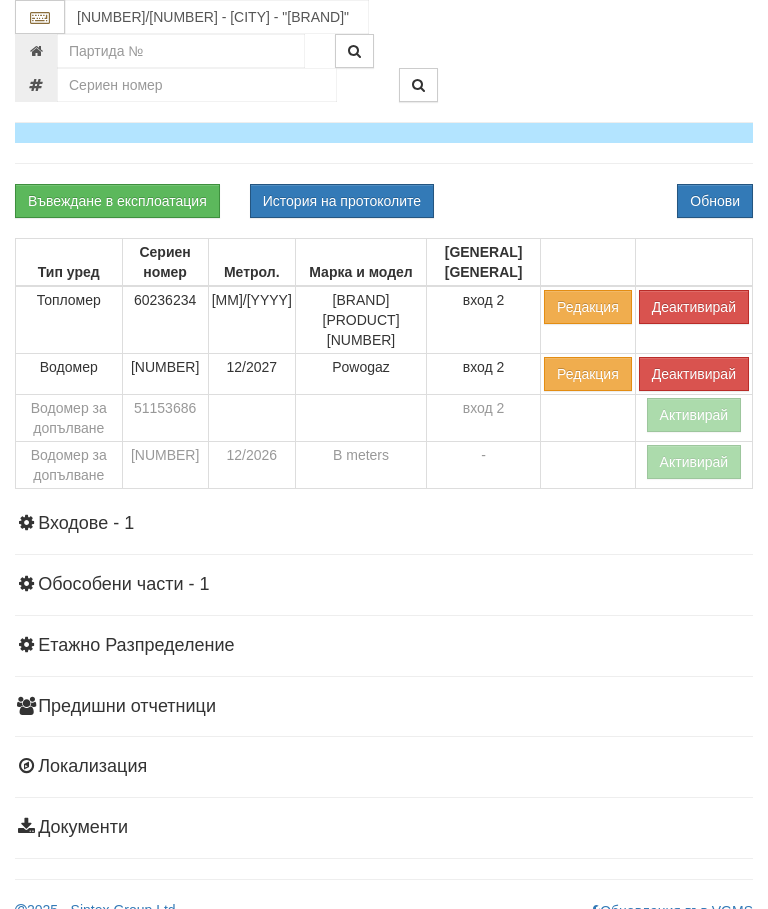 click on "Активирай" at bounding box center (694, 462) 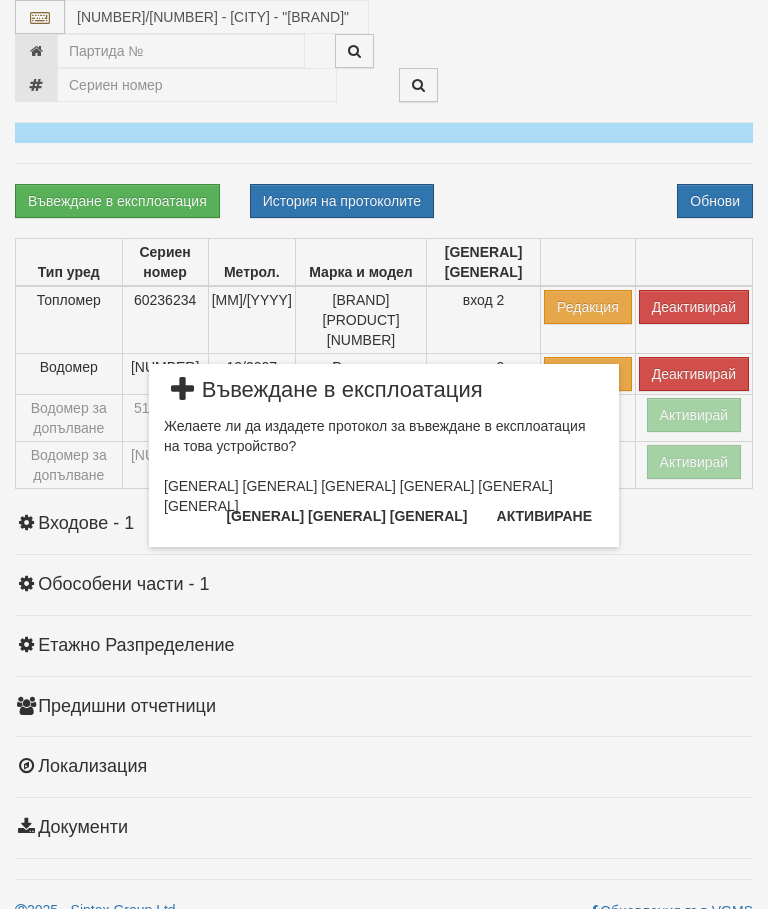click on "Издаване на протокол" at bounding box center [346, 516] 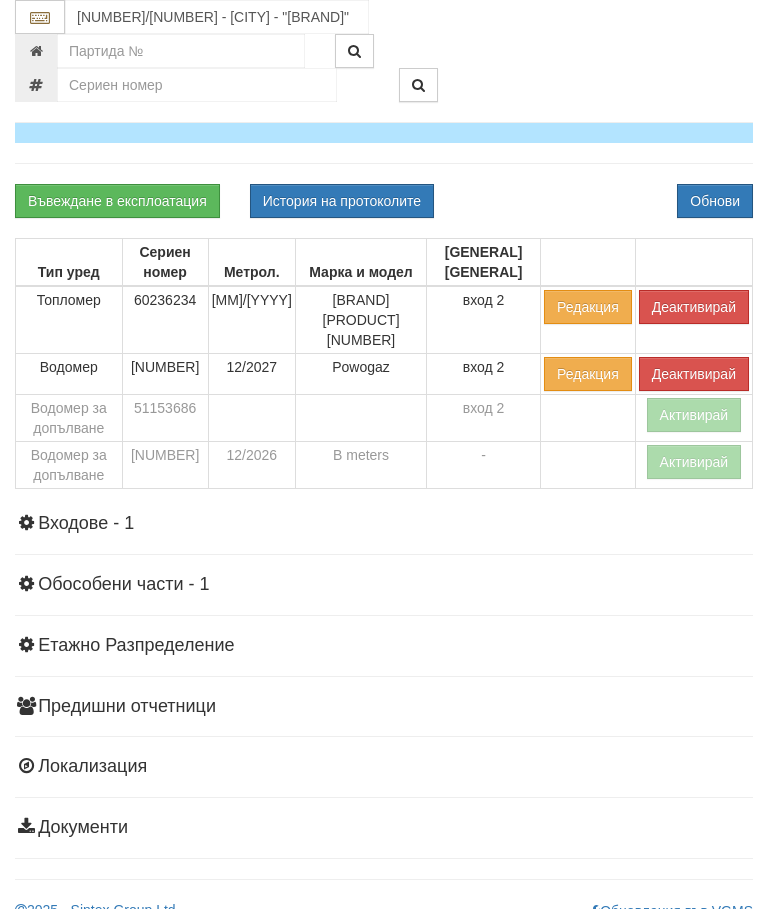 click on "Обнови" at bounding box center [715, 201] 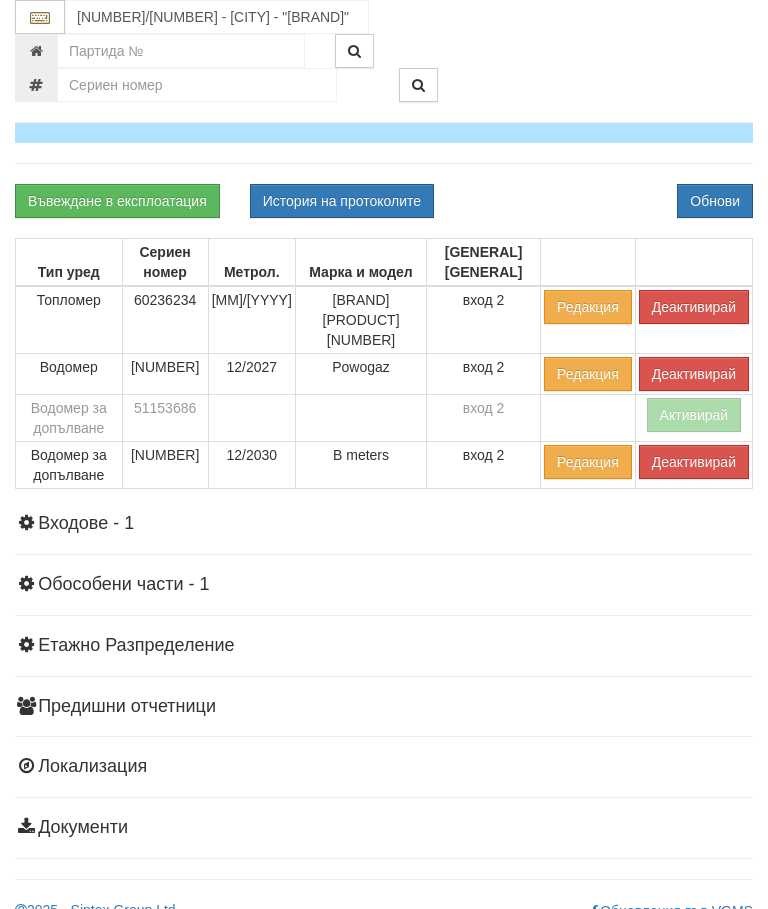 click on "История на протоколите" at bounding box center (342, 201) 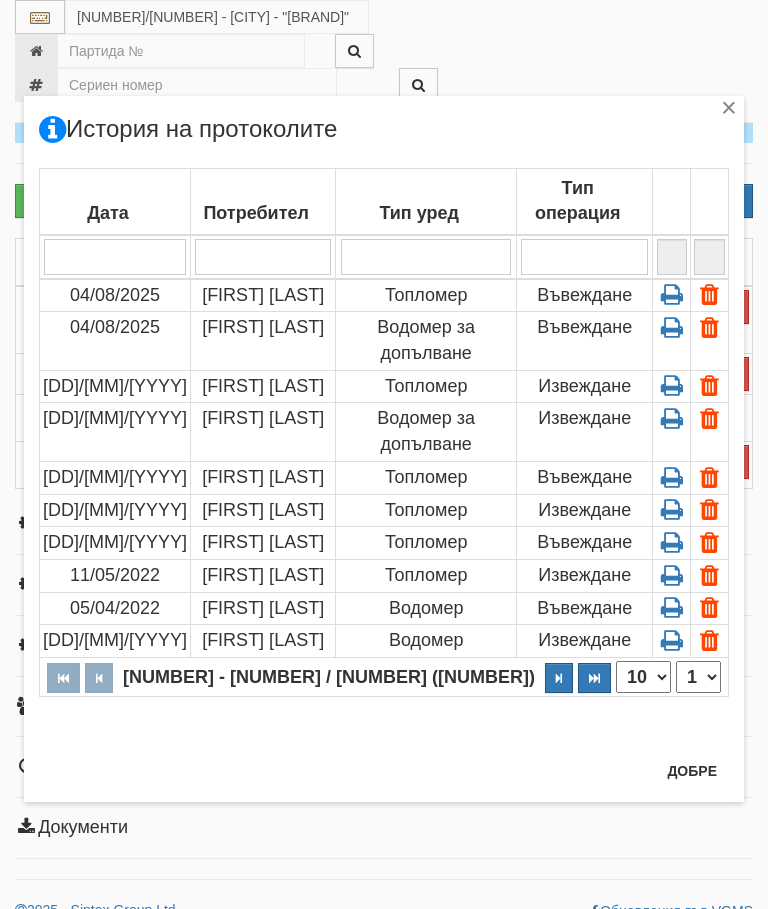 click at bounding box center (671, 509) 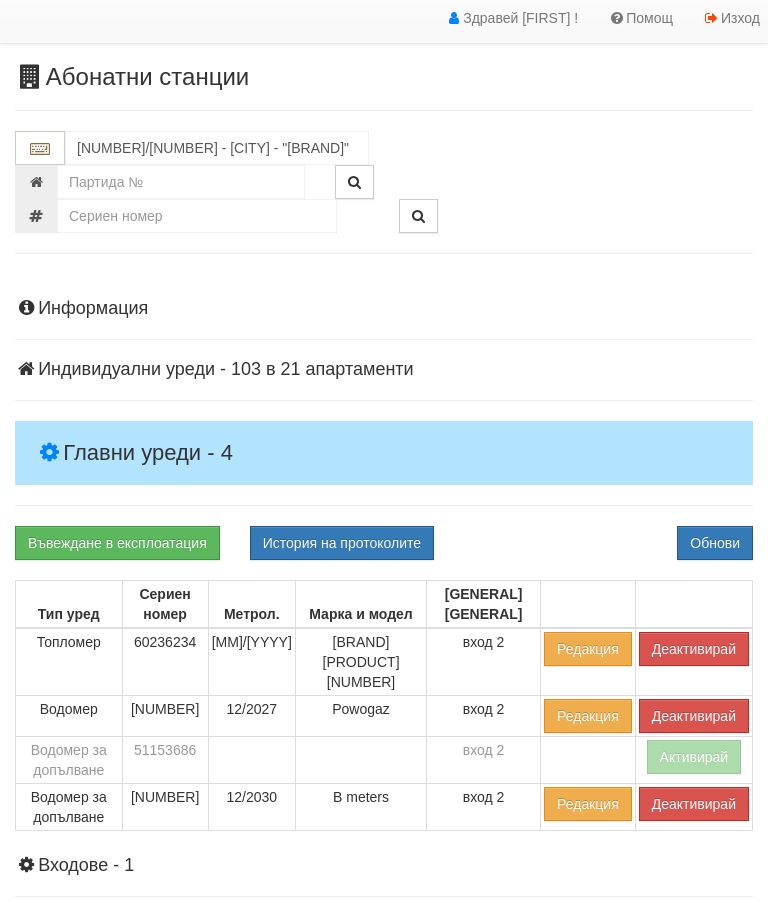 scroll, scrollTop: 0, scrollLeft: 0, axis: both 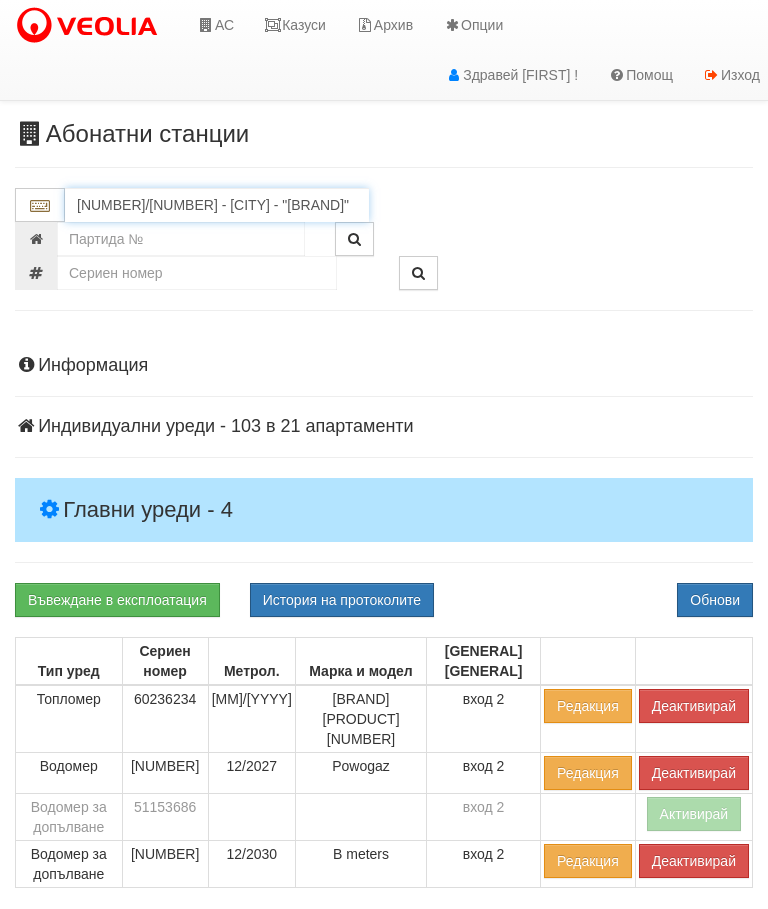 click on "103/2 - Младост - "ХОЛИДЕЙ"" at bounding box center (217, 205) 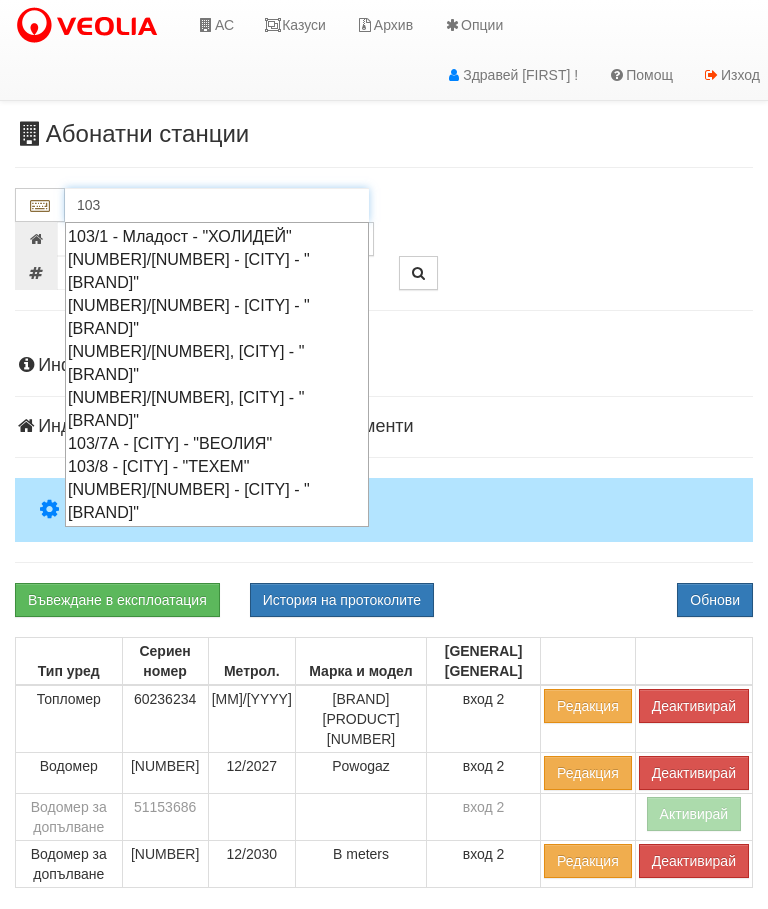 click on "103/1 - Младост - "ХОЛИДЕЙ"" at bounding box center (217, 236) 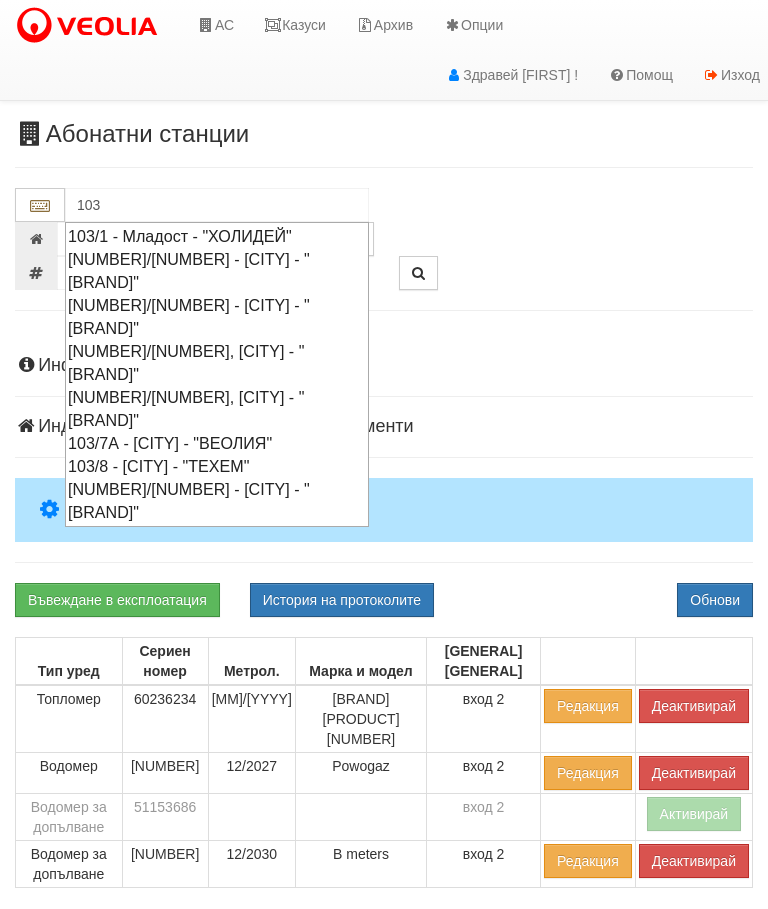 type on "103/1 - Младост - "ХОЛИДЕЙ"" 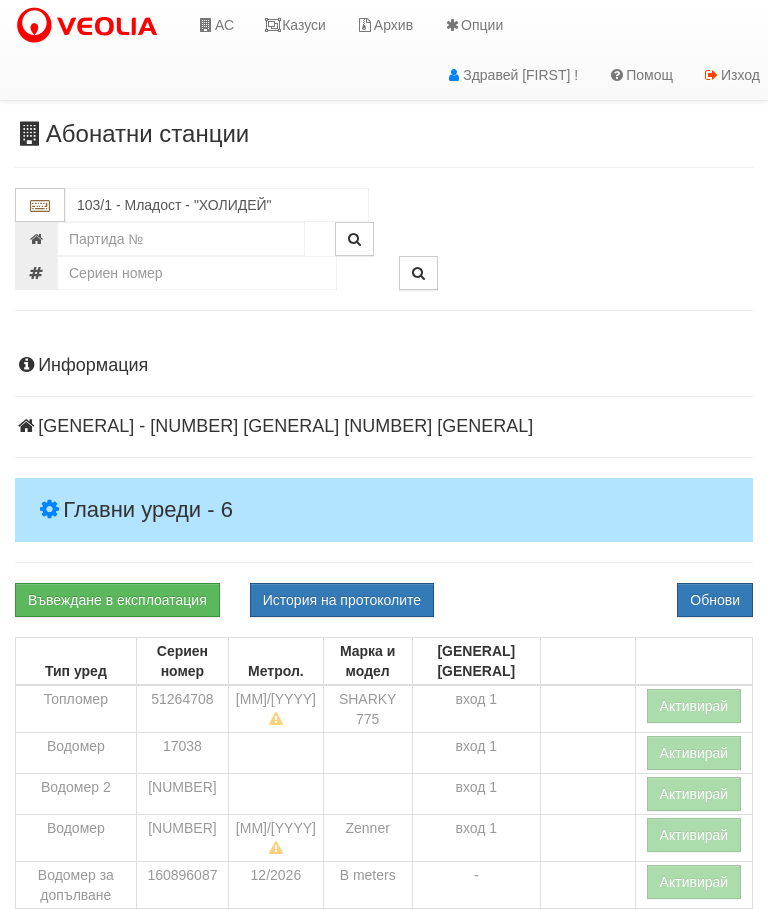 click on "Главни уреди - 6" at bounding box center [384, 510] 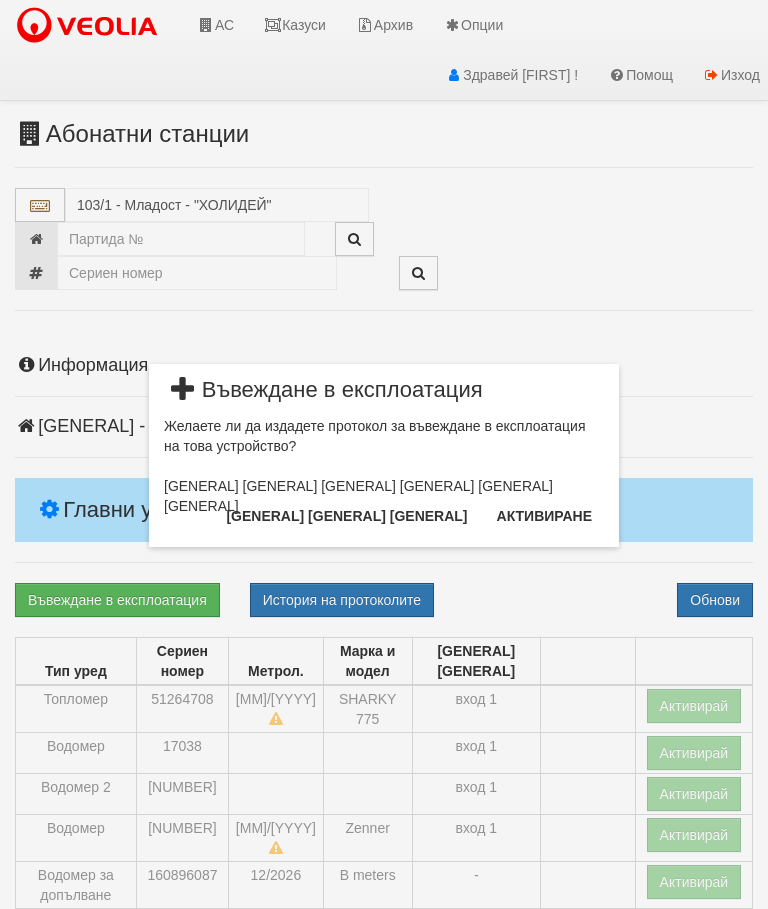 click on "Издаване на протокол" at bounding box center (346, 516) 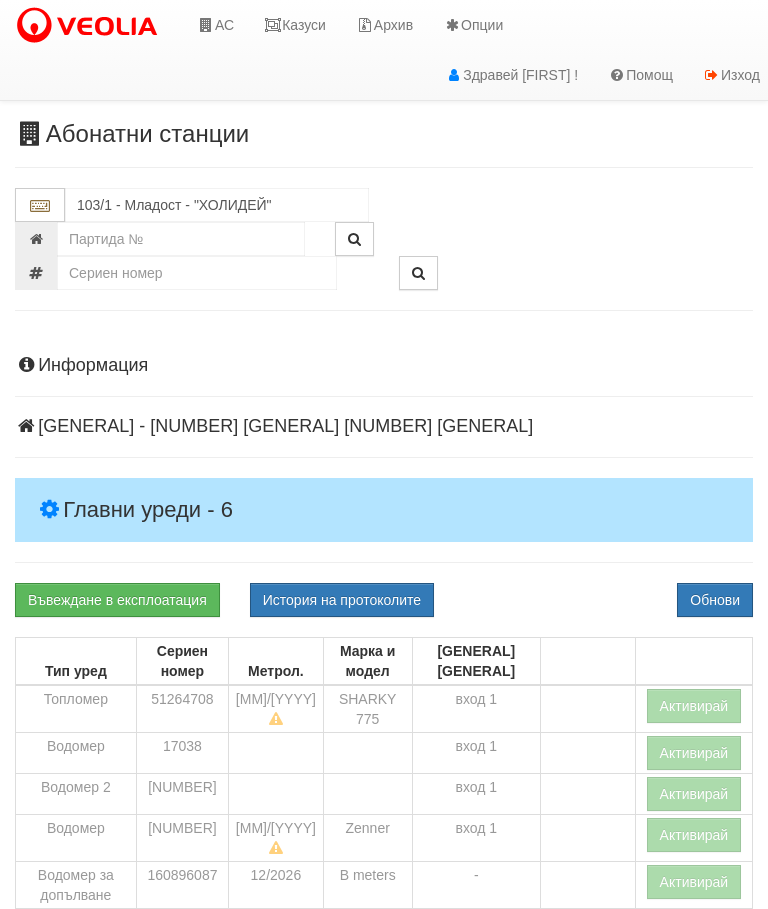 click on "Обнови" at bounding box center [715, 600] 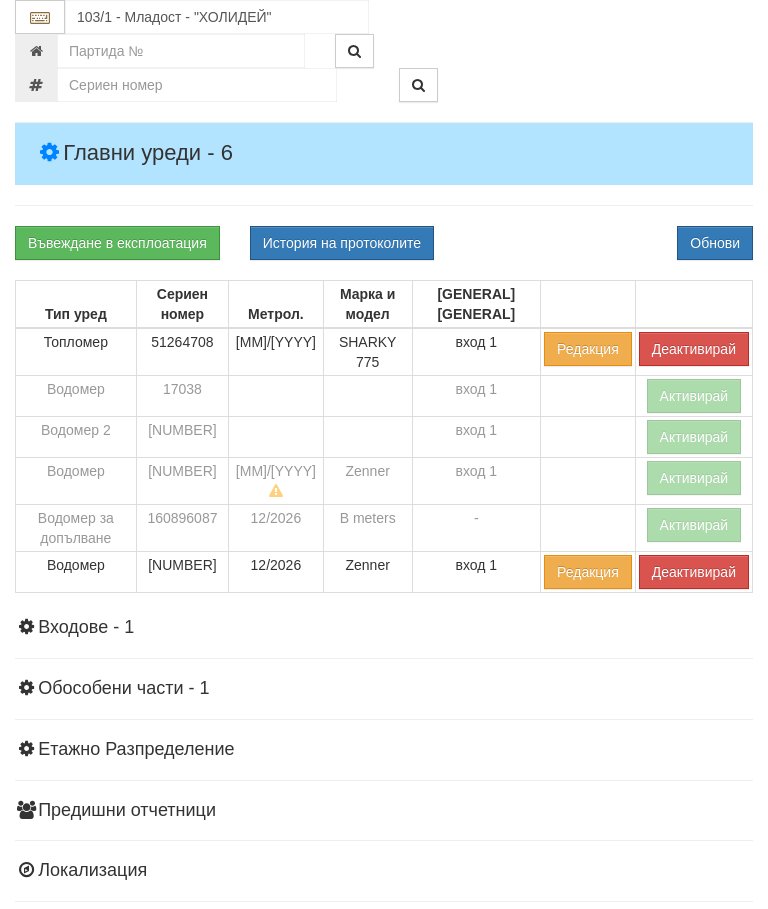 scroll, scrollTop: 475, scrollLeft: 0, axis: vertical 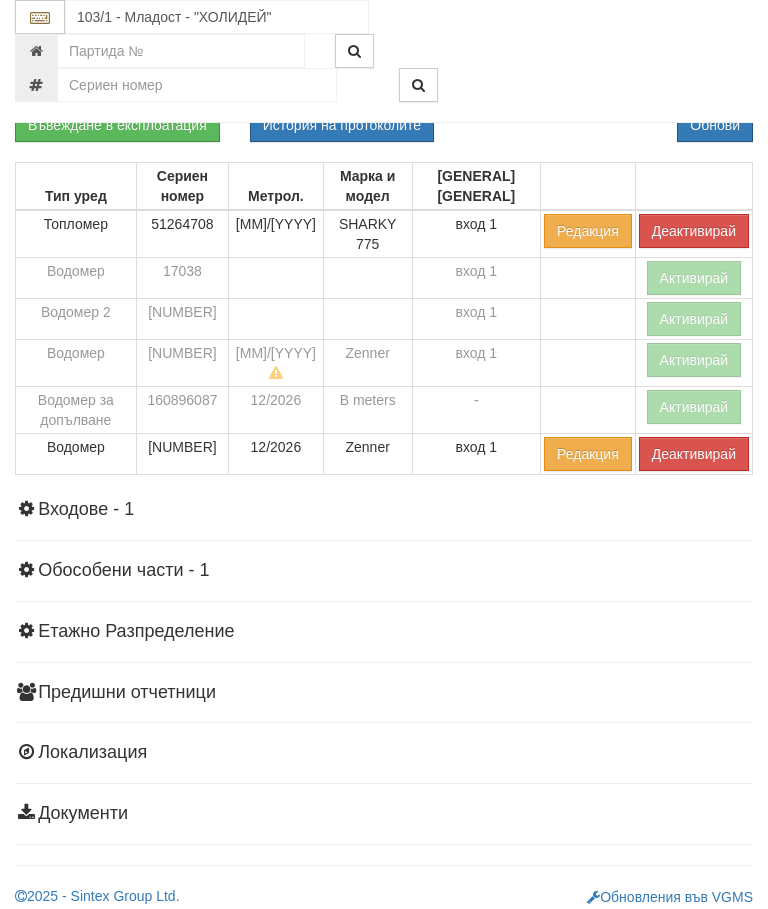 click on "Активирай" at bounding box center (694, 407) 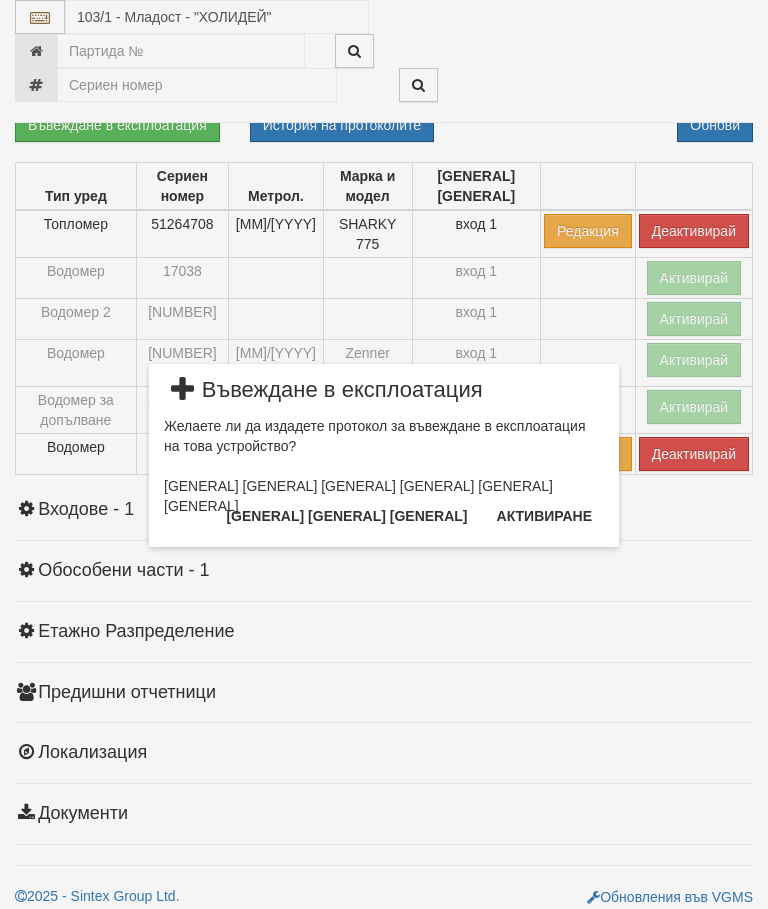 click on "Издаване на протокол" at bounding box center [346, 516] 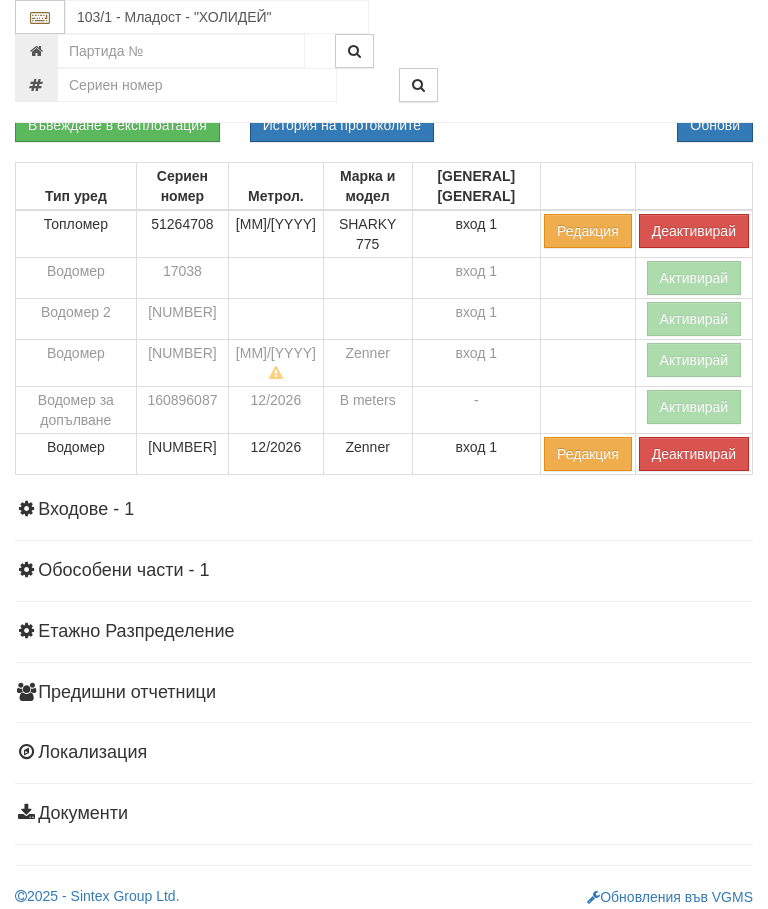 click on "Обнови" at bounding box center [715, 125] 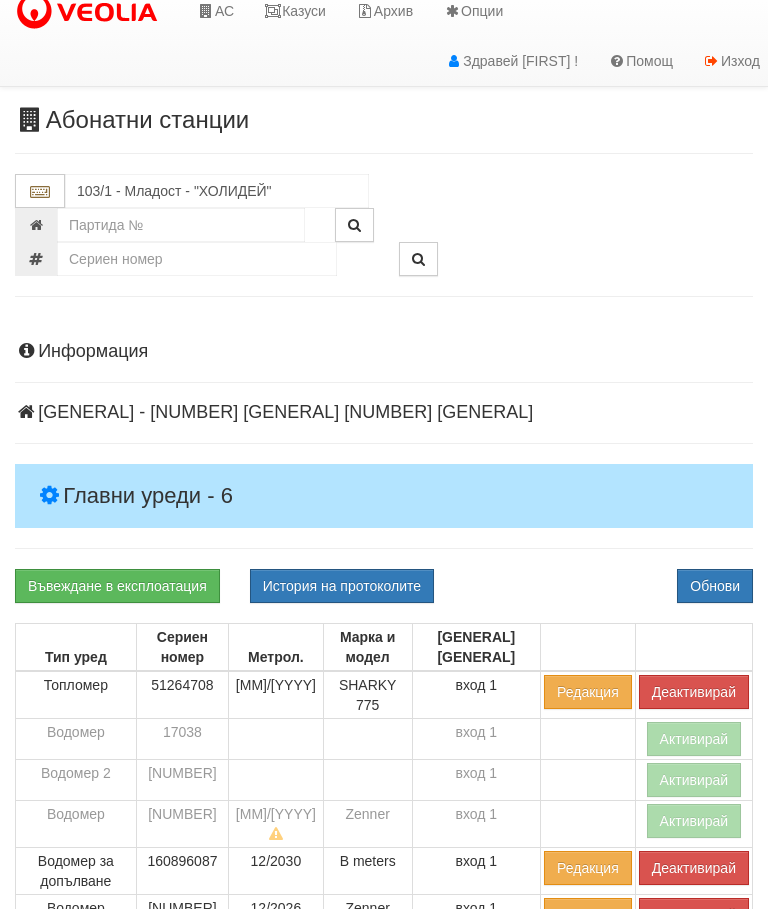 scroll, scrollTop: 0, scrollLeft: 0, axis: both 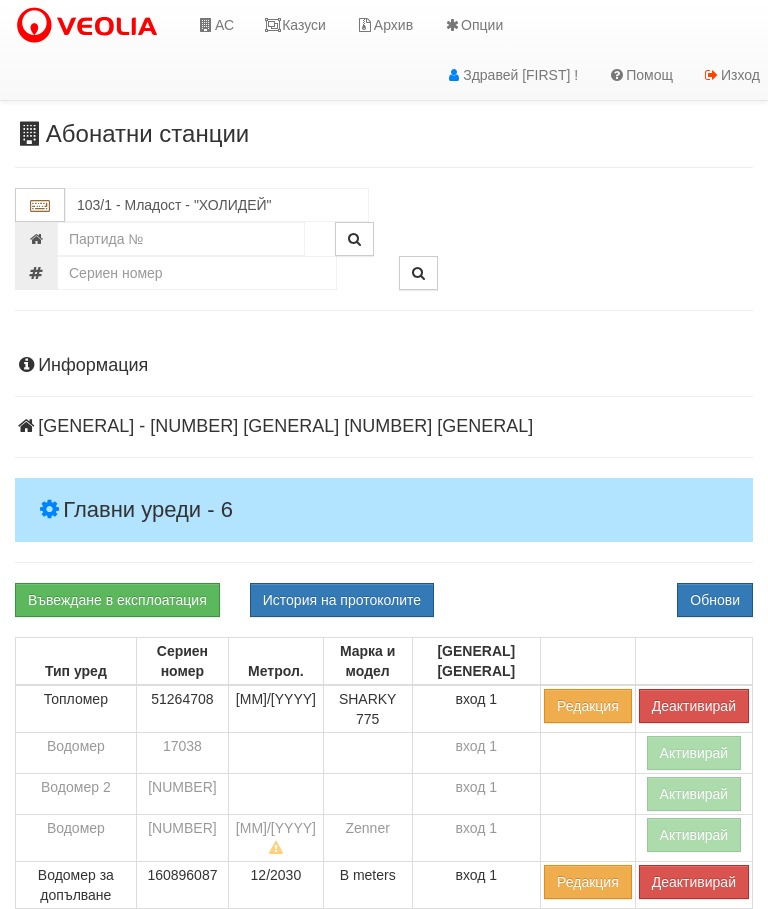 click on "Казуси" at bounding box center [295, 25] 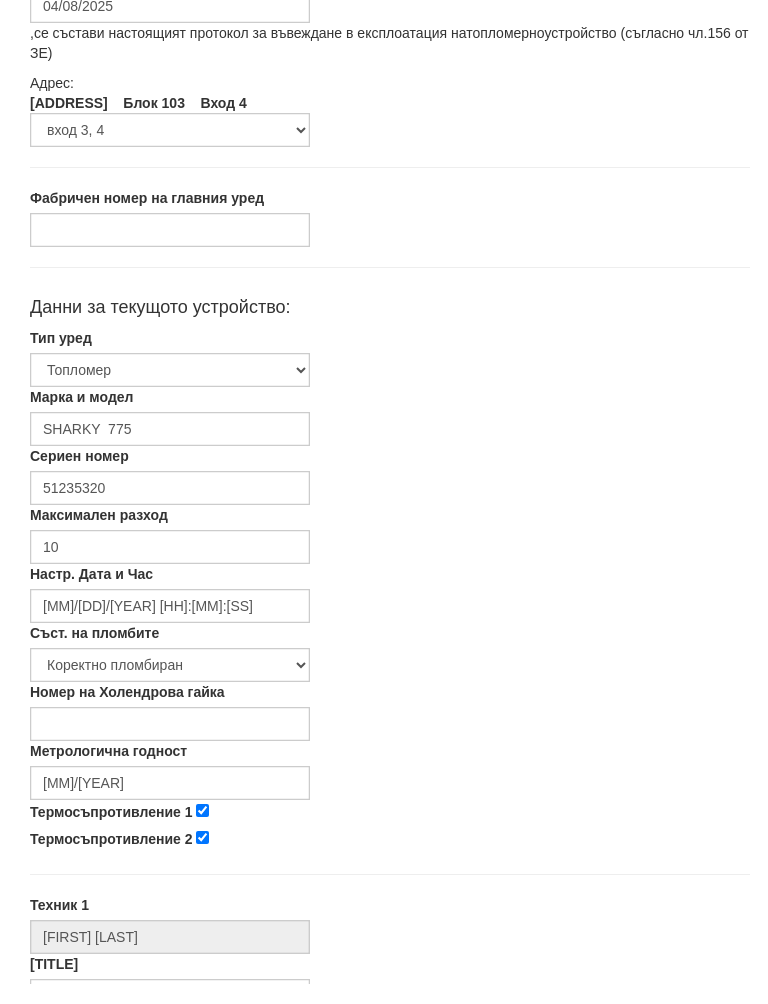 scroll, scrollTop: 179, scrollLeft: 0, axis: vertical 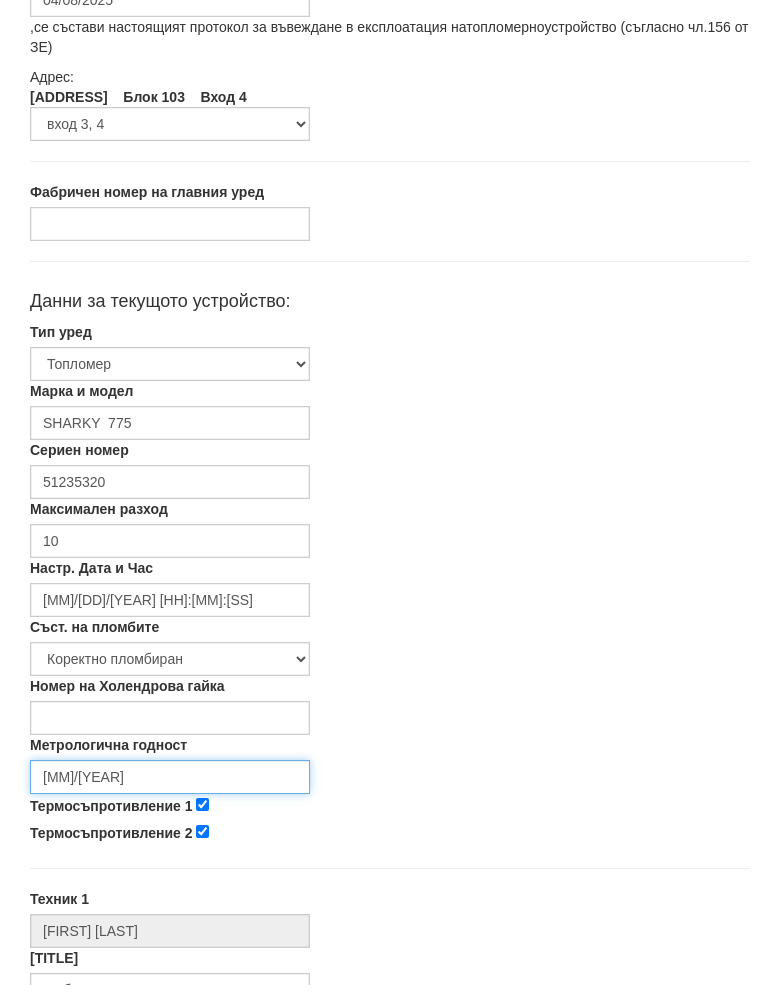 click on "08/2025" at bounding box center (170, 796) 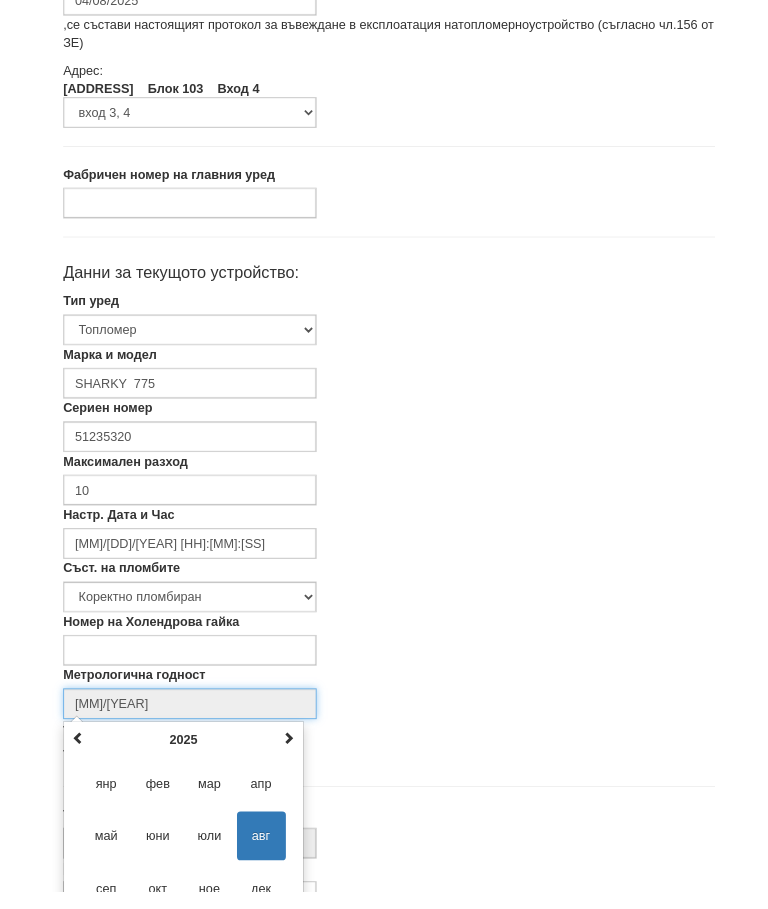 scroll, scrollTop: 336, scrollLeft: 0, axis: vertical 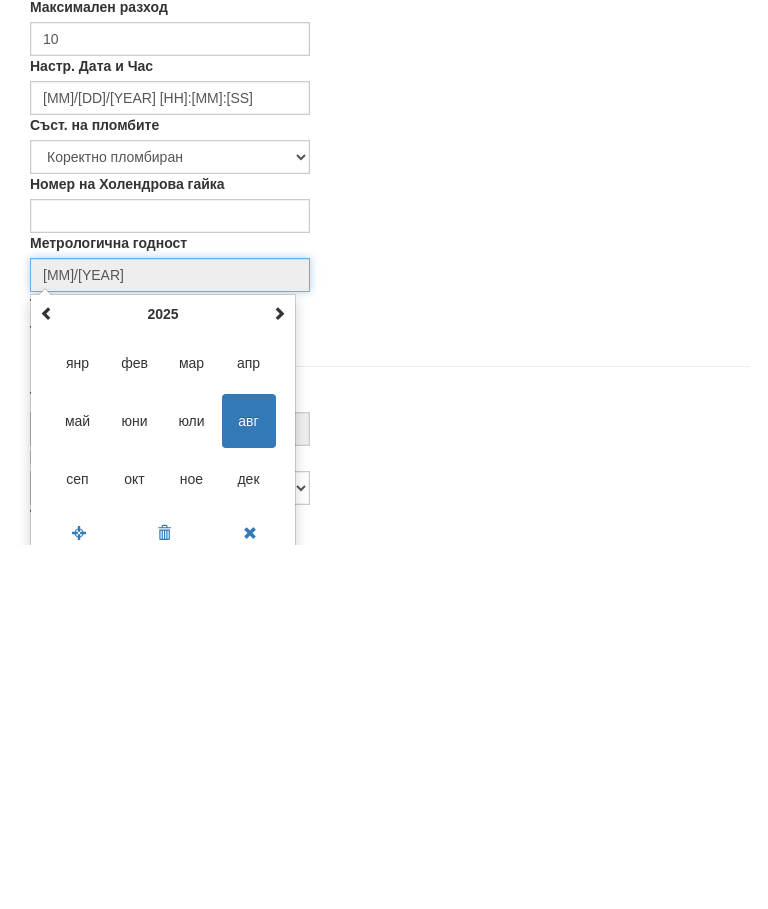 click at bounding box center [279, 678] 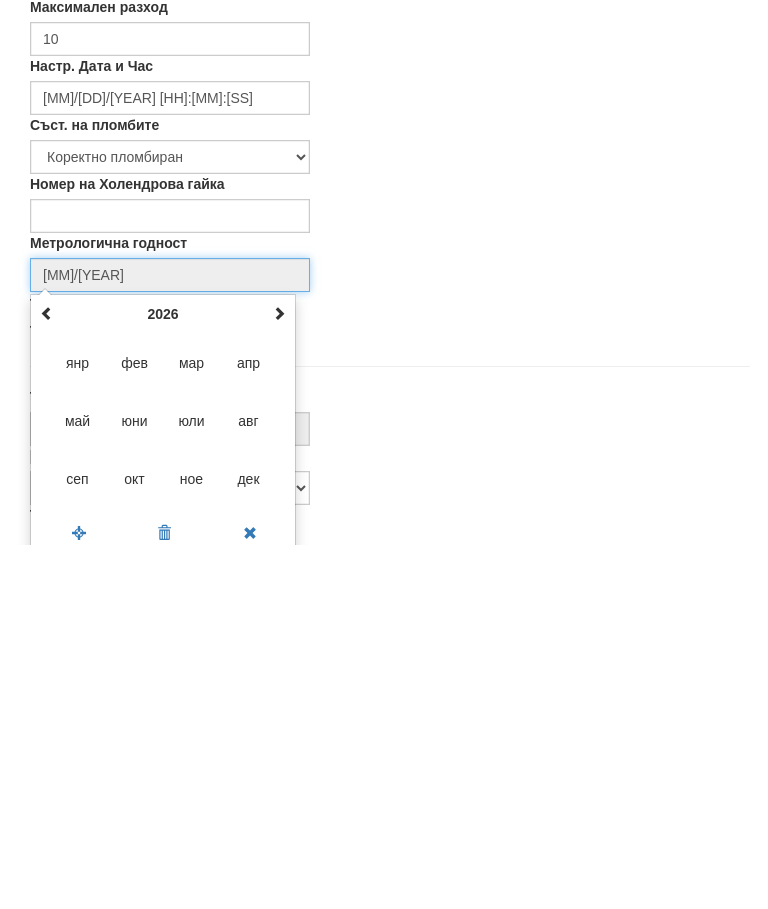 click at bounding box center [279, 677] 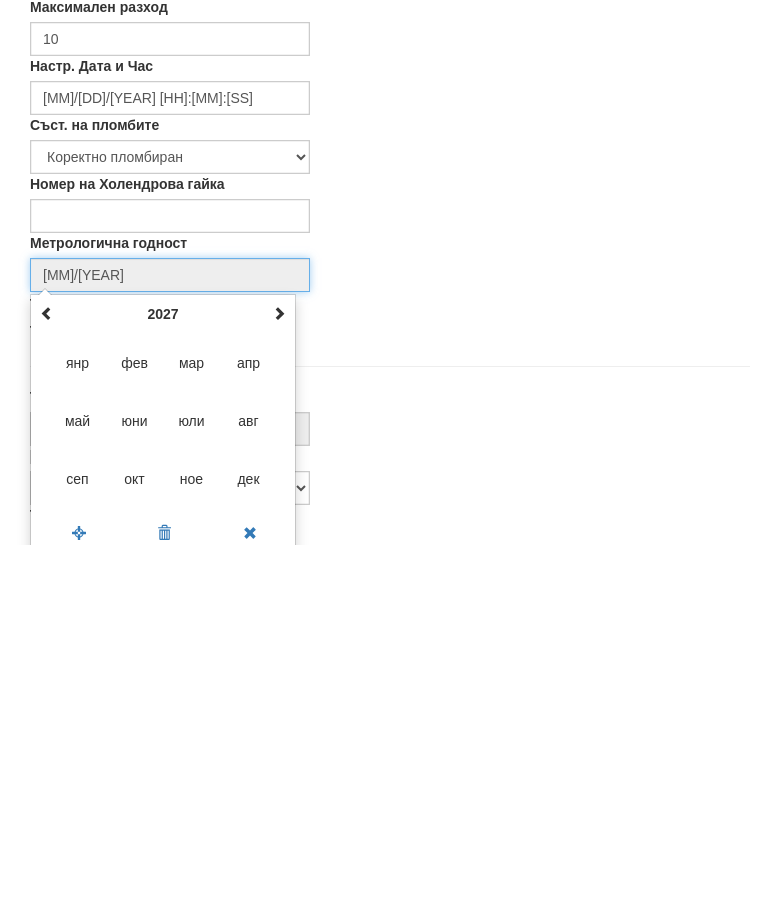 click on "авг" at bounding box center (249, 785) 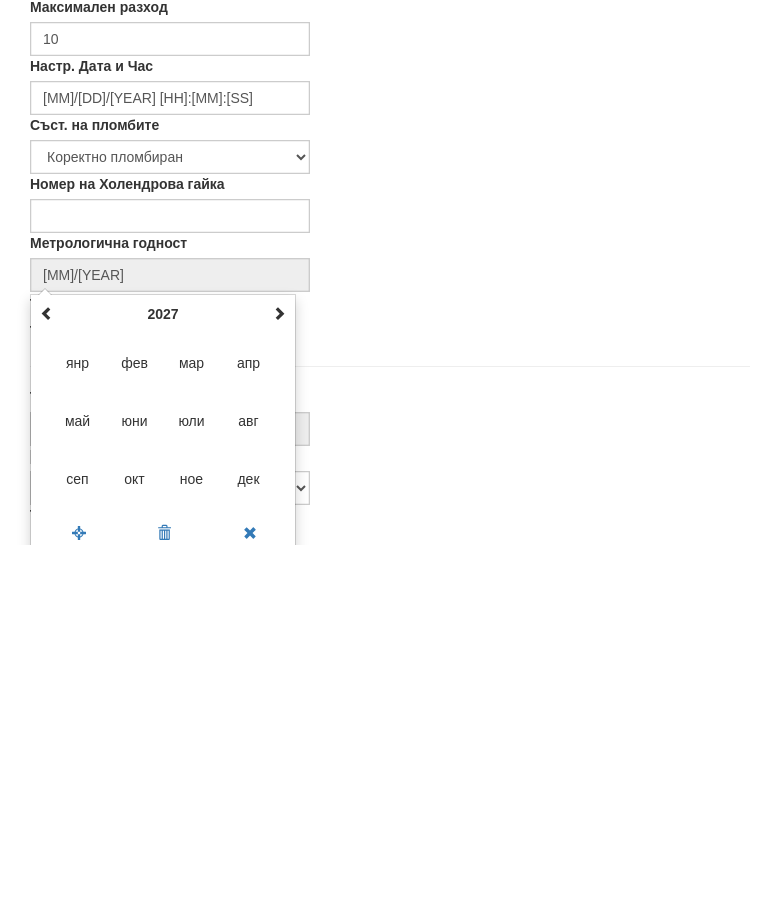 type on "08/2027" 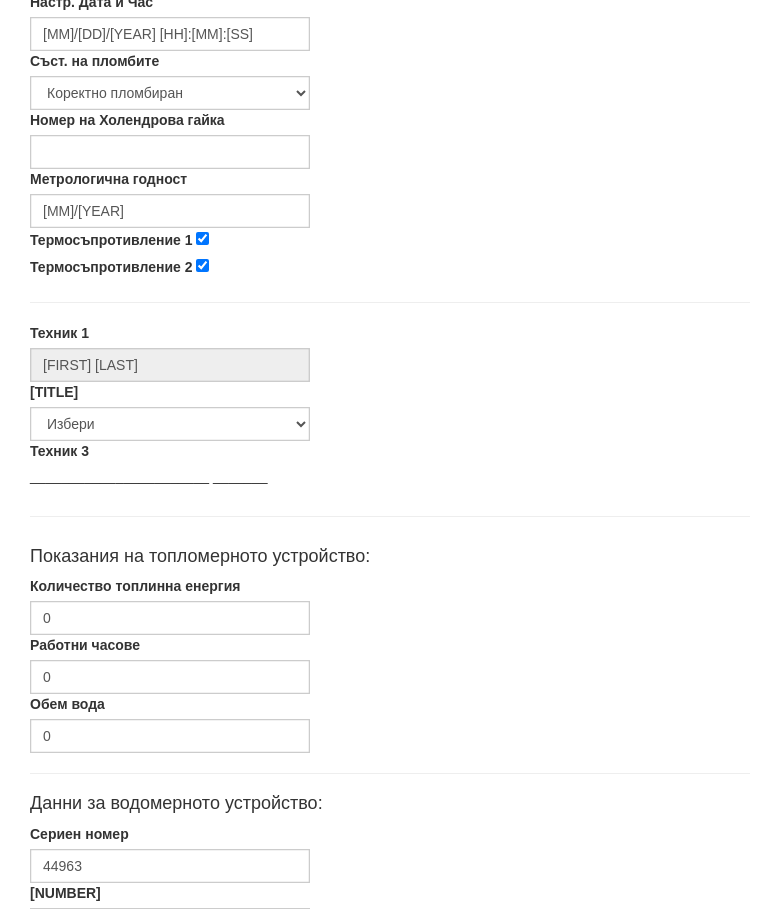 scroll, scrollTop: 761, scrollLeft: 0, axis: vertical 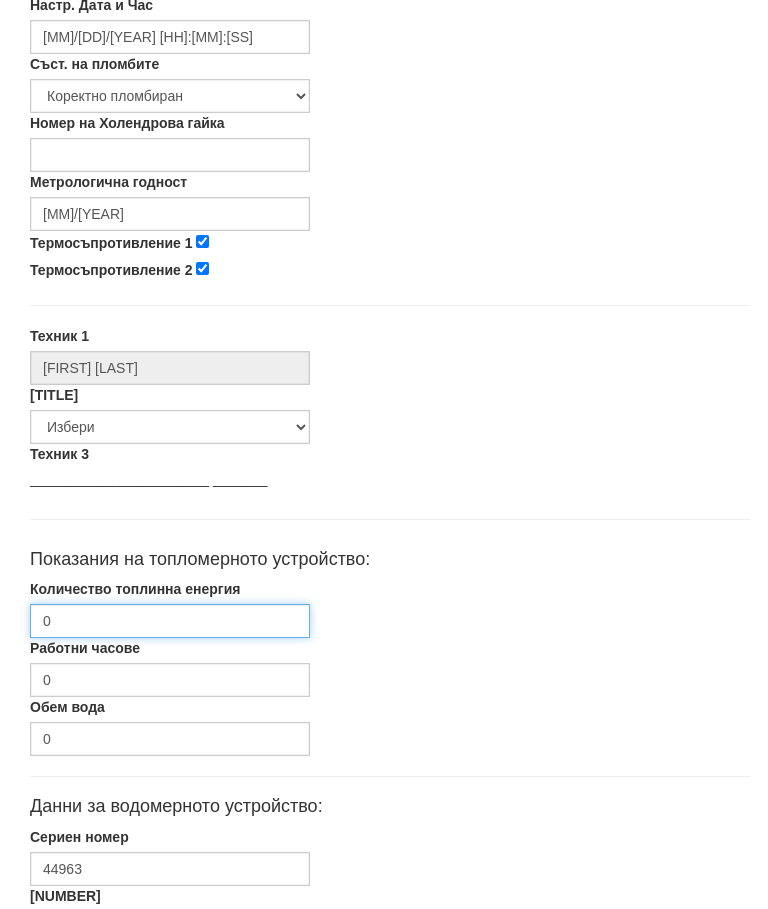 click on "0" at bounding box center [170, 621] 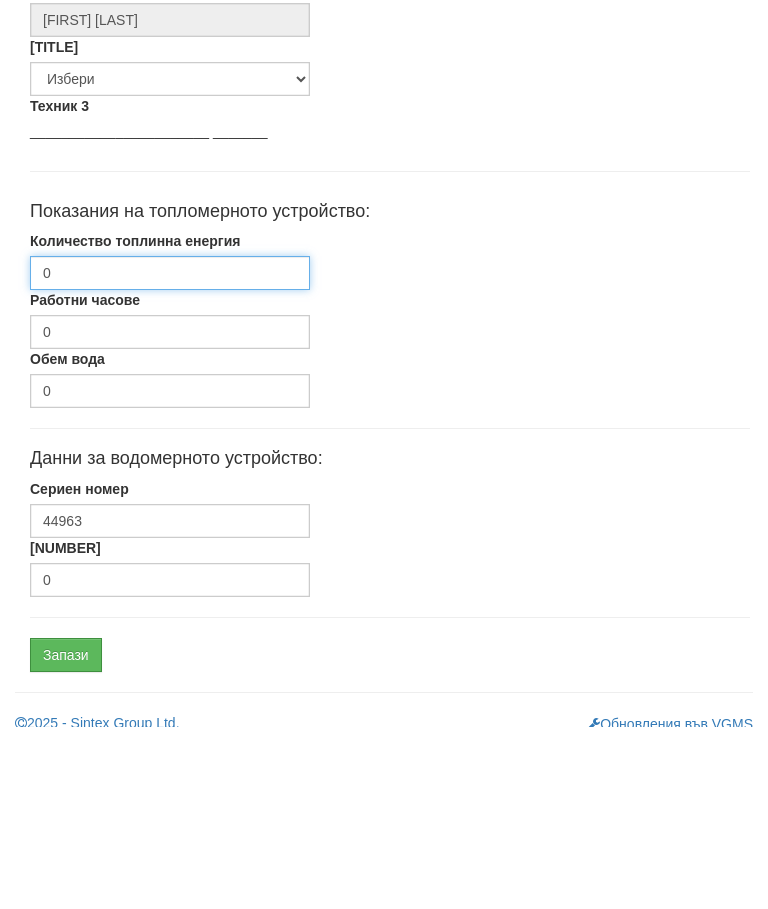 scroll, scrollTop: 948, scrollLeft: 0, axis: vertical 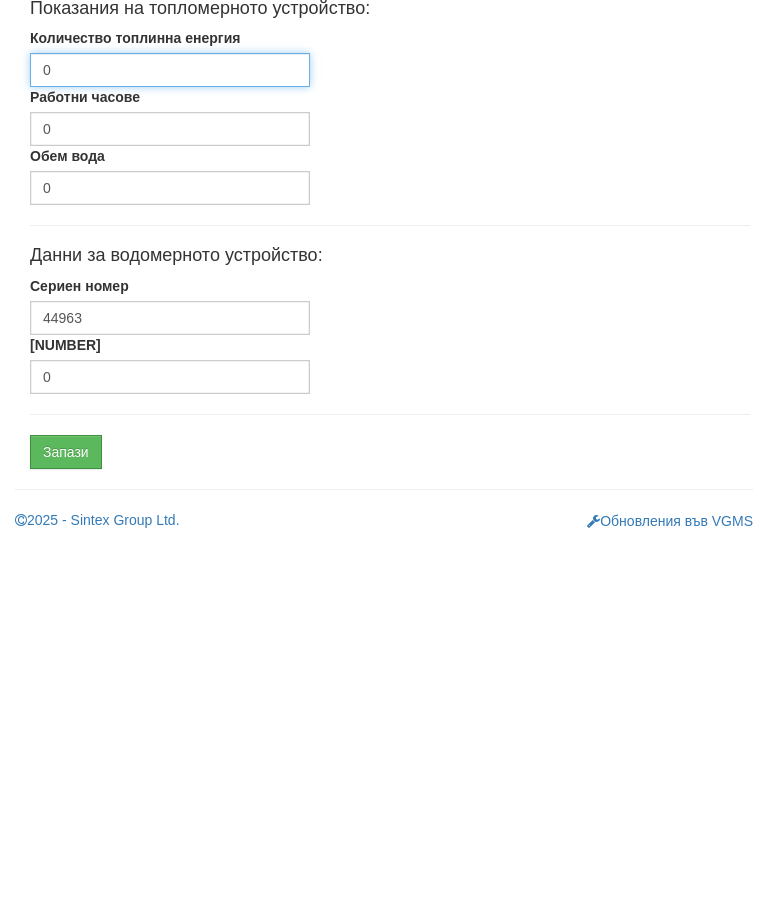 type on "1899.346" 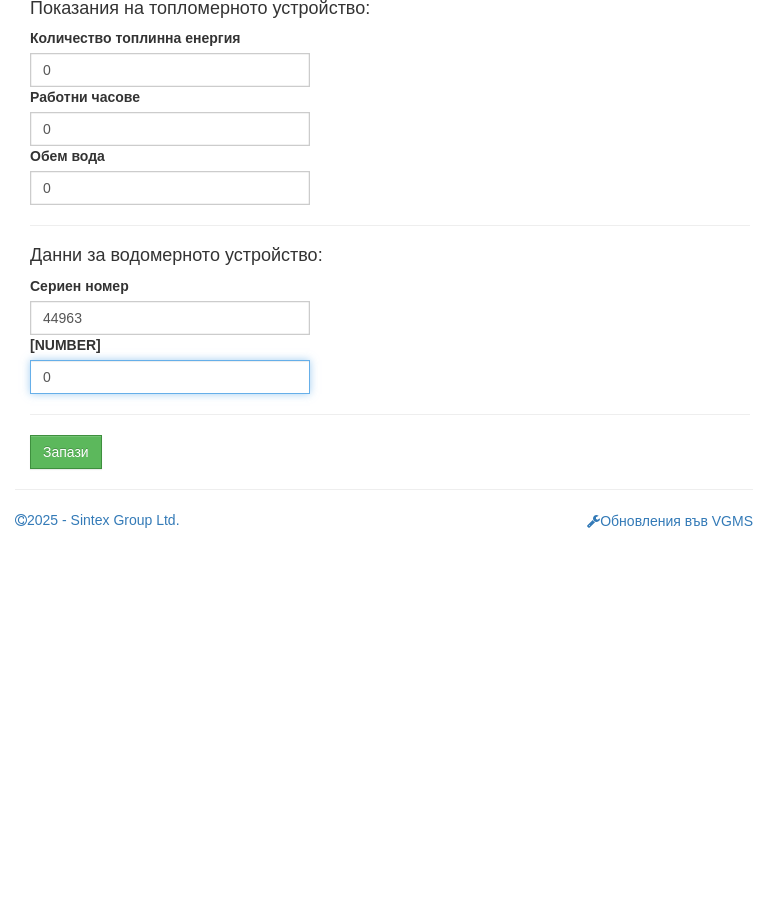 click on "0" at bounding box center [170, 741] 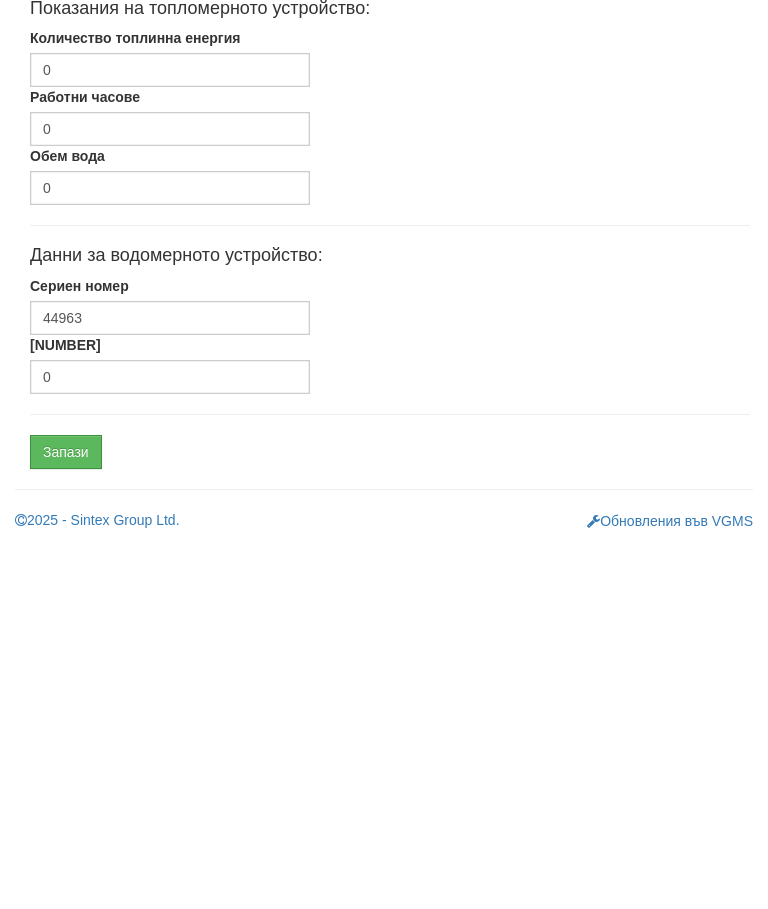 click on "Запази" at bounding box center [66, 816] 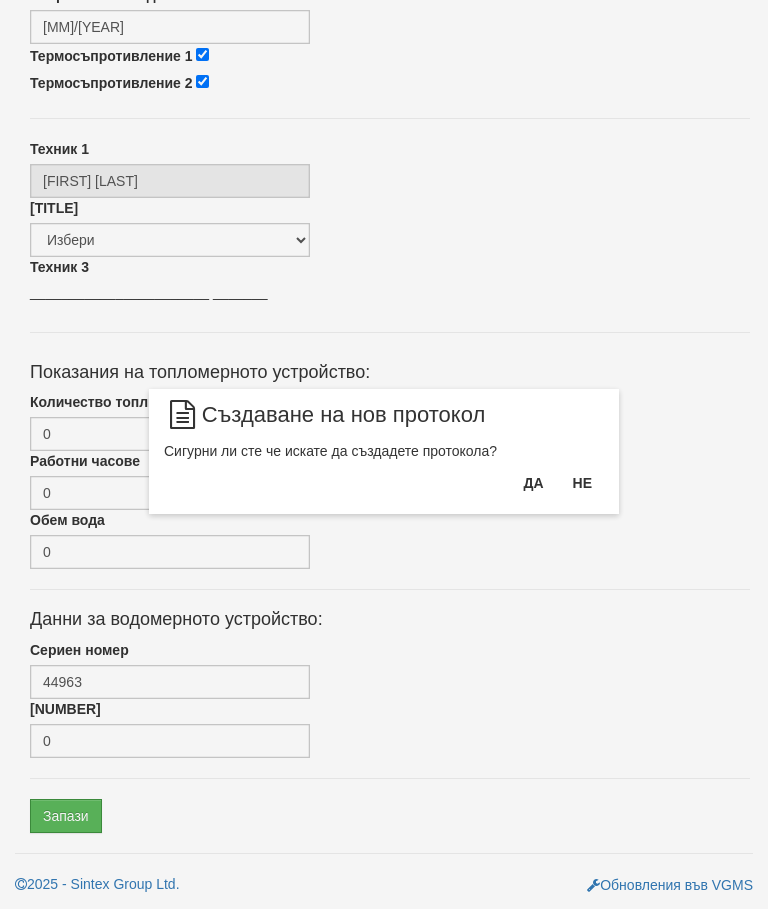 click on "Да" at bounding box center [533, 483] 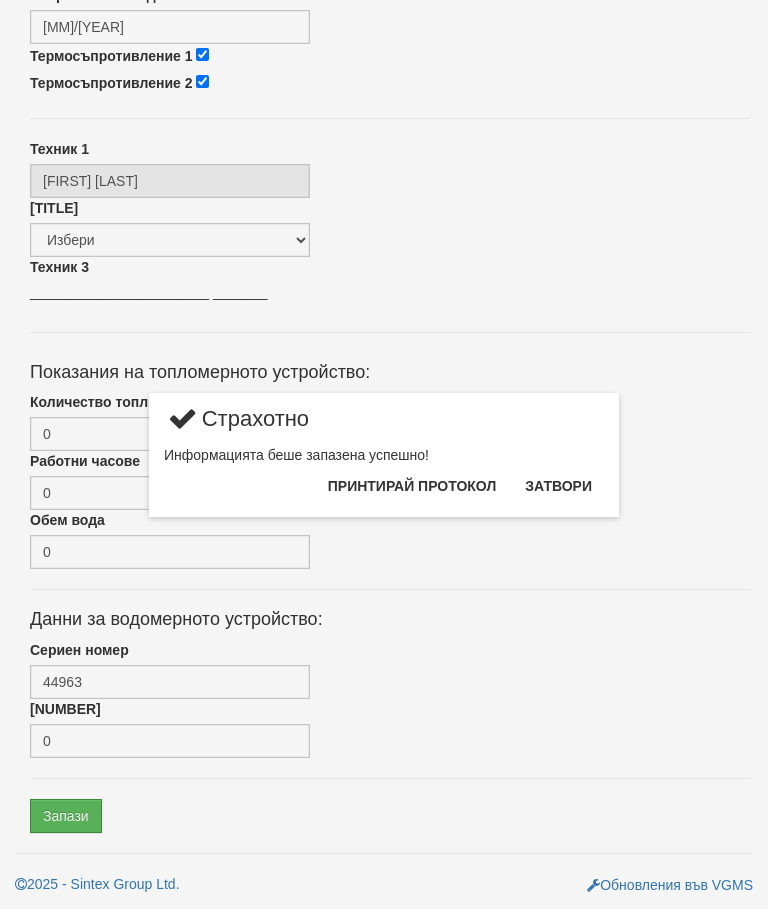 click on "Затвори" at bounding box center (558, 486) 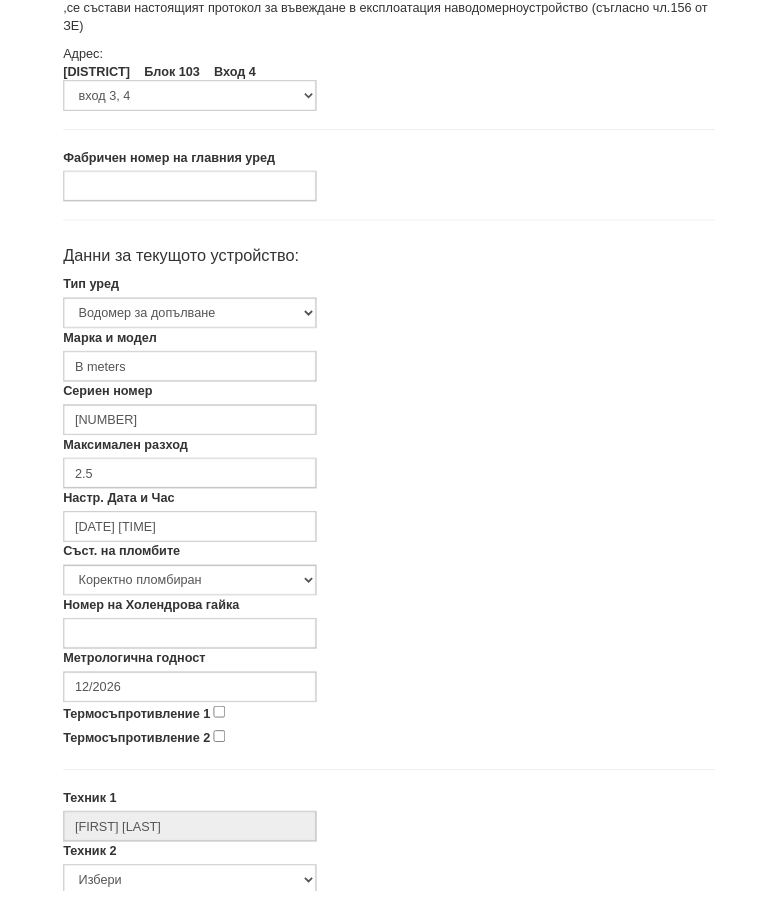 scroll, scrollTop: 348, scrollLeft: 0, axis: vertical 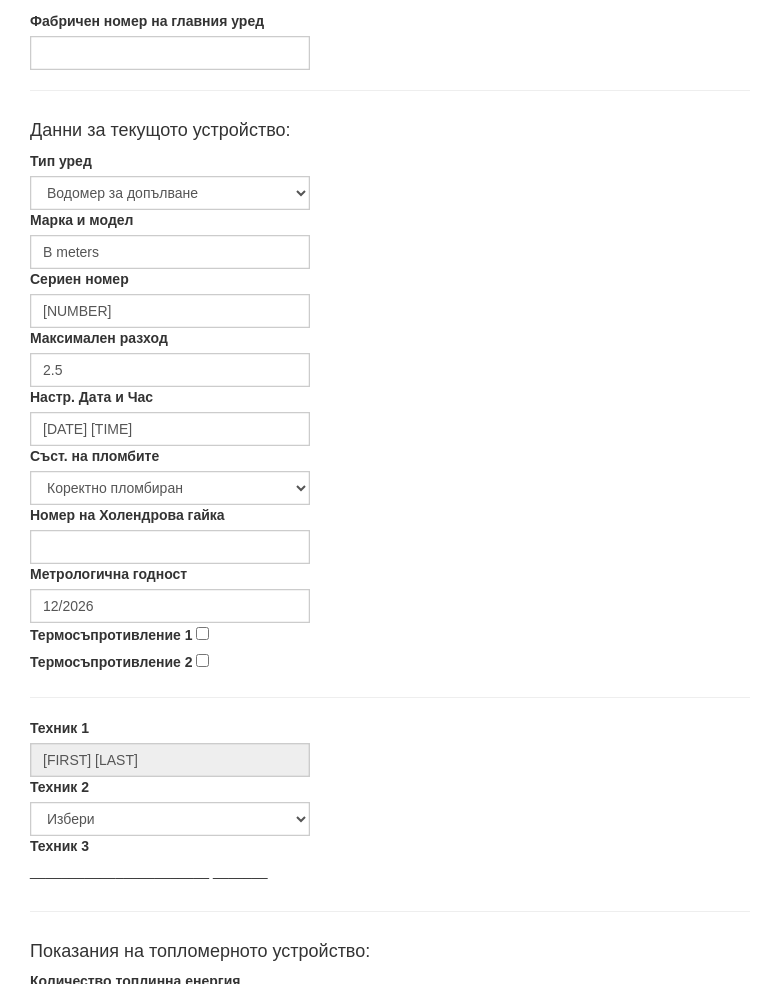 click on "Термосъпротивление 1" at bounding box center [202, 654] 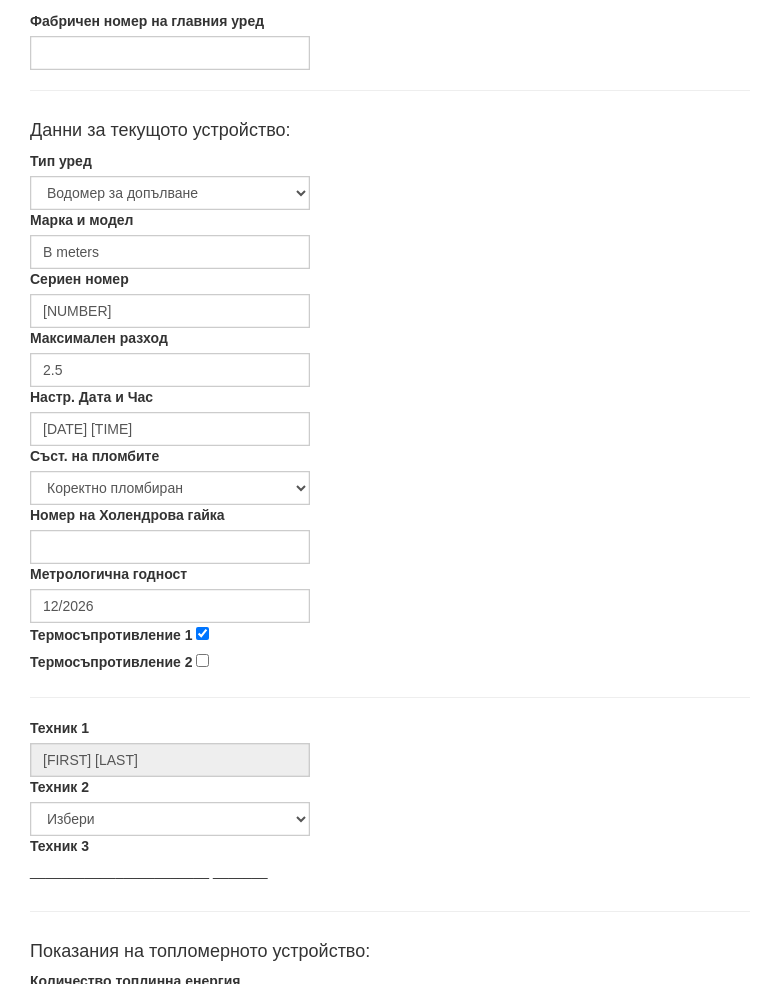 click on "Термосъпротивление 2" at bounding box center [202, 681] 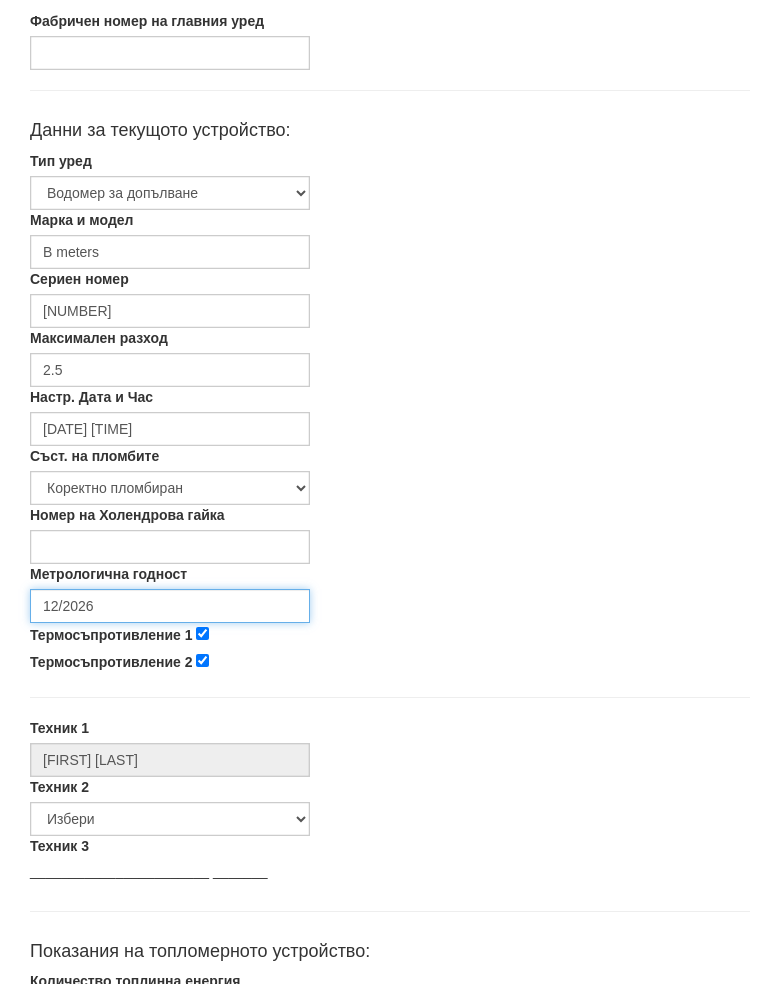 click on "12/2026" at bounding box center [170, 627] 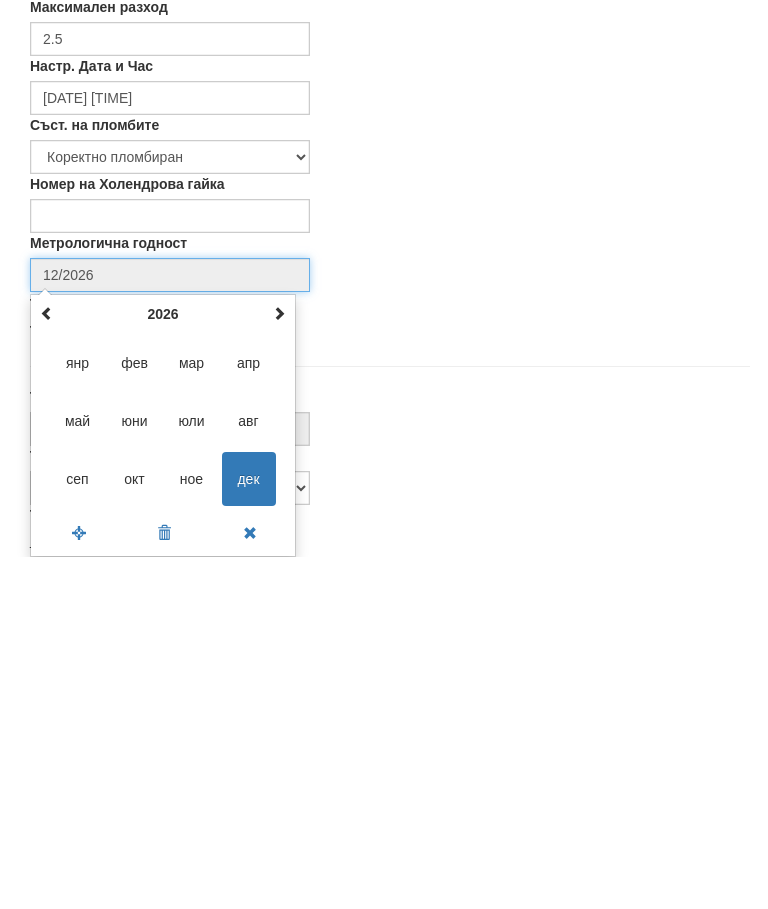 click on "2026" at bounding box center (163, 666) 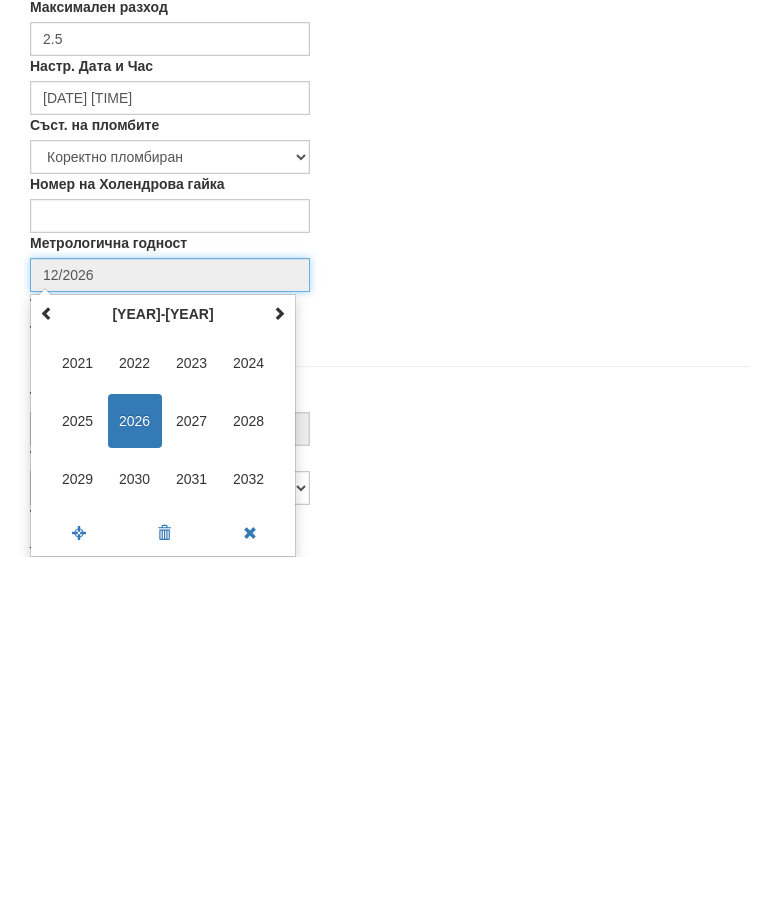 click on "[YEAR] [YEAR] [YEAR] [YEAR] [YEAR] [YEAR] [YEAR] [YEAR] [YEAR] [YEAR] [YEAR] [YEAR]" at bounding box center [163, 773] 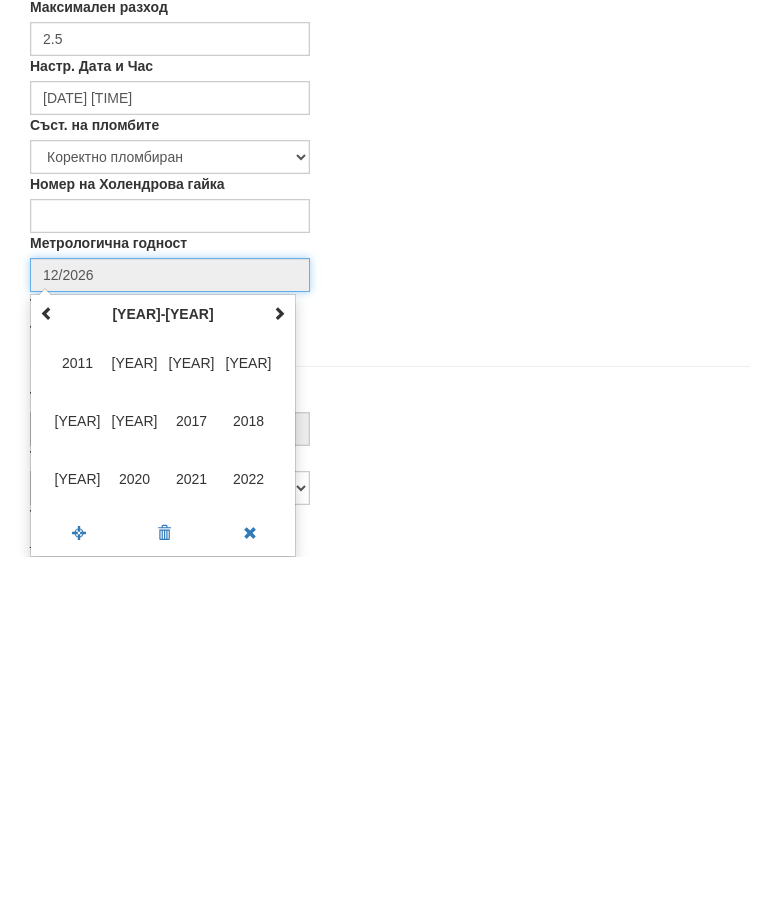 click at bounding box center (249, 885) 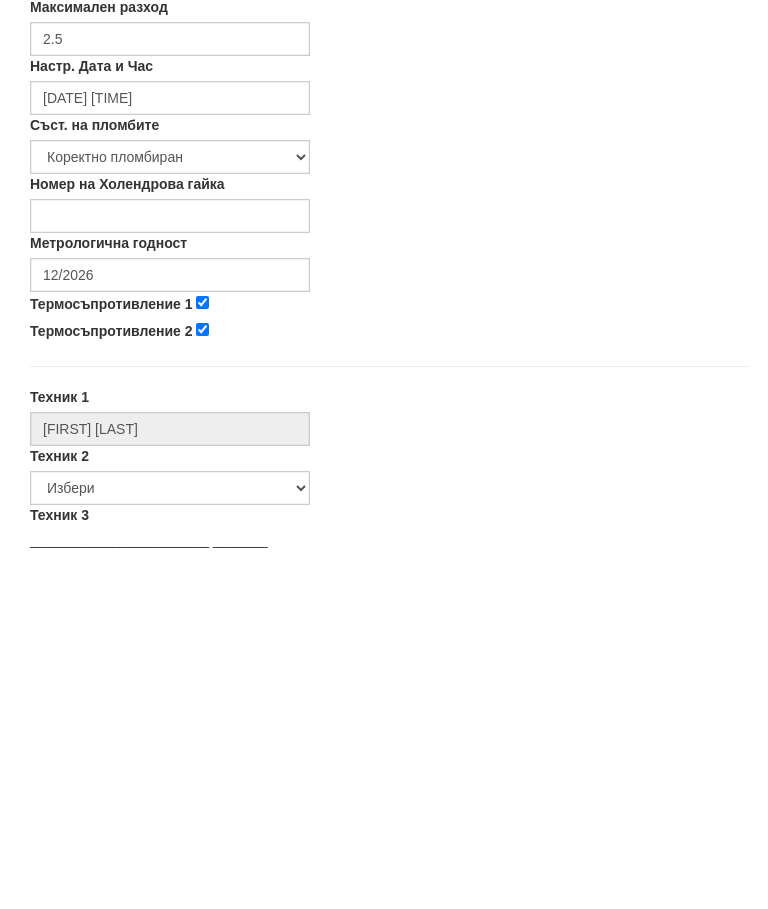scroll, scrollTop: 700, scrollLeft: 0, axis: vertical 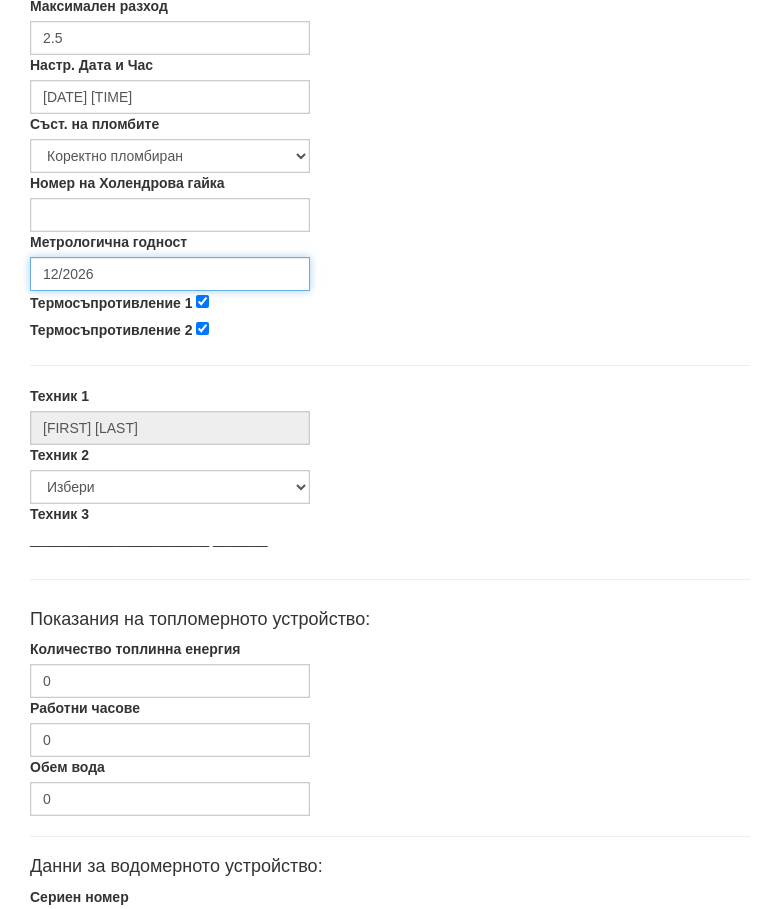 click on "12/2026" at bounding box center (170, 275) 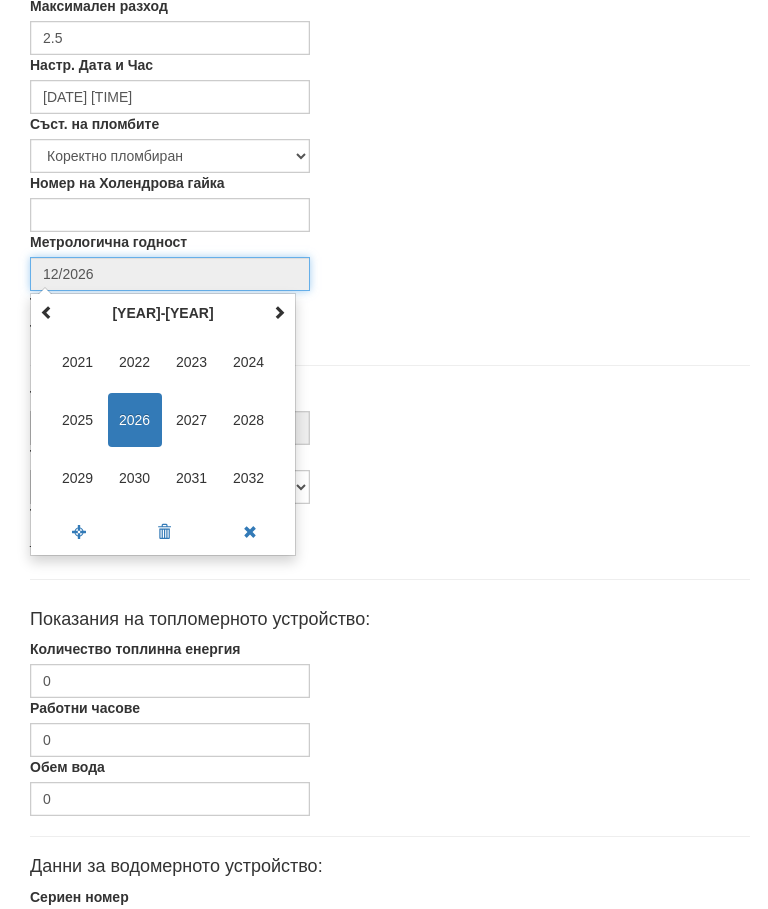 scroll, scrollTop: 700, scrollLeft: 0, axis: vertical 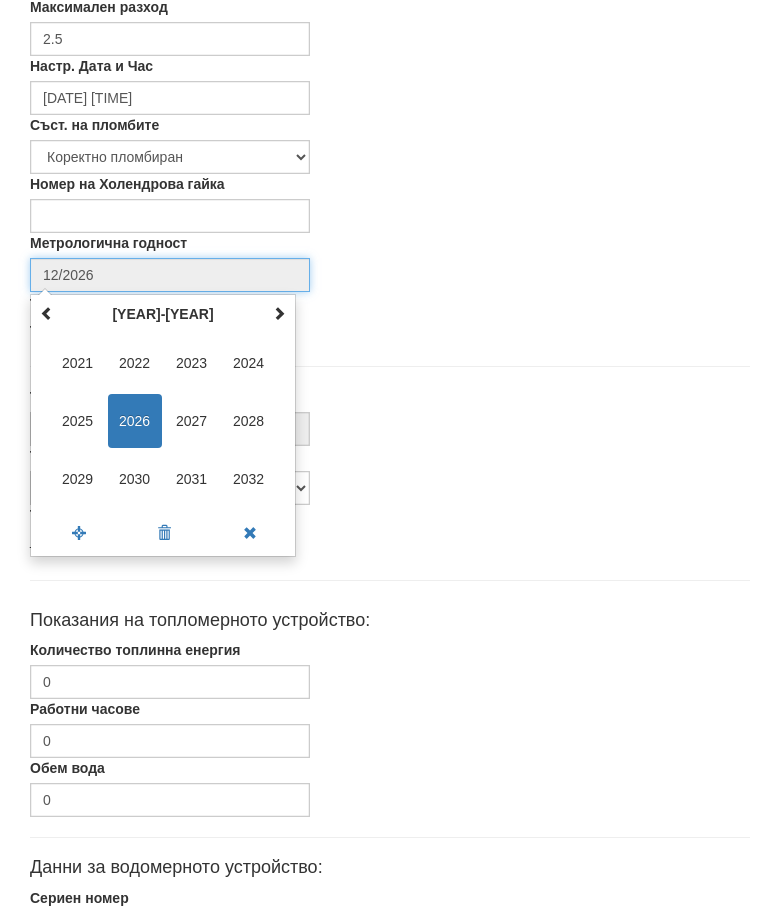 click on "2021" at bounding box center [78, 363] 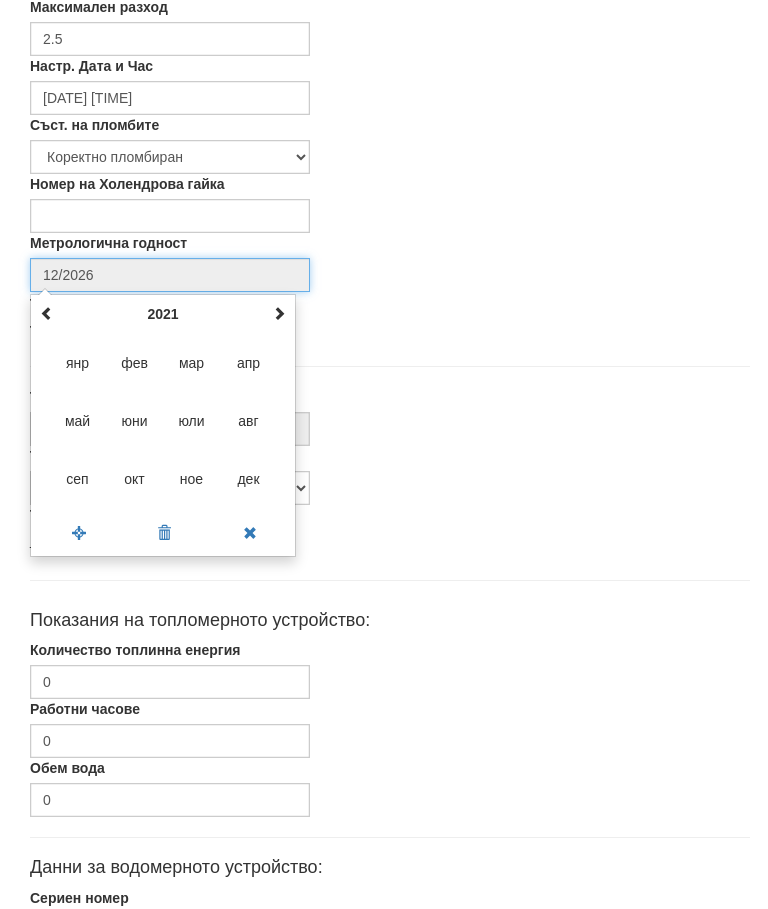click at bounding box center (279, 313) 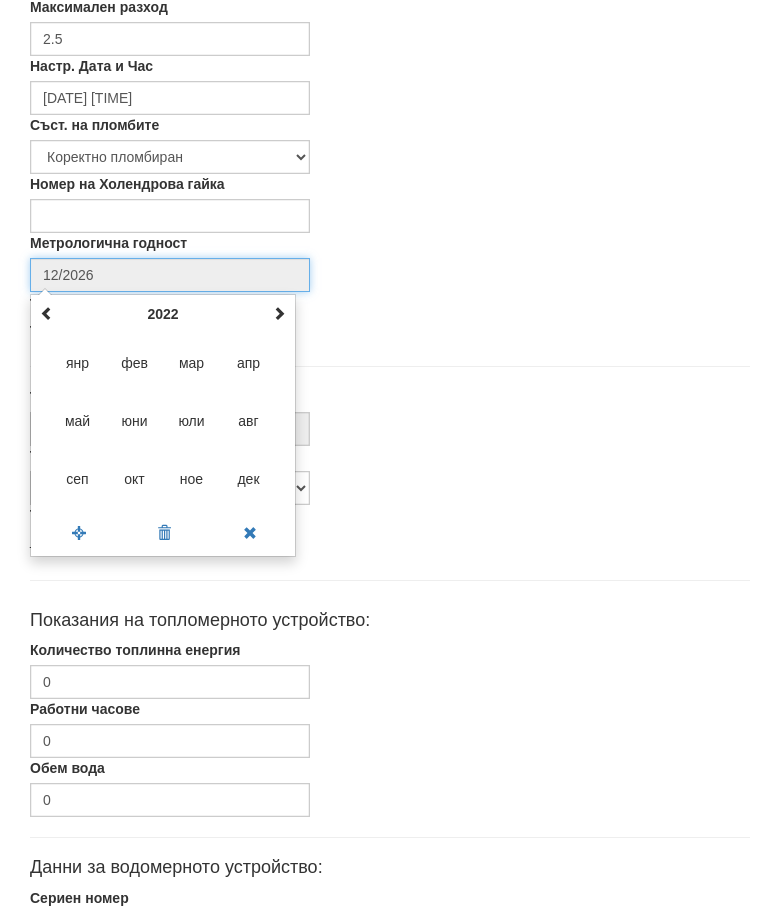 click at bounding box center [279, 313] 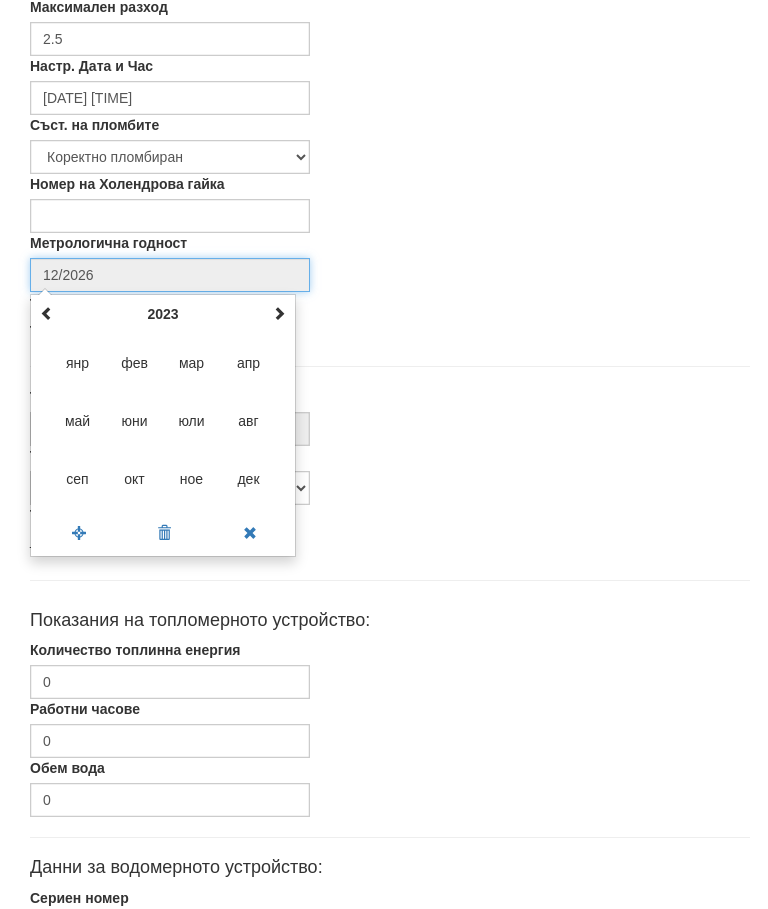 click at bounding box center [279, 313] 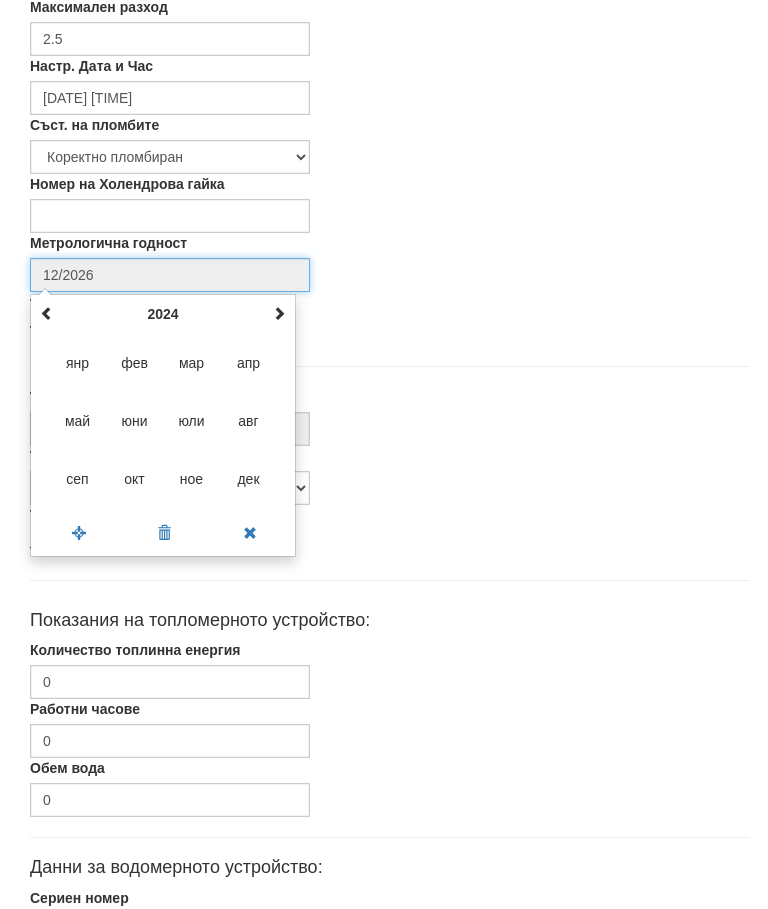 click at bounding box center [279, 313] 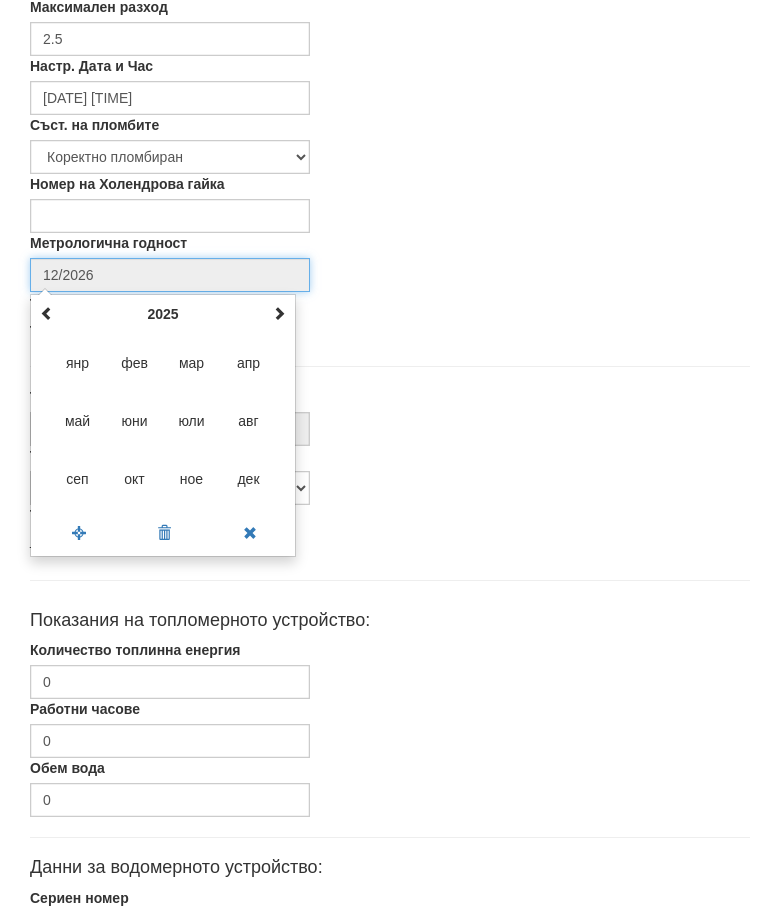 click at bounding box center (279, 313) 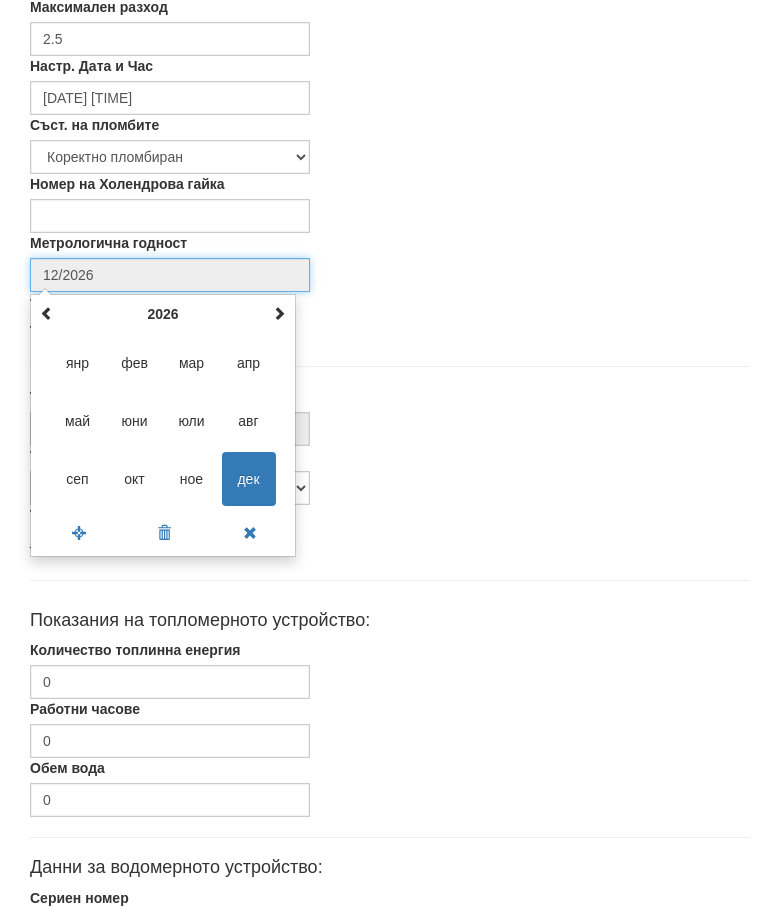 click at bounding box center (279, 313) 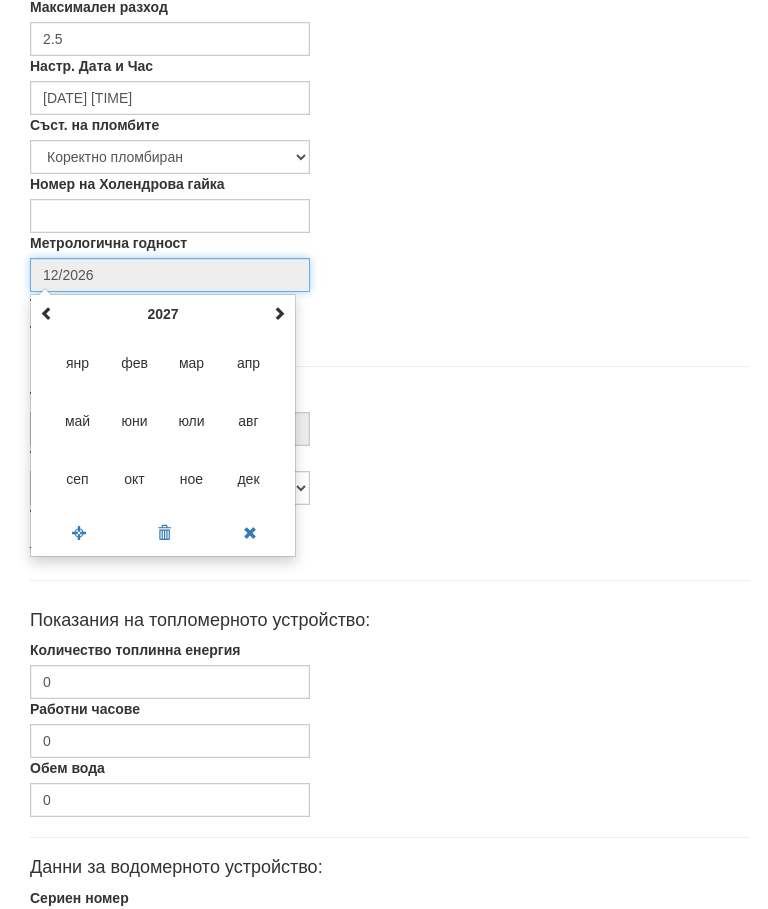 click at bounding box center [279, 313] 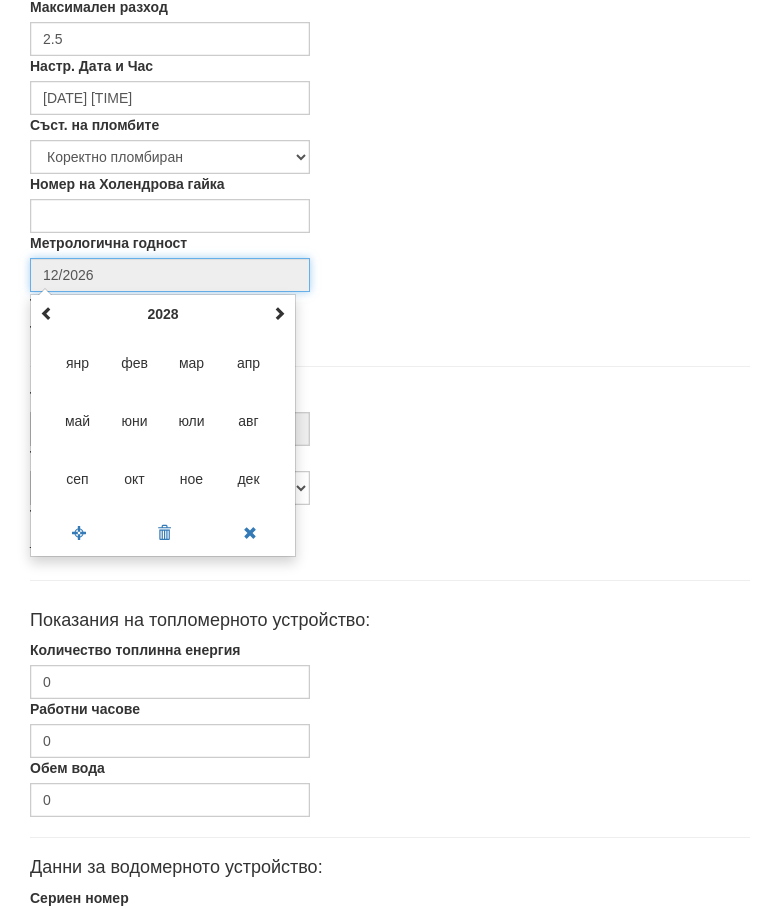 click at bounding box center [279, 313] 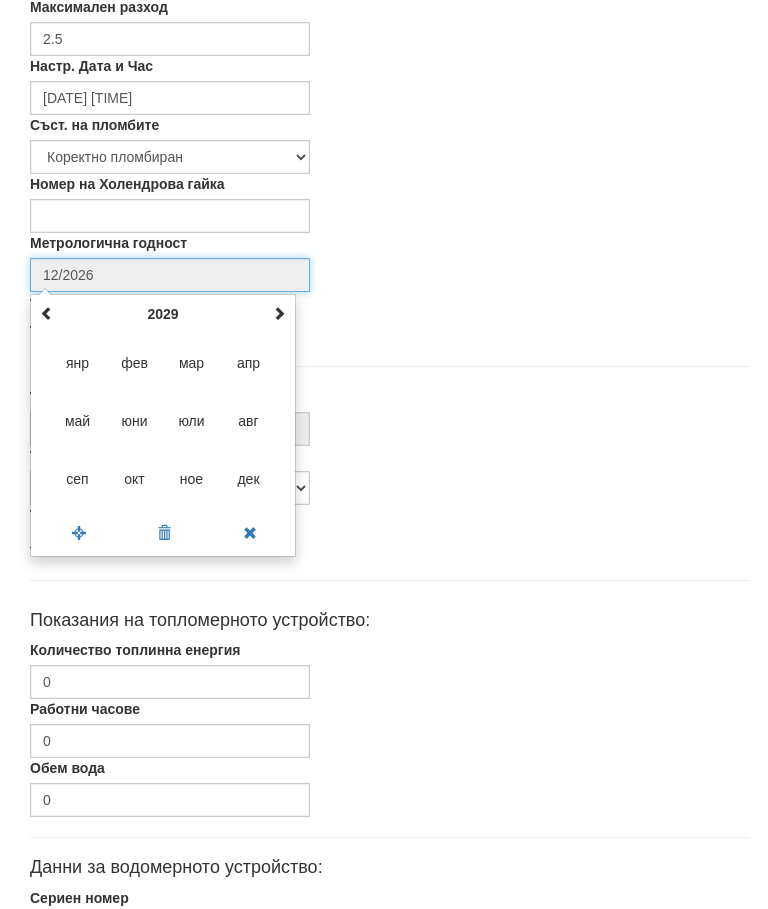 click at bounding box center [279, 313] 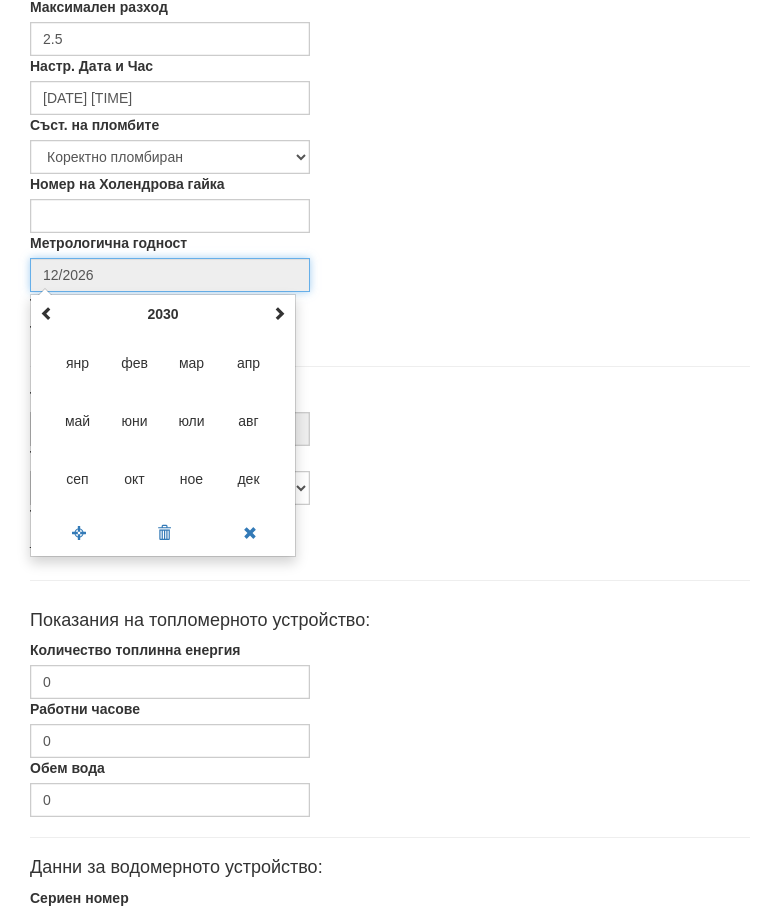 click on "дек" at bounding box center [249, 479] 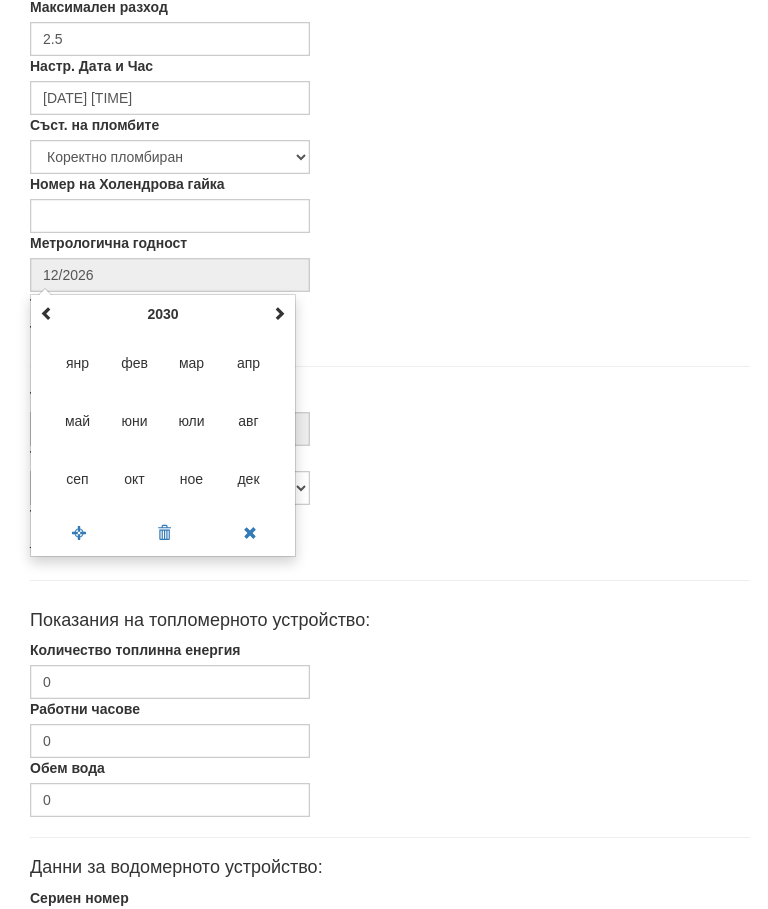 type on "12/2030" 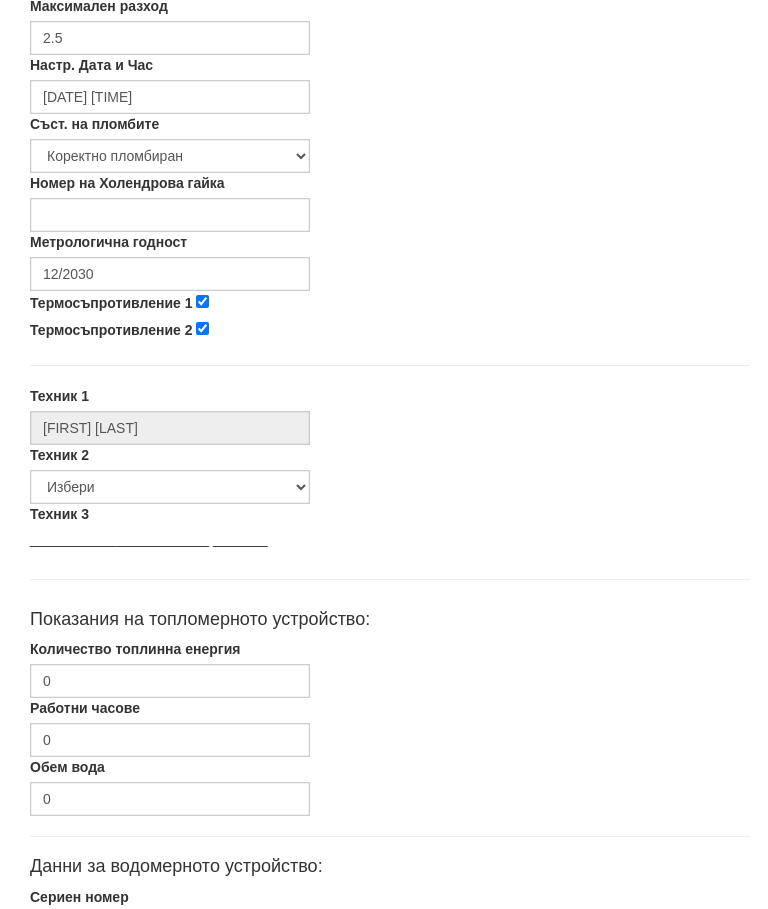 scroll, scrollTop: 793, scrollLeft: 0, axis: vertical 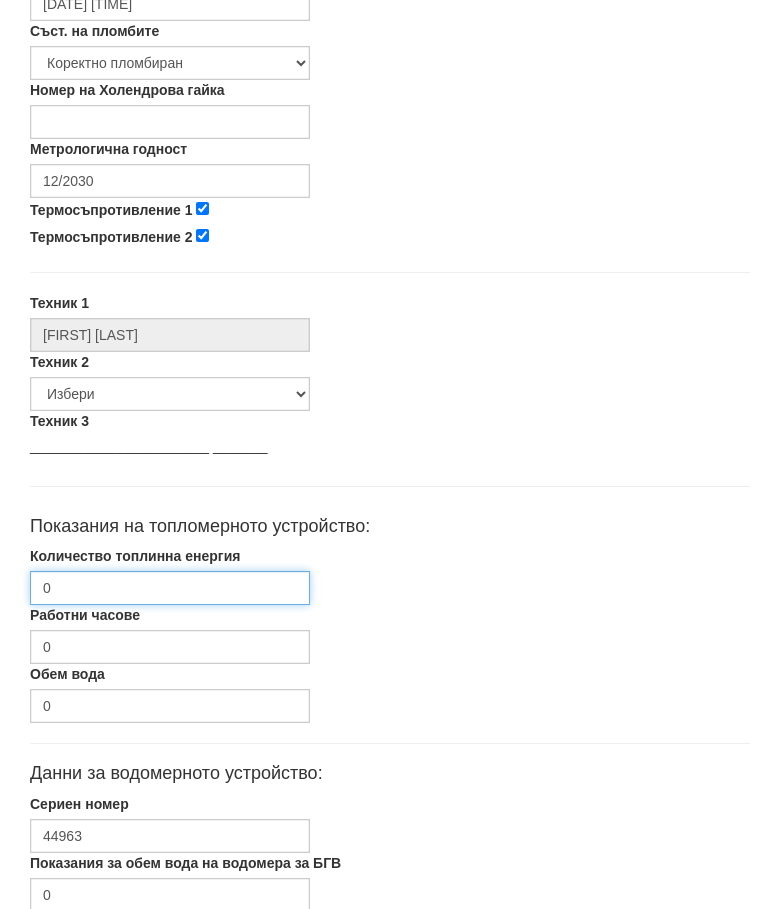 click on "0" at bounding box center [170, 589] 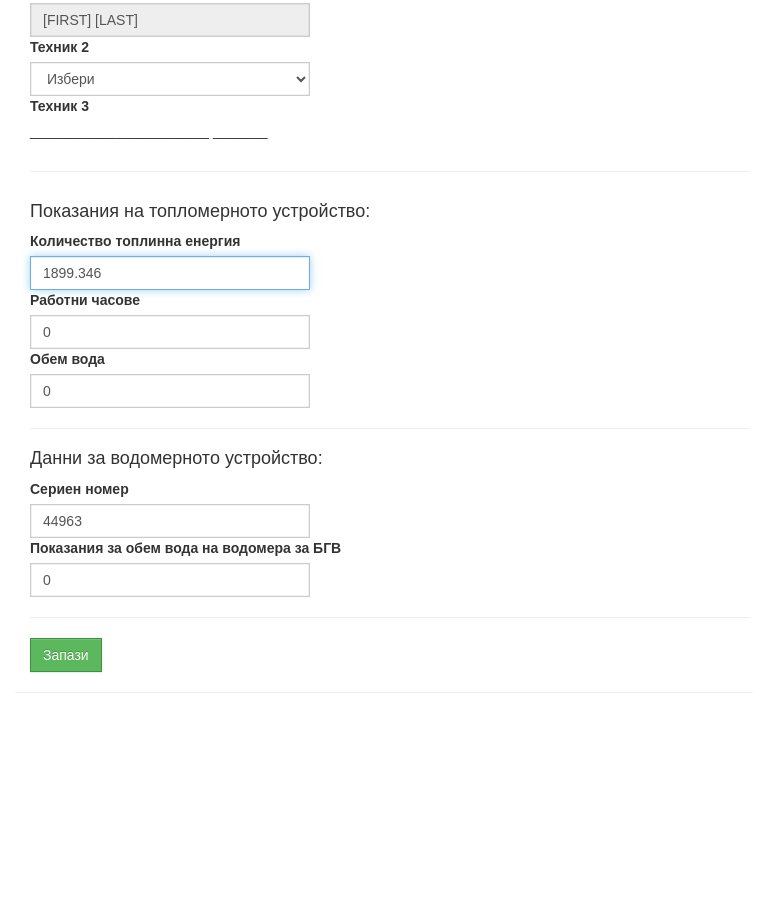 scroll, scrollTop: 948, scrollLeft: 0, axis: vertical 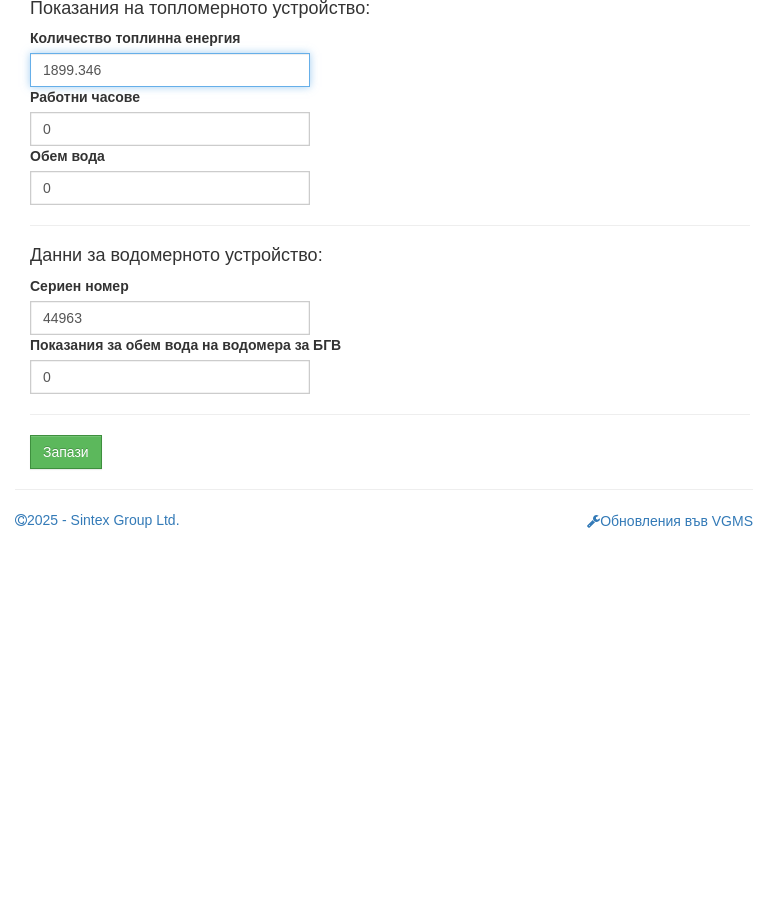 type on "1899.346" 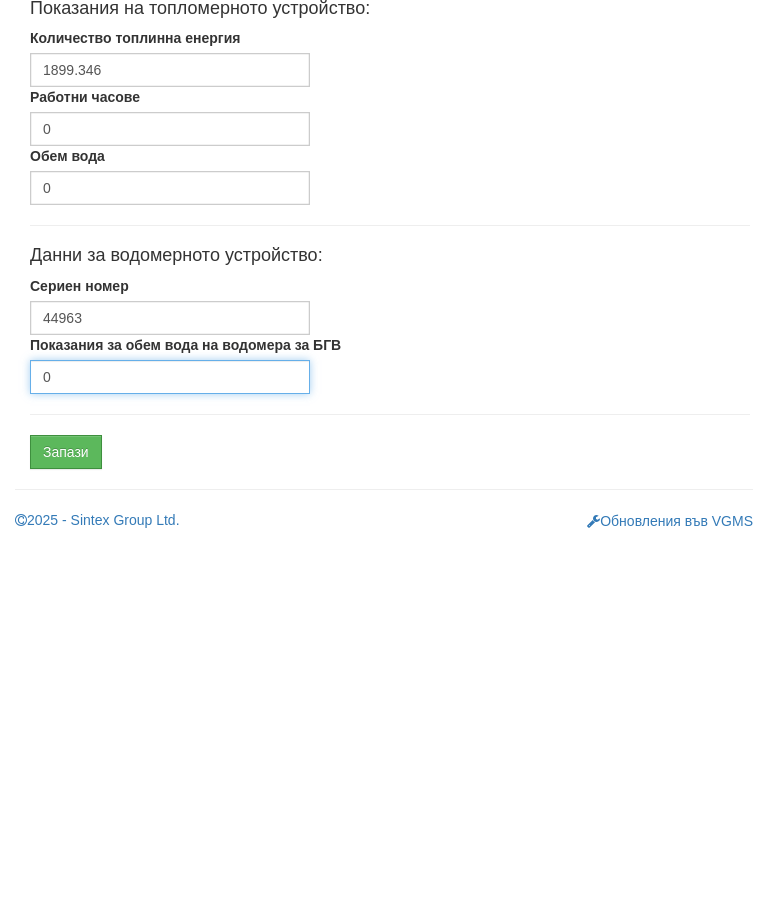 click on "0" at bounding box center (170, 741) 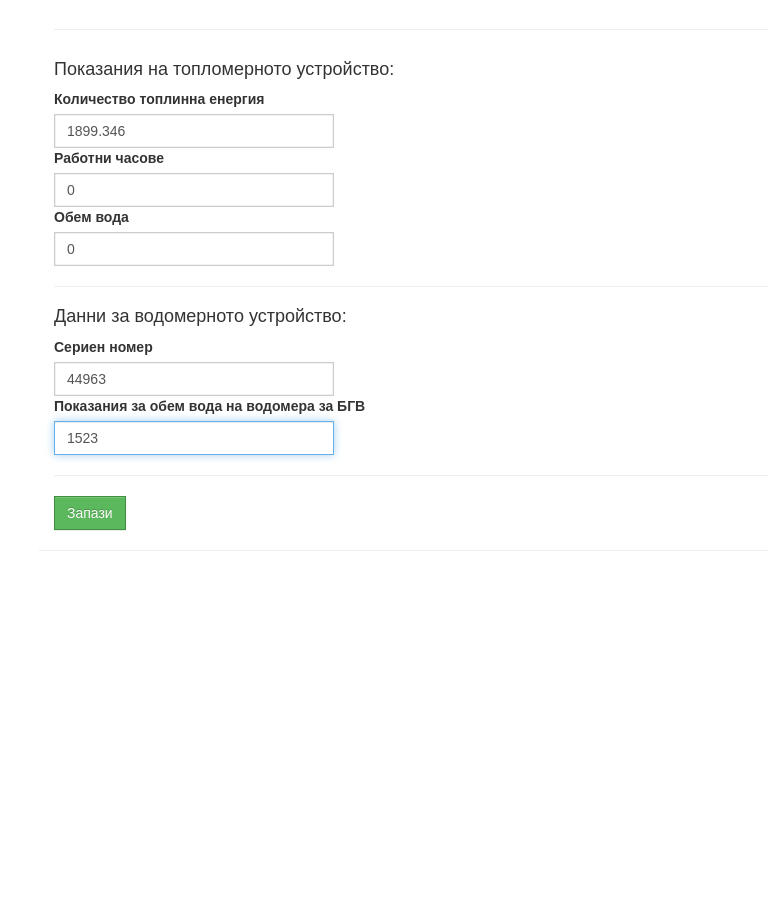 scroll, scrollTop: 948, scrollLeft: 0, axis: vertical 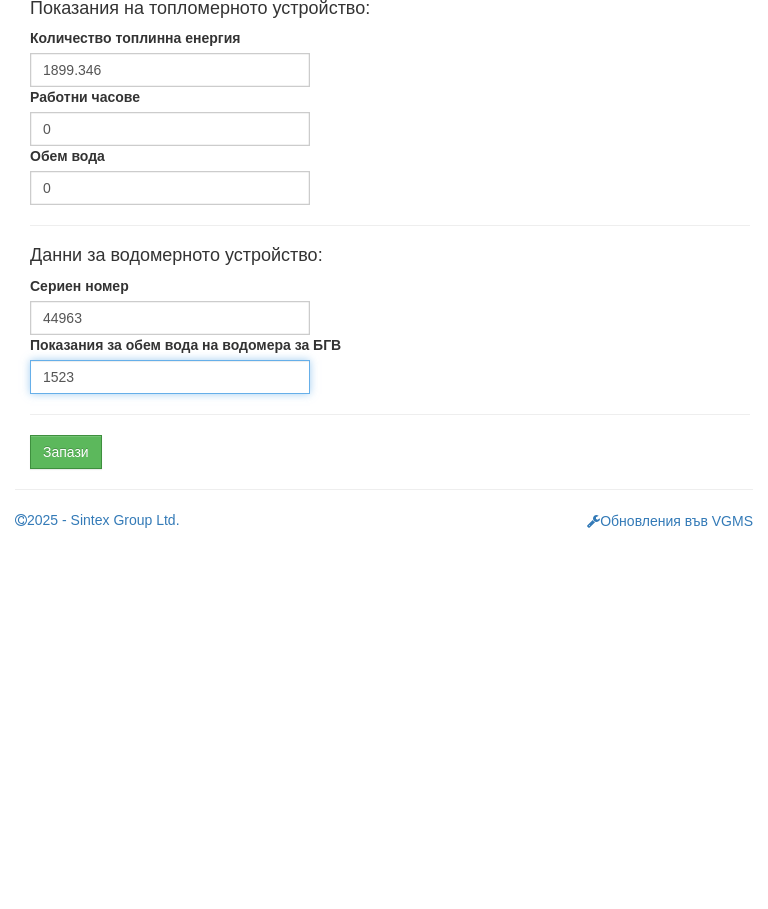 type on "1523" 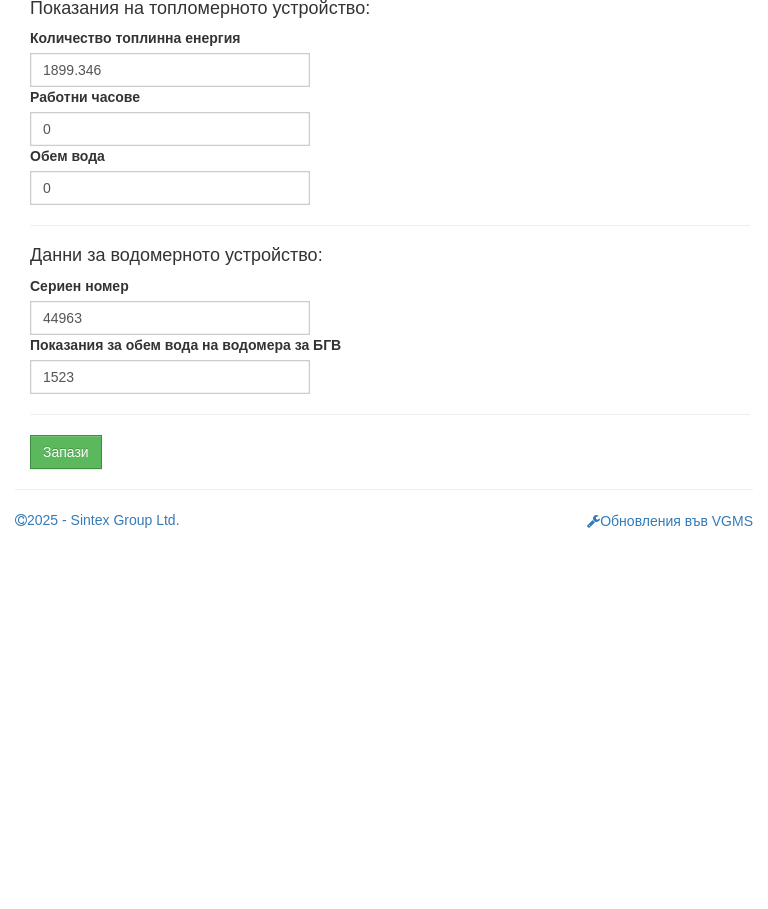 click on "Запази" at bounding box center (66, 816) 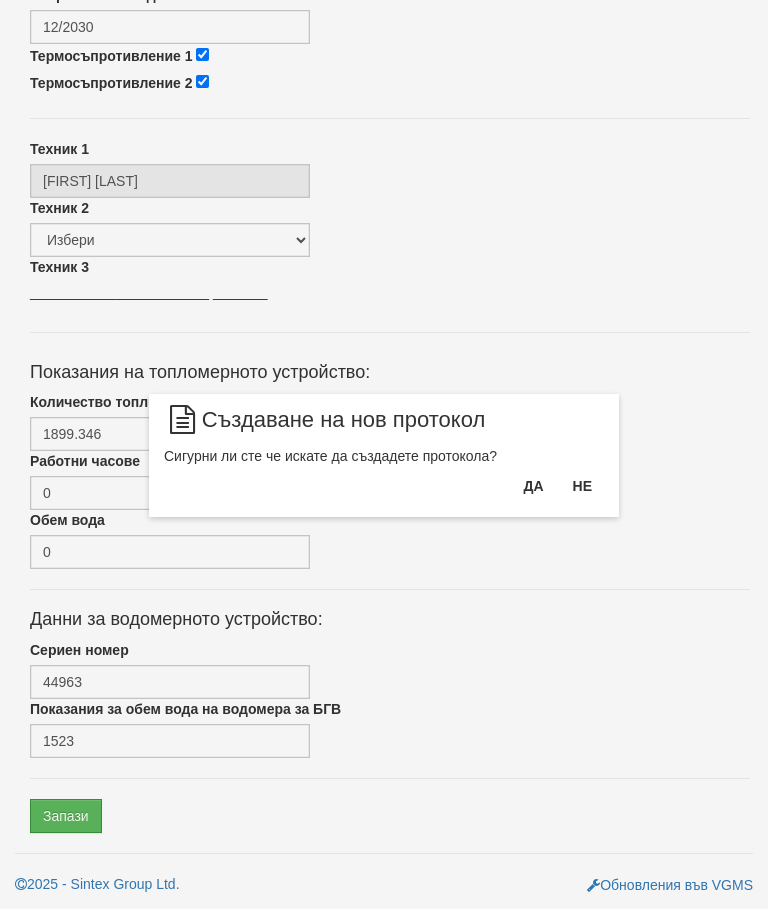 click on "Да" at bounding box center [533, 486] 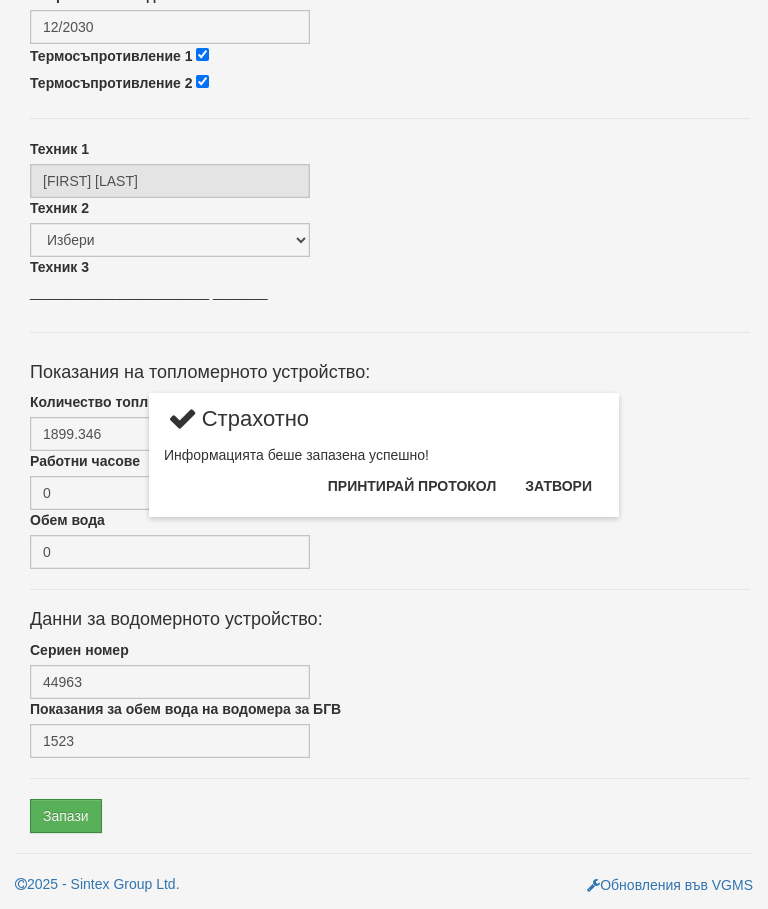 click on "Затвори" at bounding box center [558, 486] 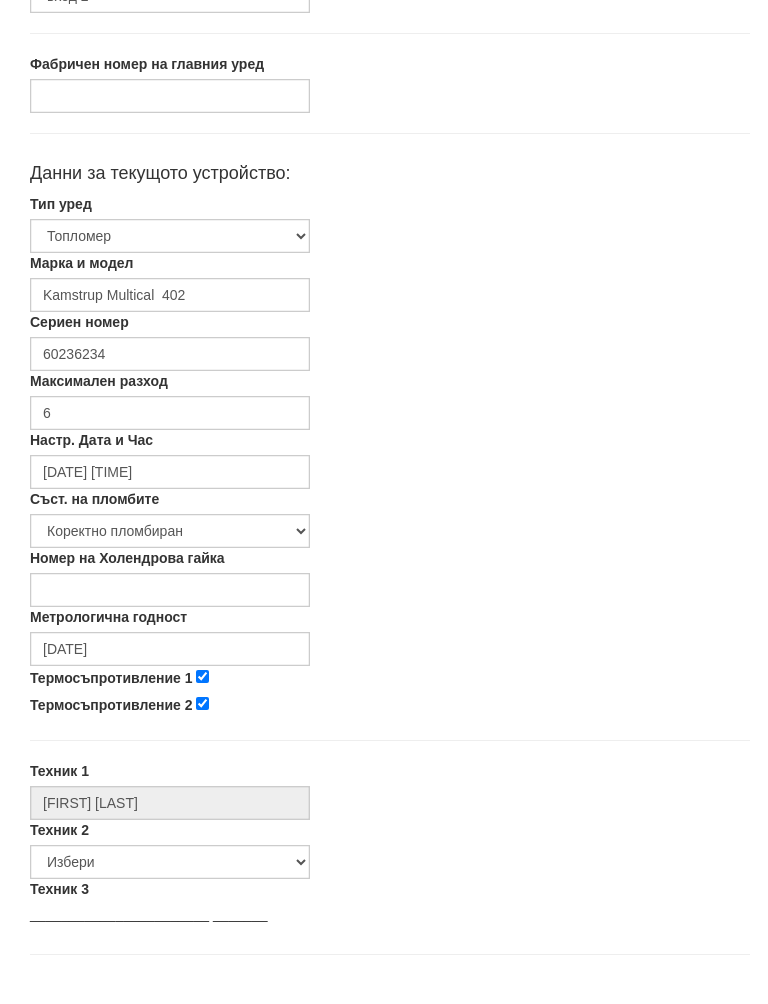 scroll, scrollTop: 309, scrollLeft: 0, axis: vertical 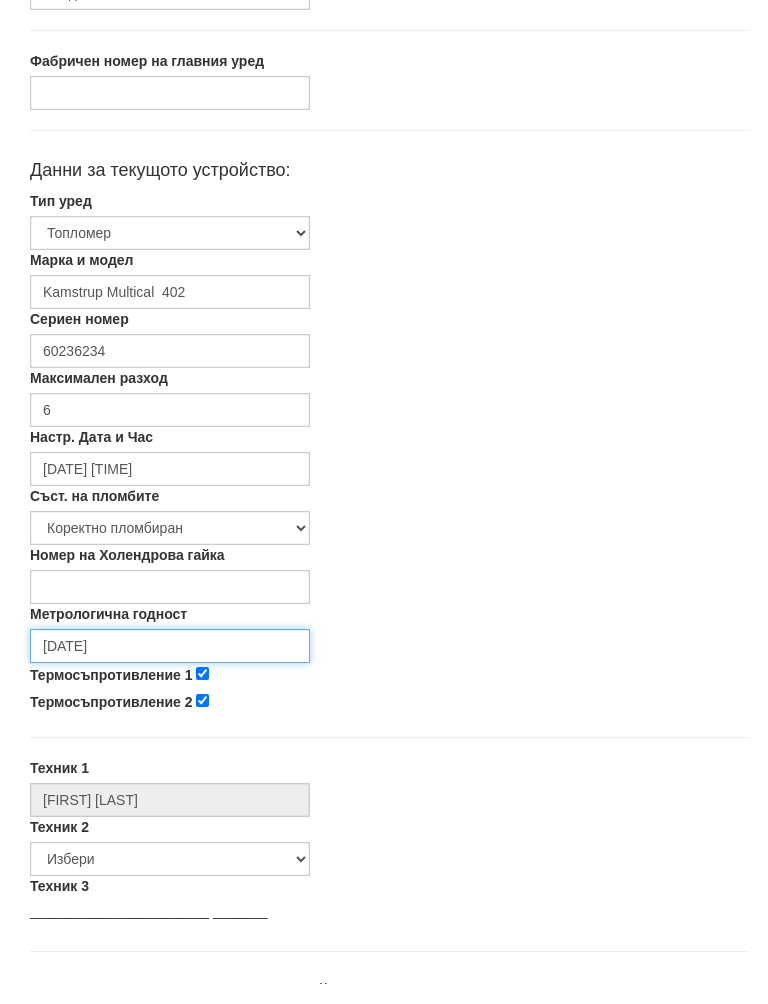 click on "[DATE]" at bounding box center [170, 666] 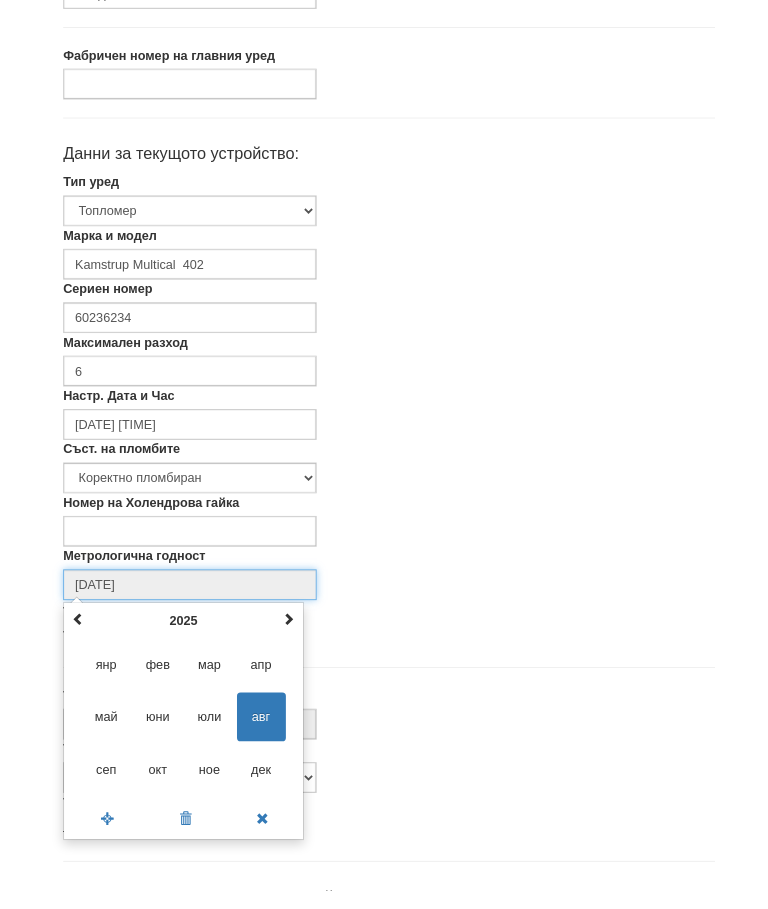 scroll, scrollTop: 336, scrollLeft: 0, axis: vertical 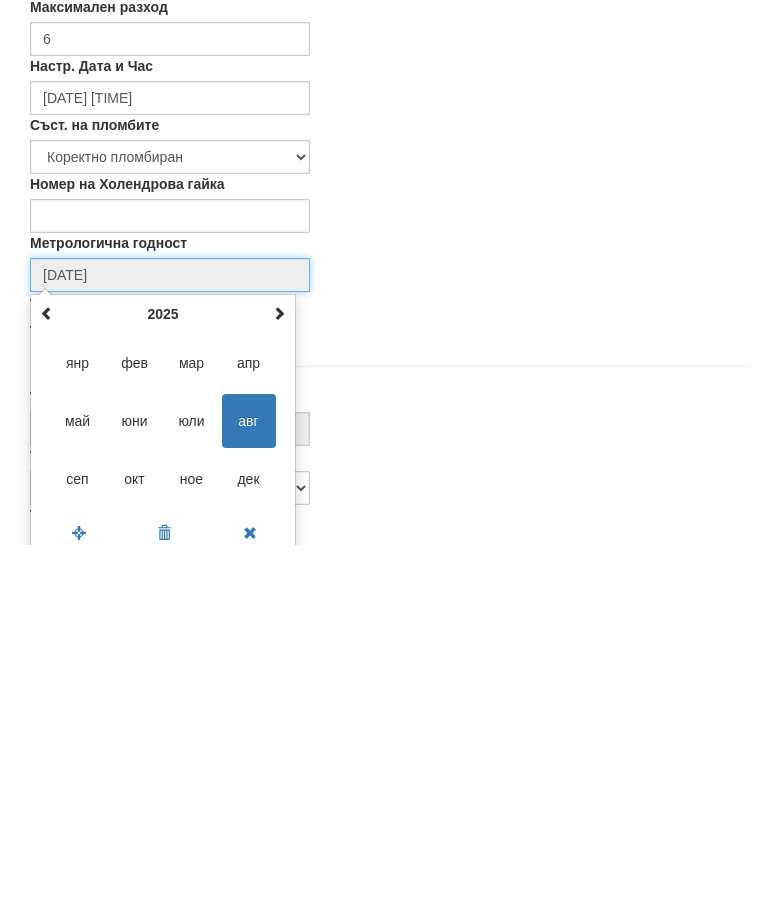 click at bounding box center (279, 678) 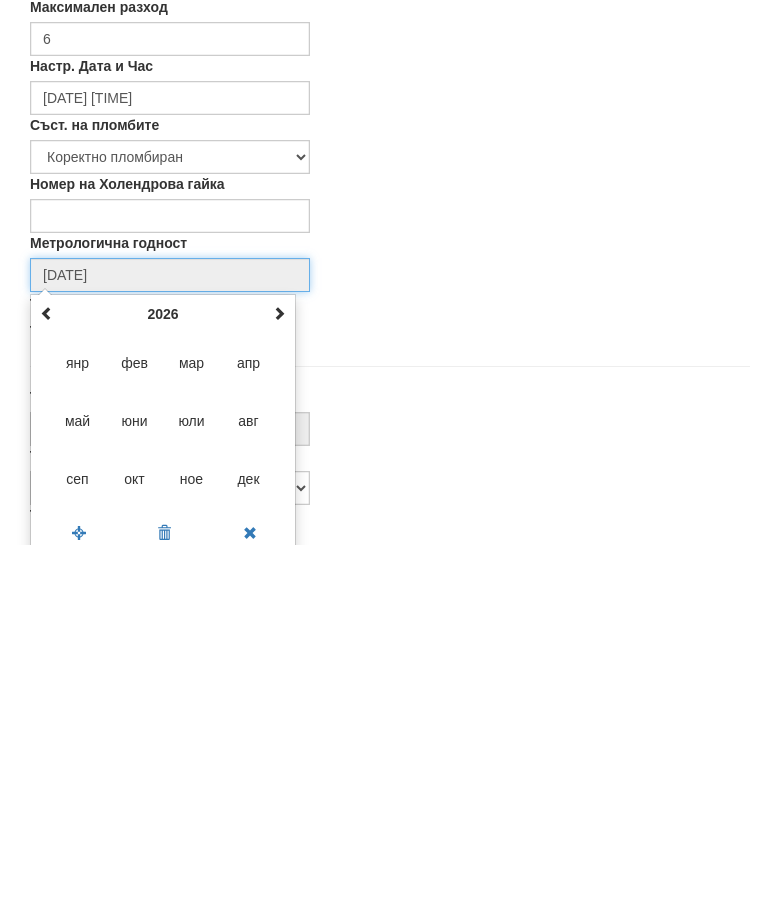 click at bounding box center (279, 677) 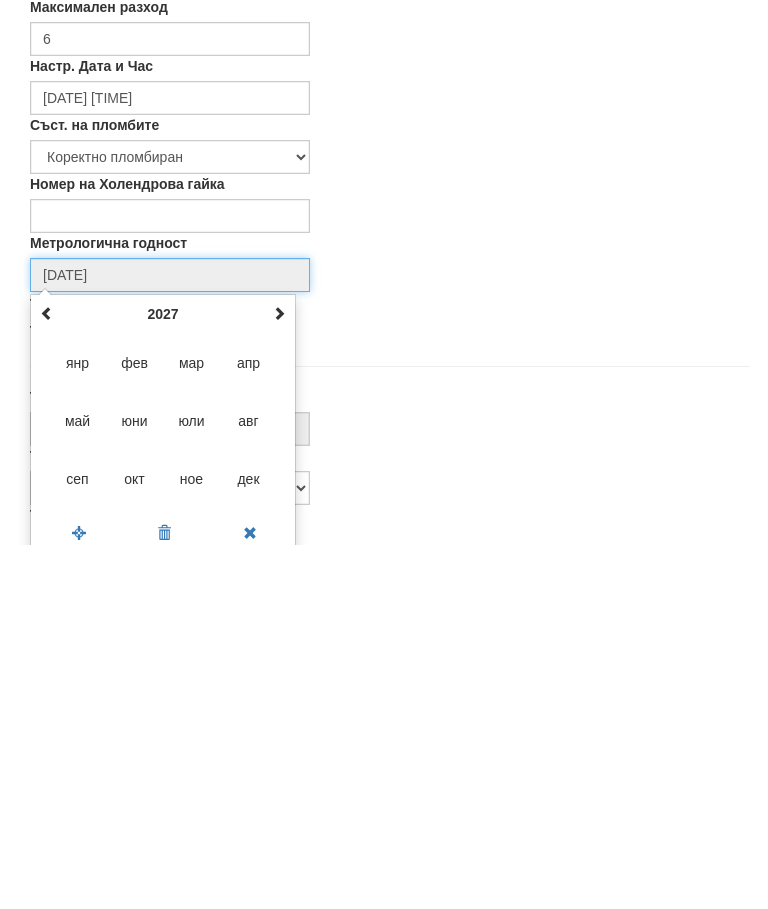 click on "авг" at bounding box center (249, 785) 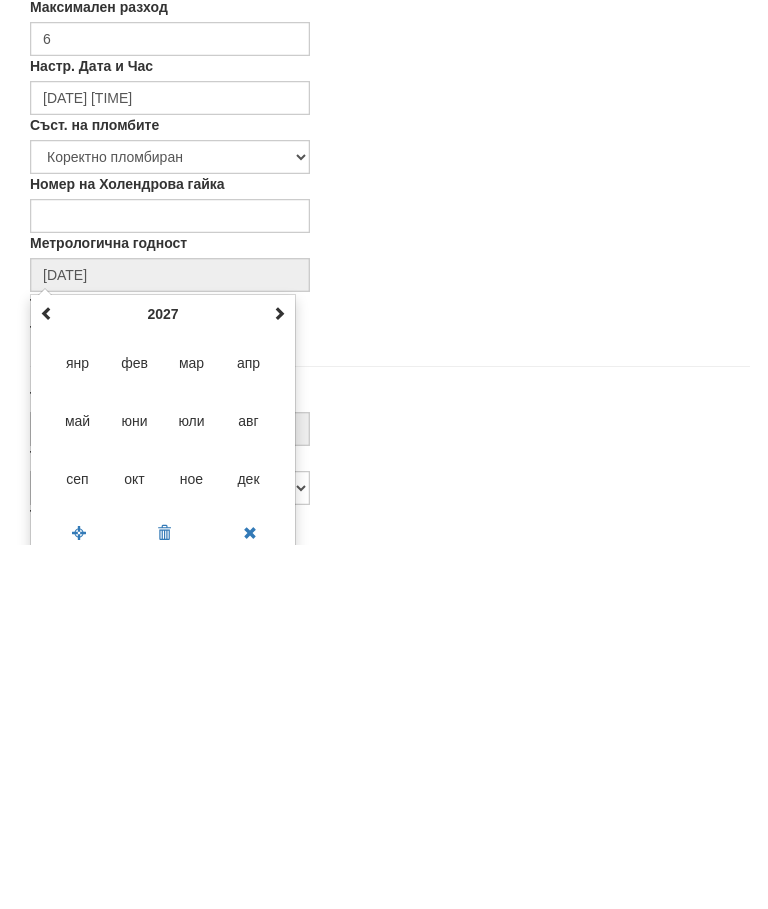 type on "08/2027" 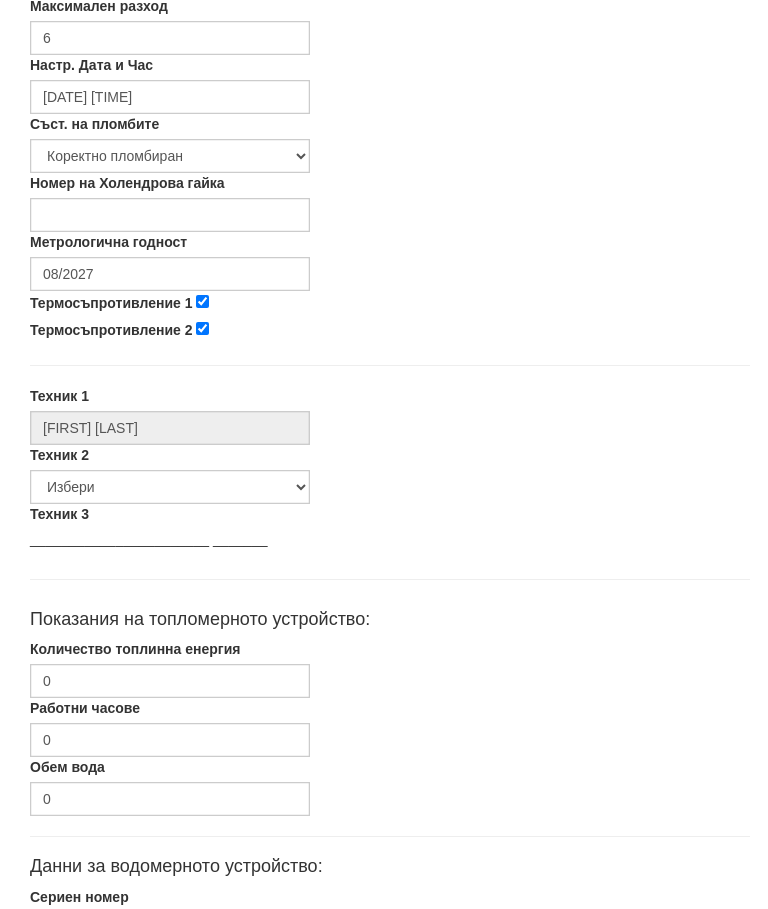 scroll, scrollTop: 739, scrollLeft: 0, axis: vertical 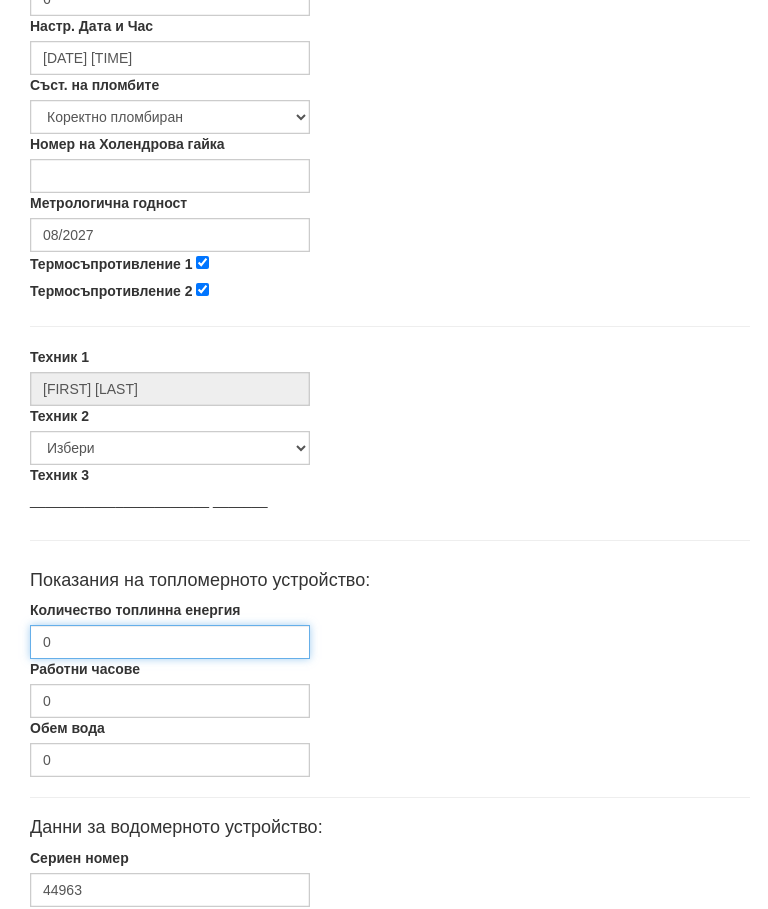 click on "0" at bounding box center (170, 643) 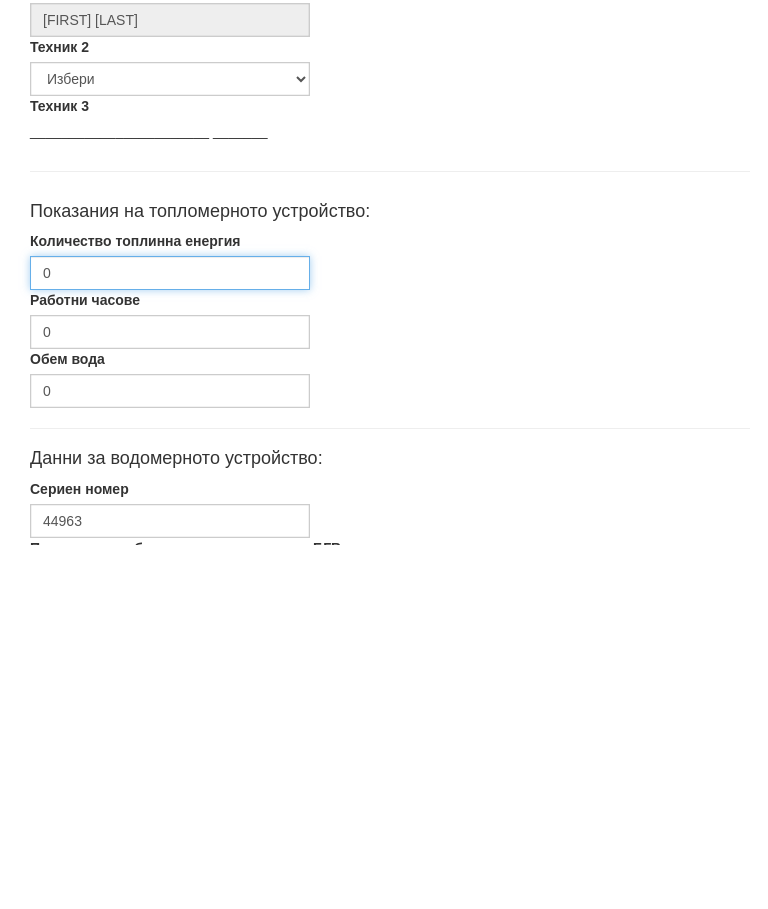 click on "0" at bounding box center [170, 637] 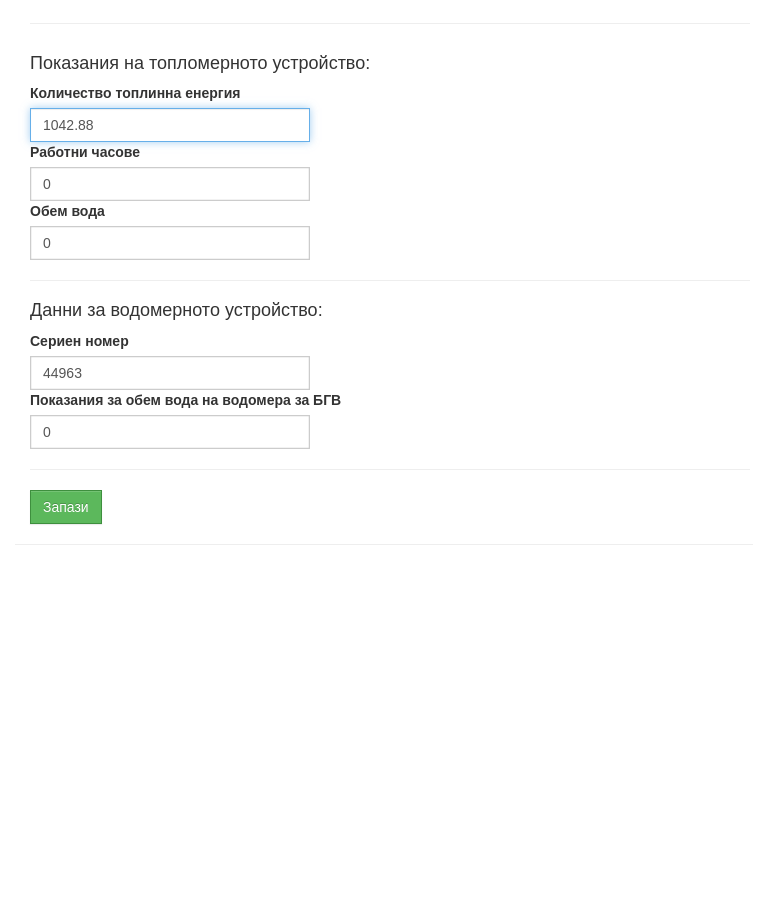 type on "1042.88" 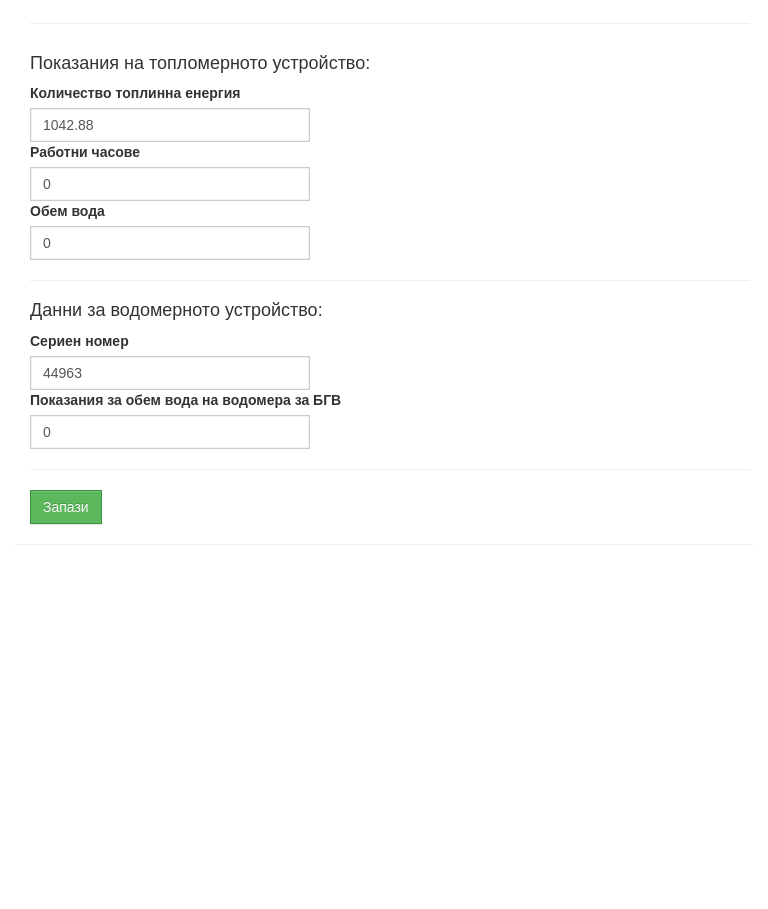 click on "Сериен номер
44963" at bounding box center [390, 724] 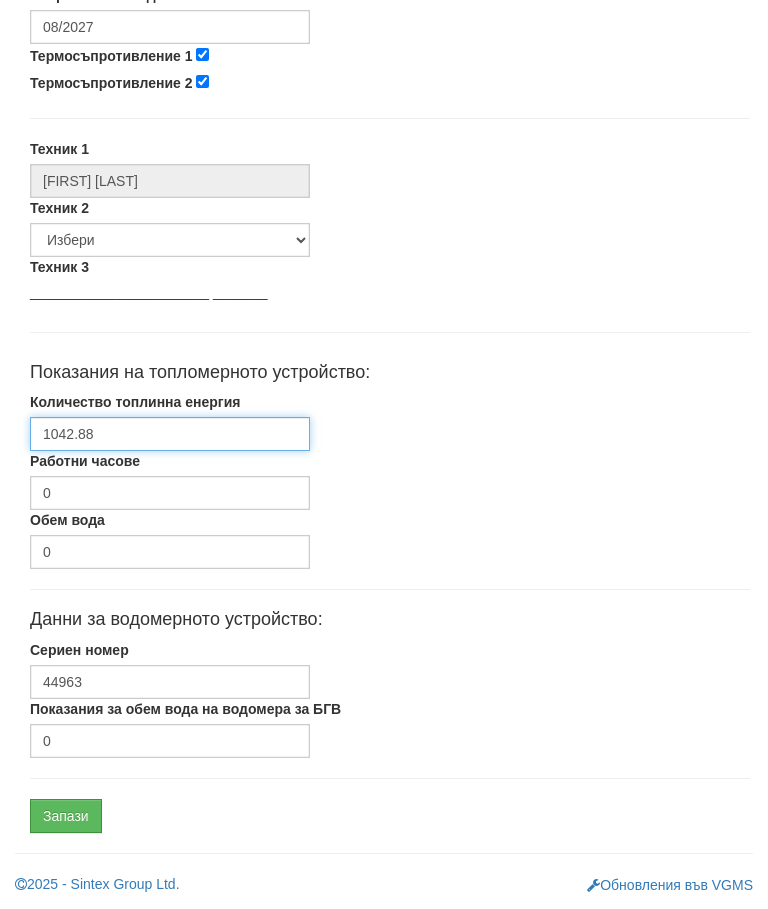 click on "1042.88" at bounding box center [170, 434] 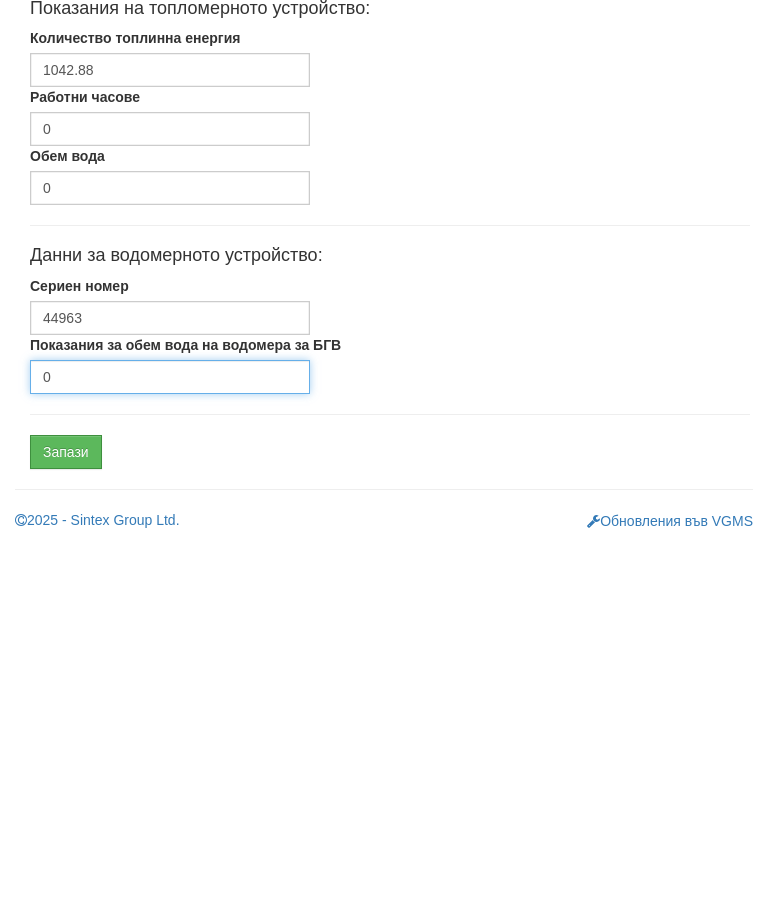 click on "0" at bounding box center (170, 741) 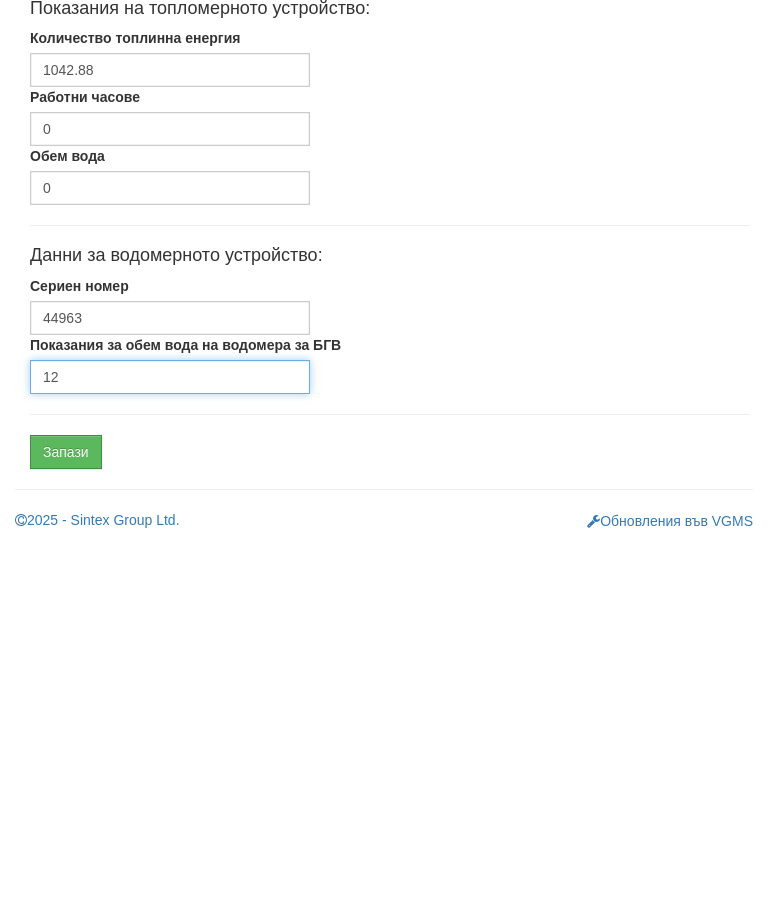 type on "1" 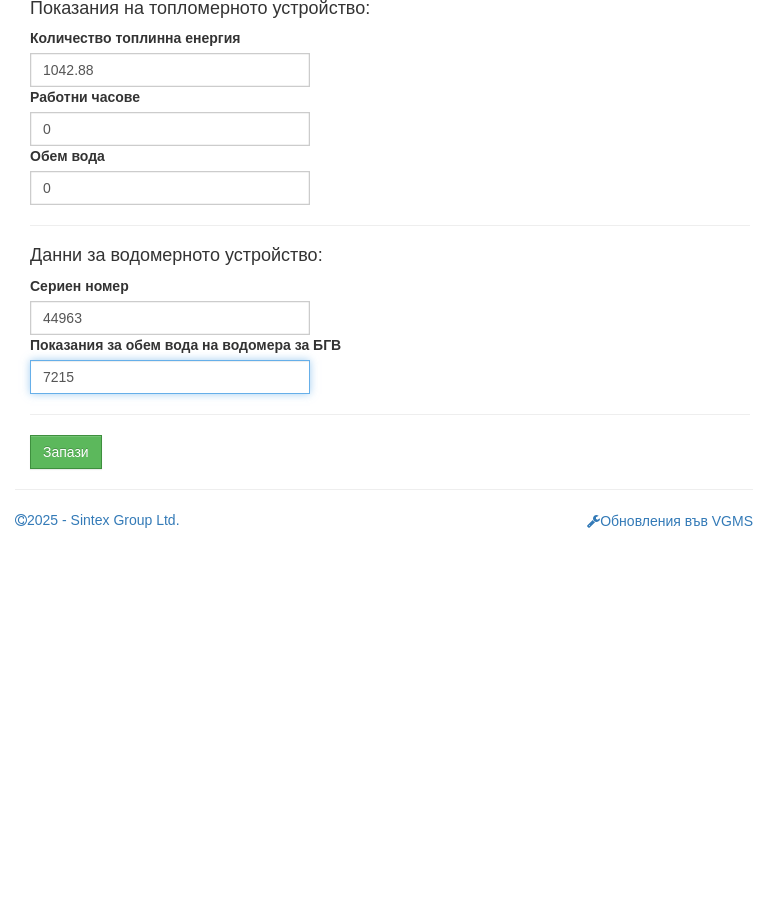 type on "7215" 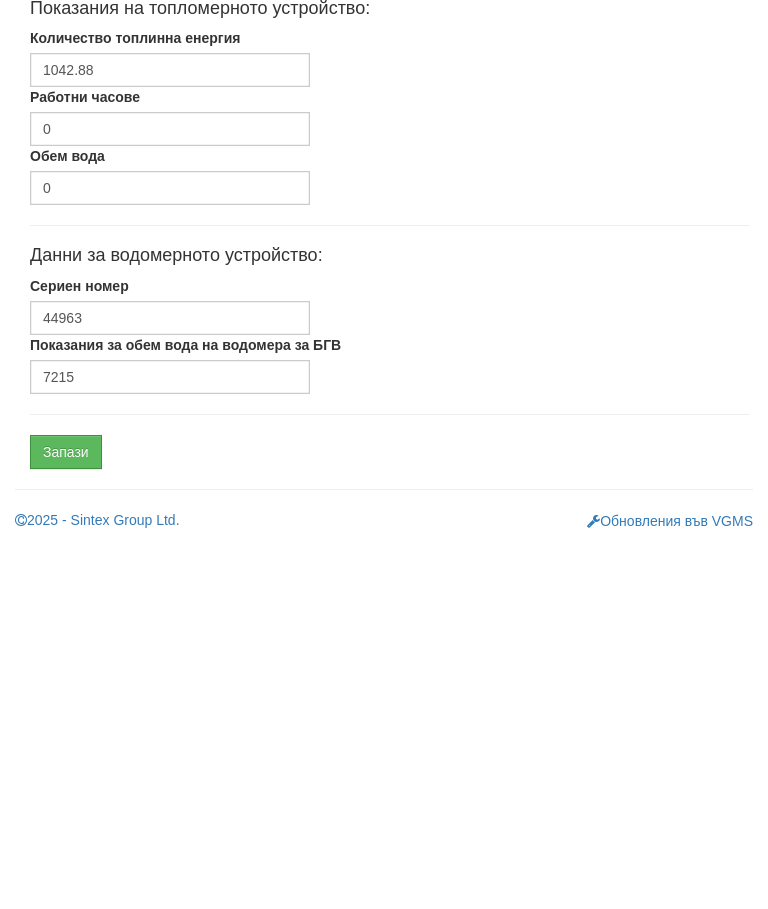 click on "Запази" at bounding box center (66, 816) 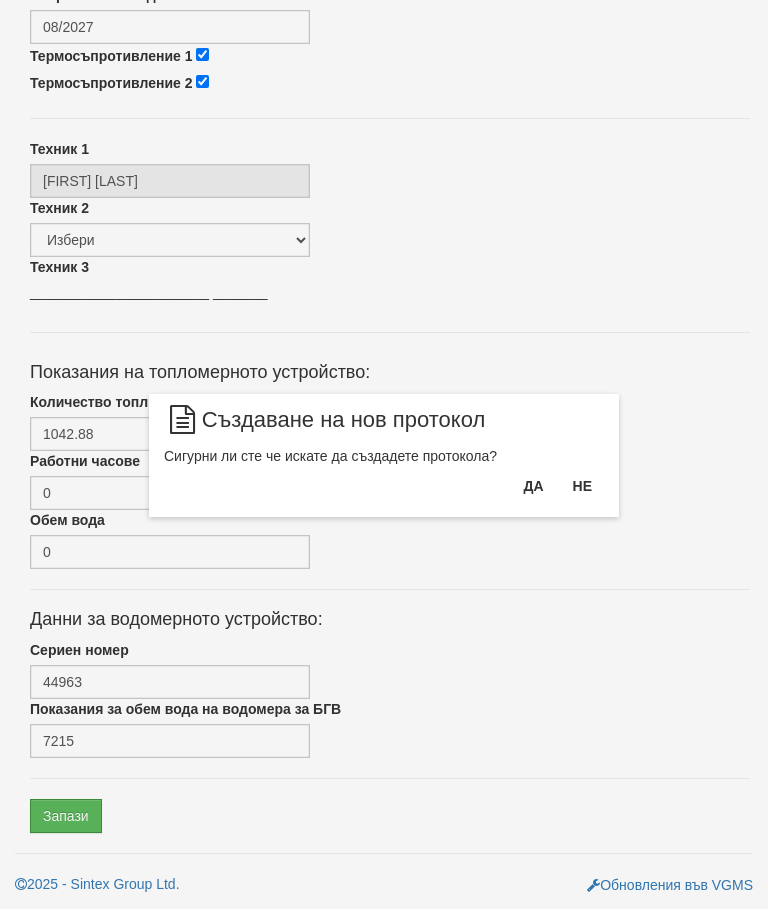 click on "Да" at bounding box center [533, 486] 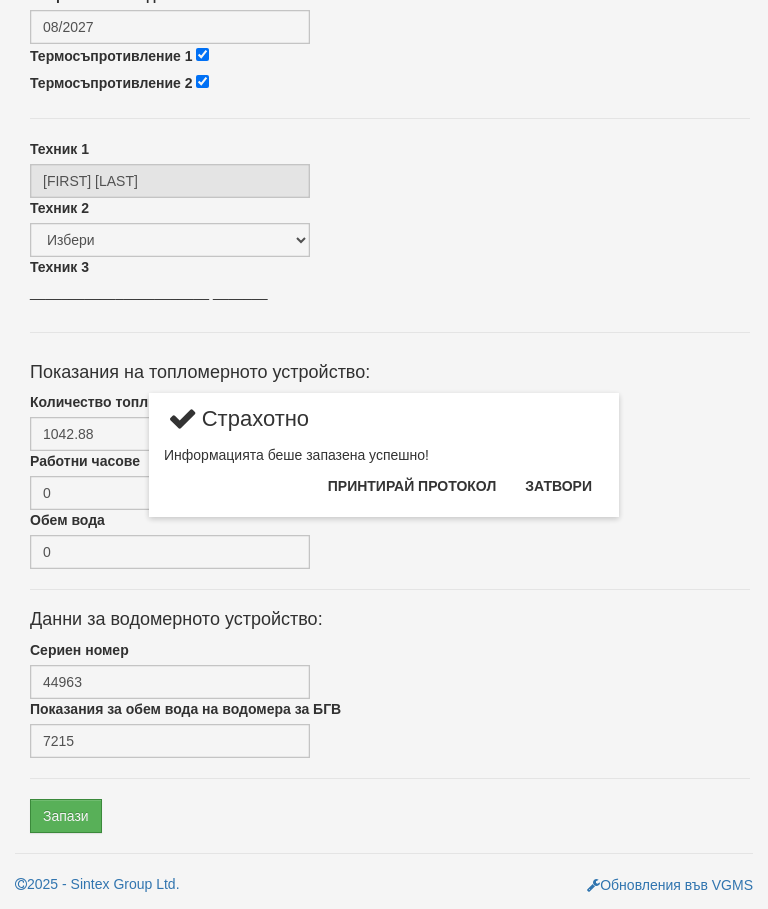 click on "Затвори" at bounding box center [558, 486] 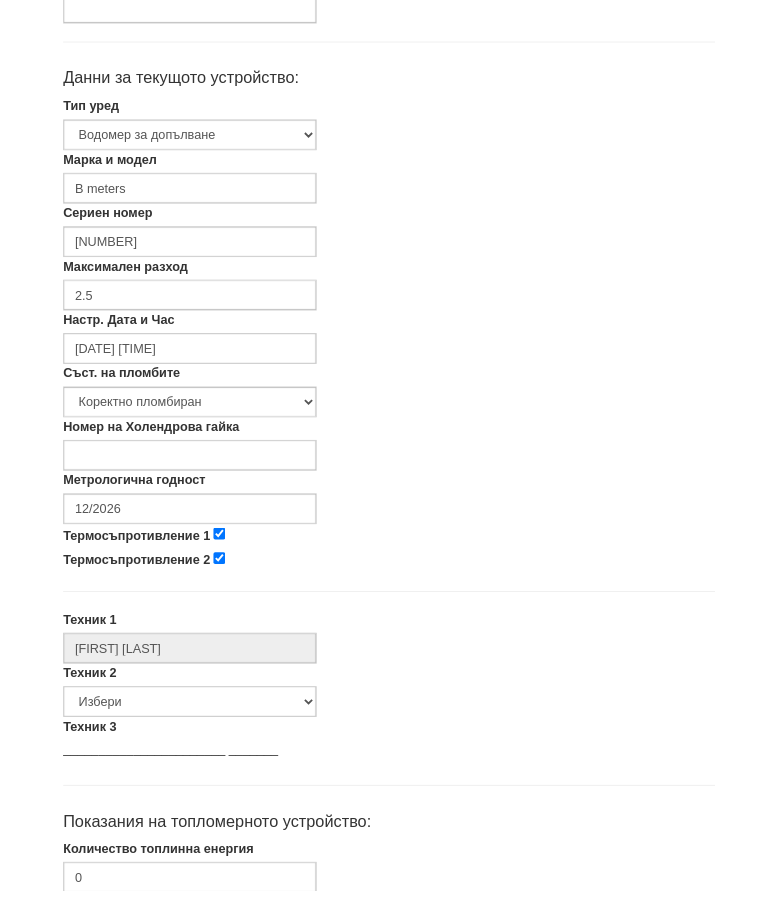 scroll, scrollTop: 398, scrollLeft: 0, axis: vertical 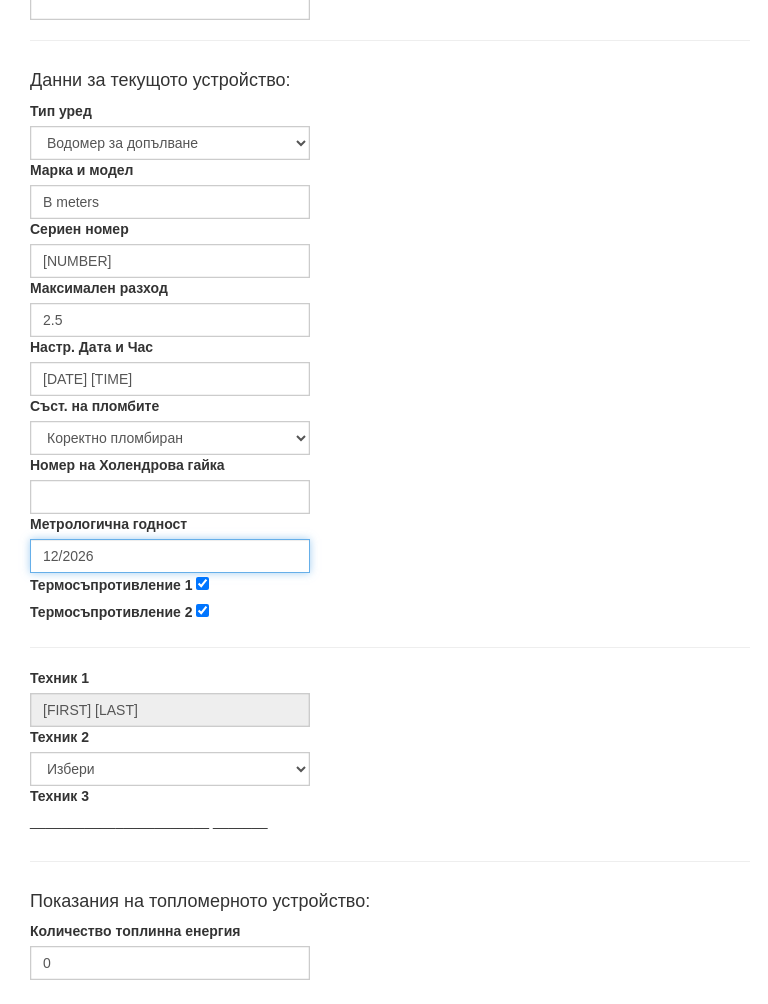 click on "12/2026" at bounding box center (170, 577) 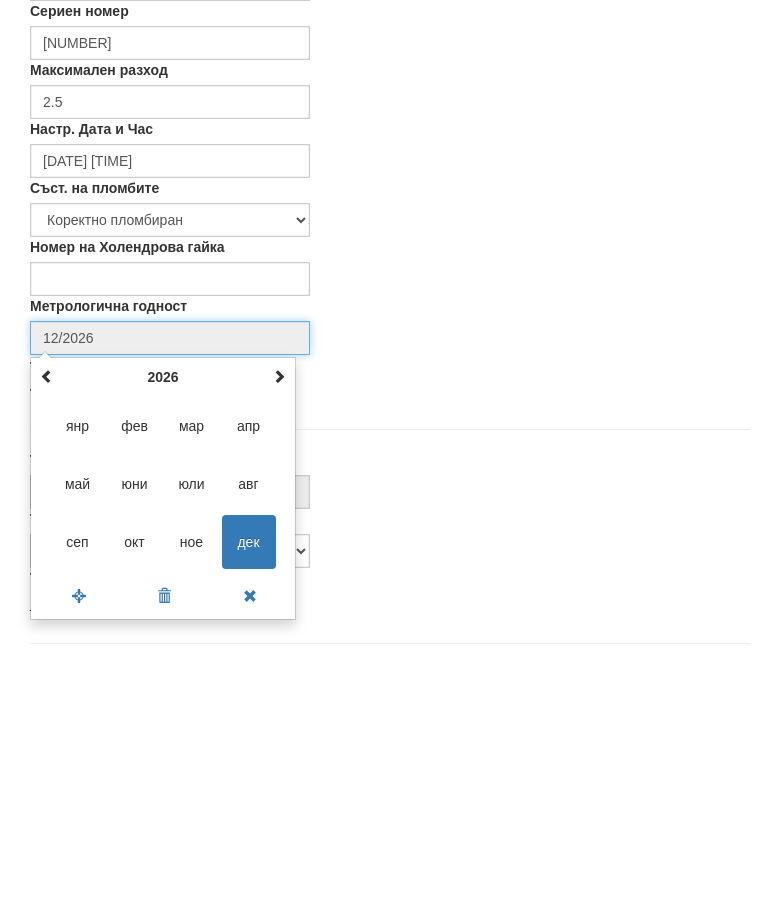 click at bounding box center (279, 615) 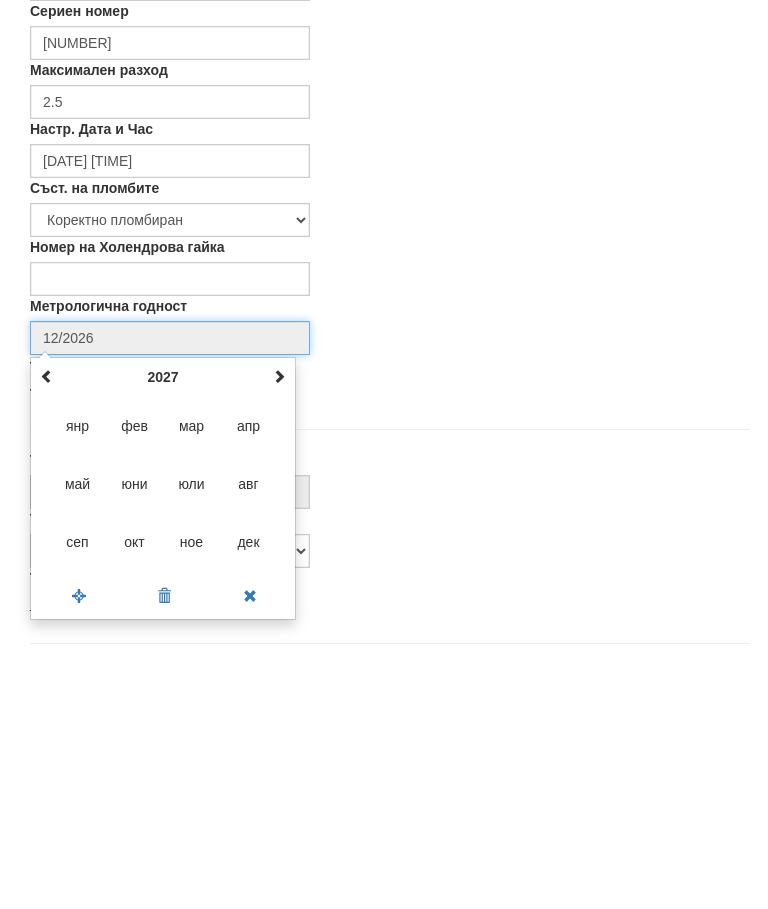 click at bounding box center (279, 615) 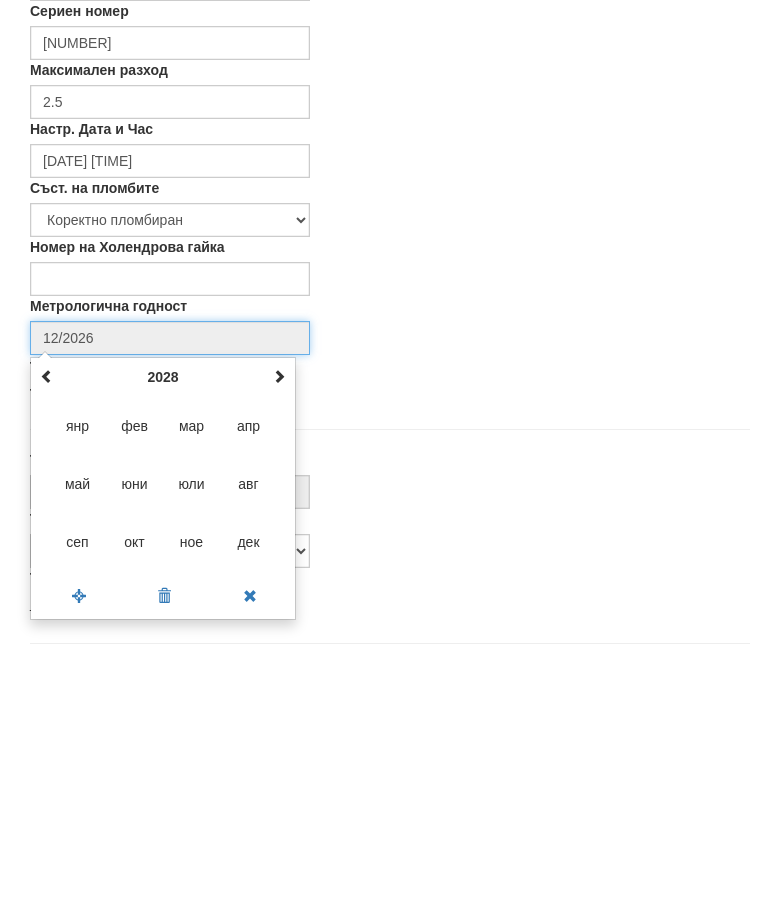 click at bounding box center [279, 615] 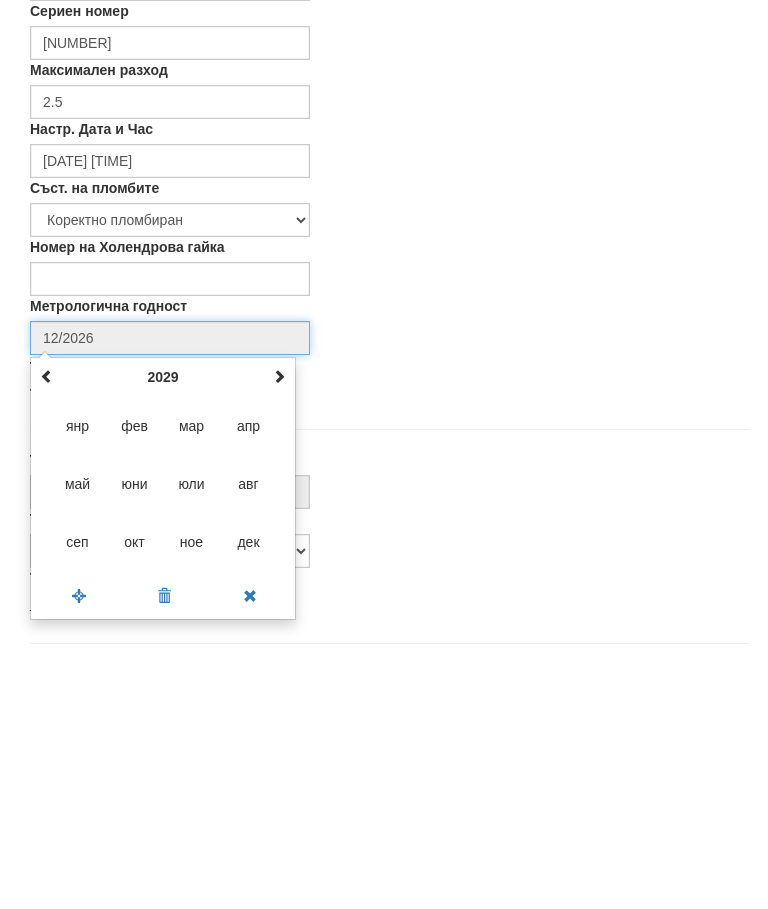 click at bounding box center (279, 615) 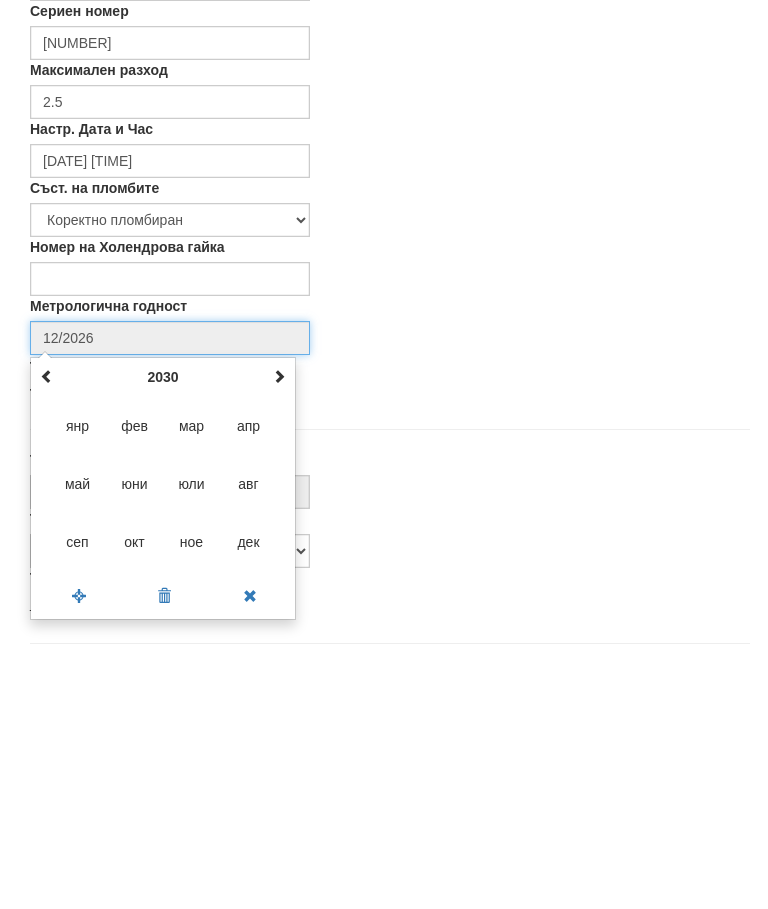 click on "дек" at bounding box center [249, 781] 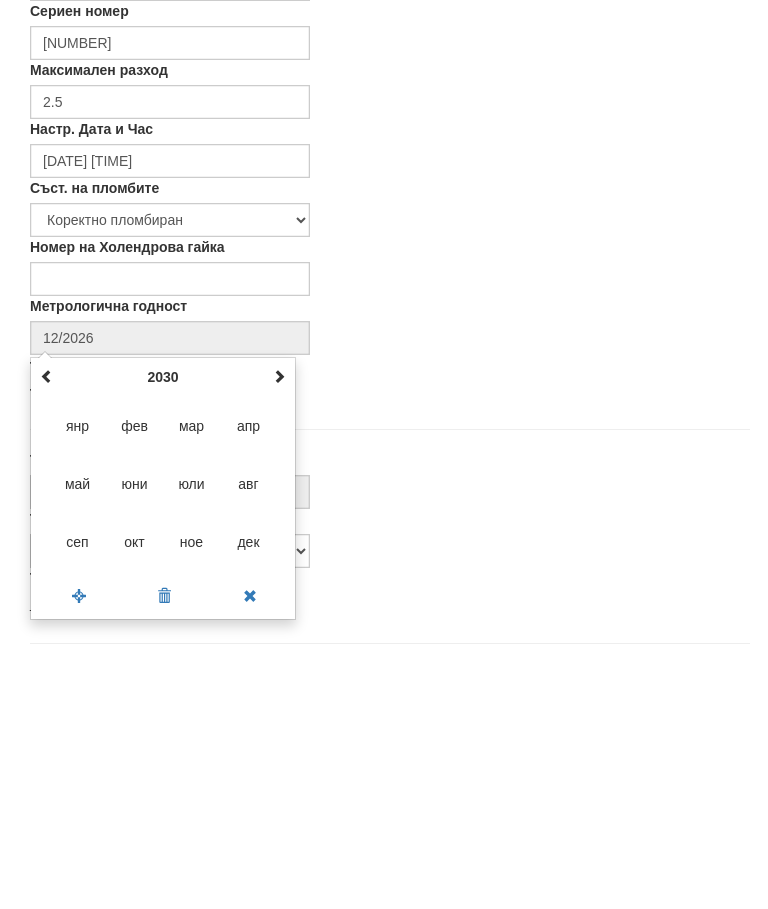 type on "12/2030" 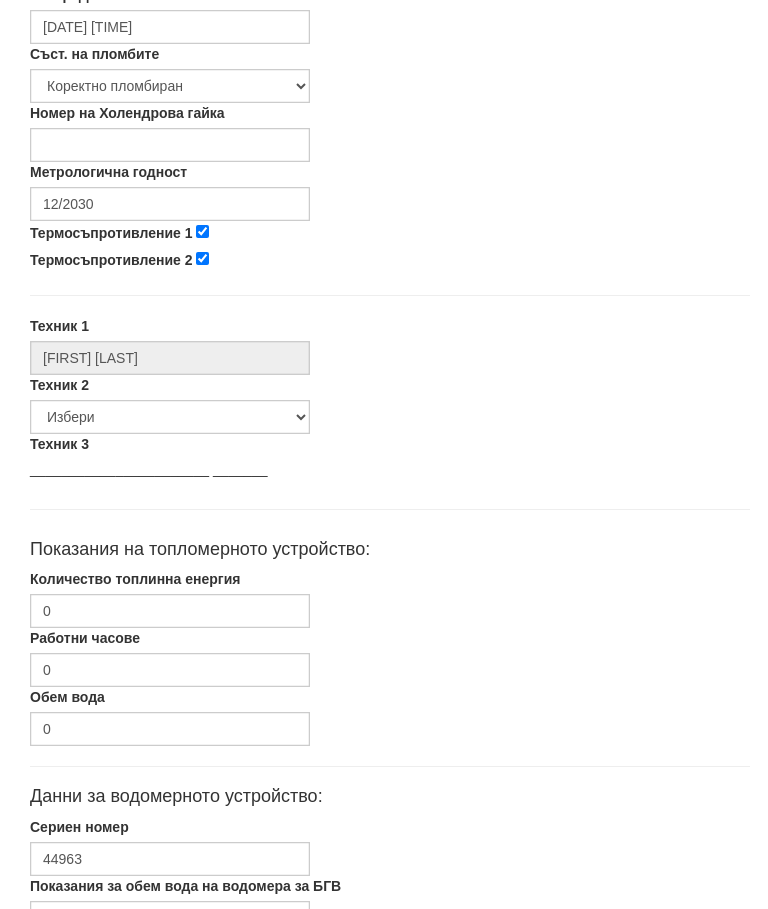 scroll, scrollTop: 773, scrollLeft: 0, axis: vertical 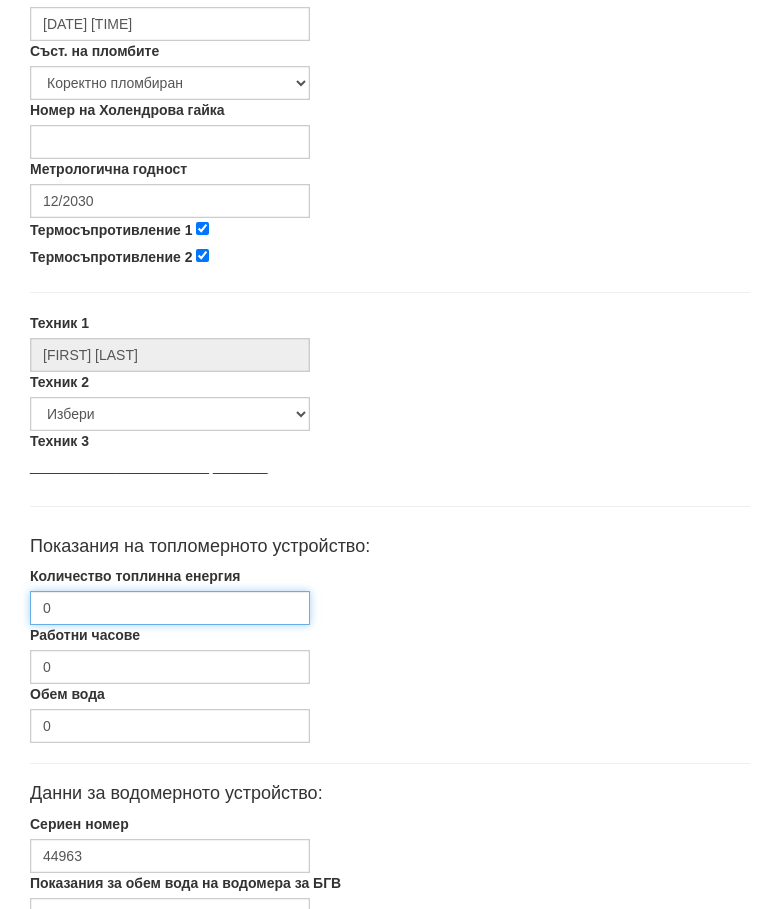 click on "0" at bounding box center (170, 609) 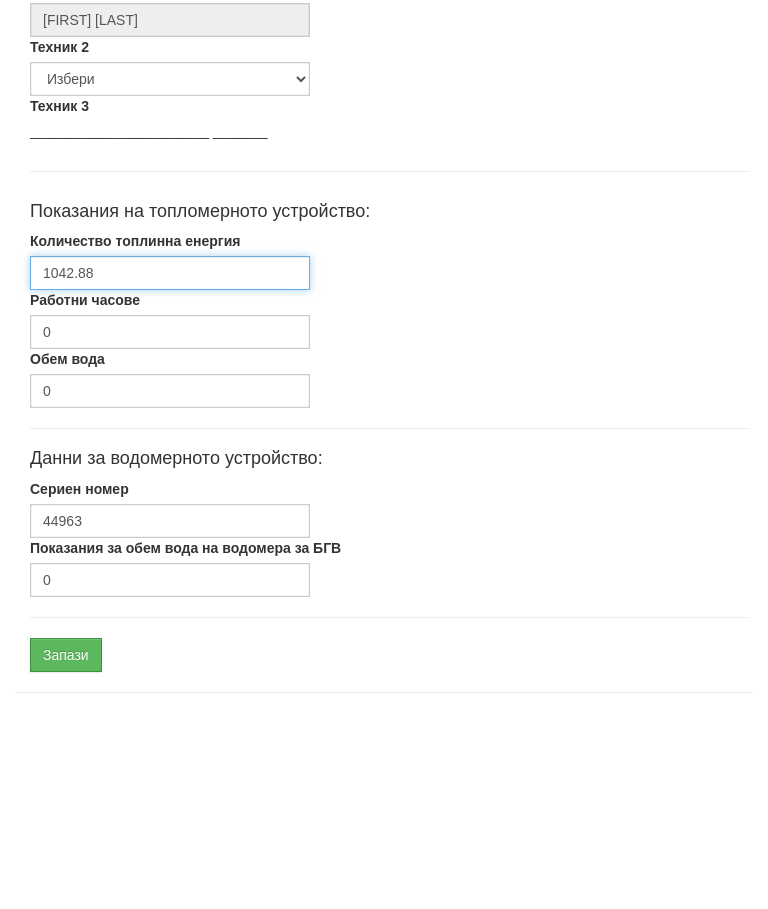 scroll, scrollTop: 912, scrollLeft: 0, axis: vertical 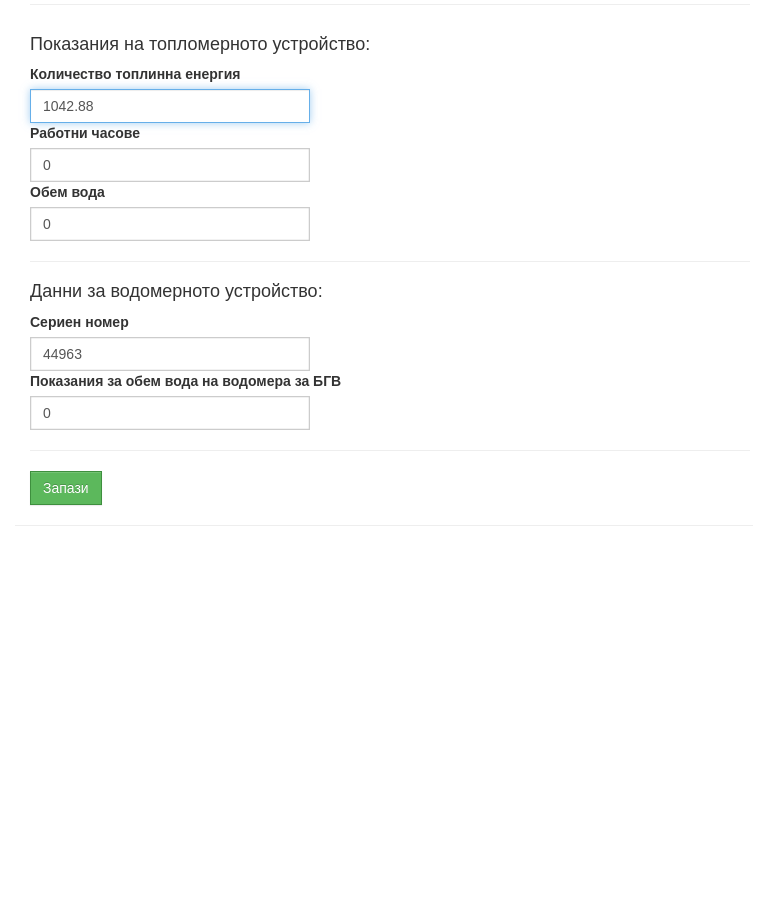 type on "1042.88" 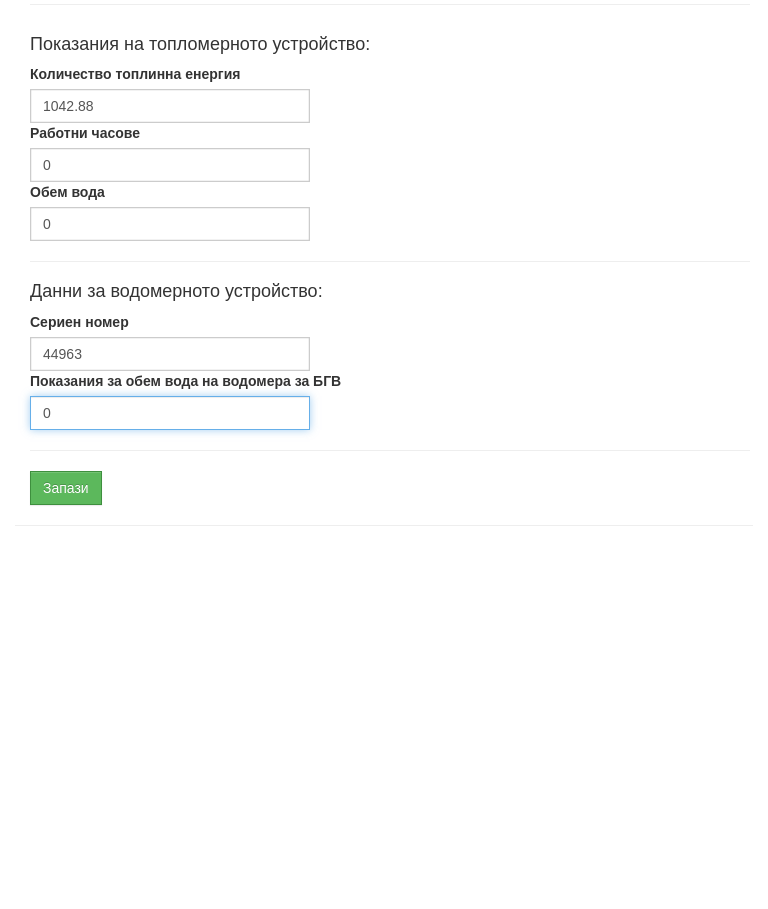 click on "0" at bounding box center [170, 777] 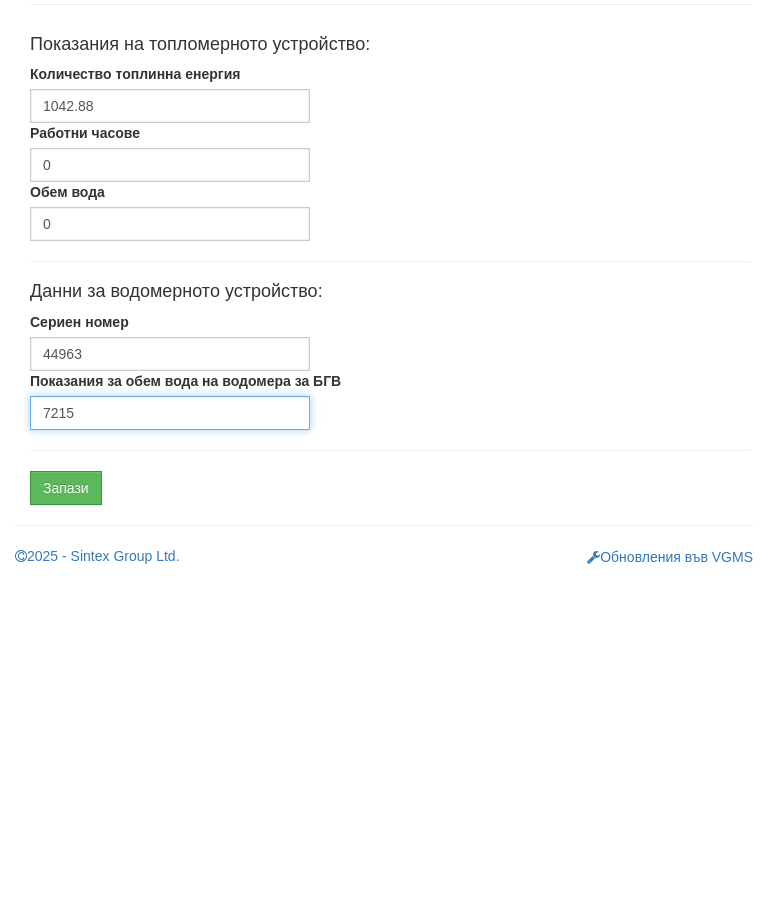 scroll, scrollTop: 948, scrollLeft: 0, axis: vertical 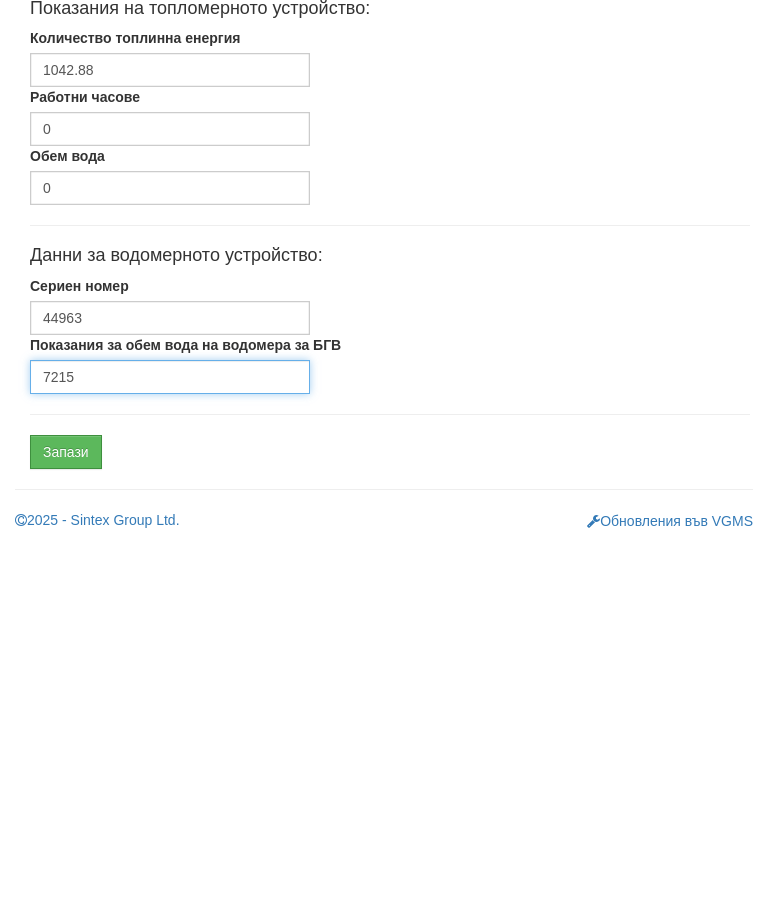 type on "7215" 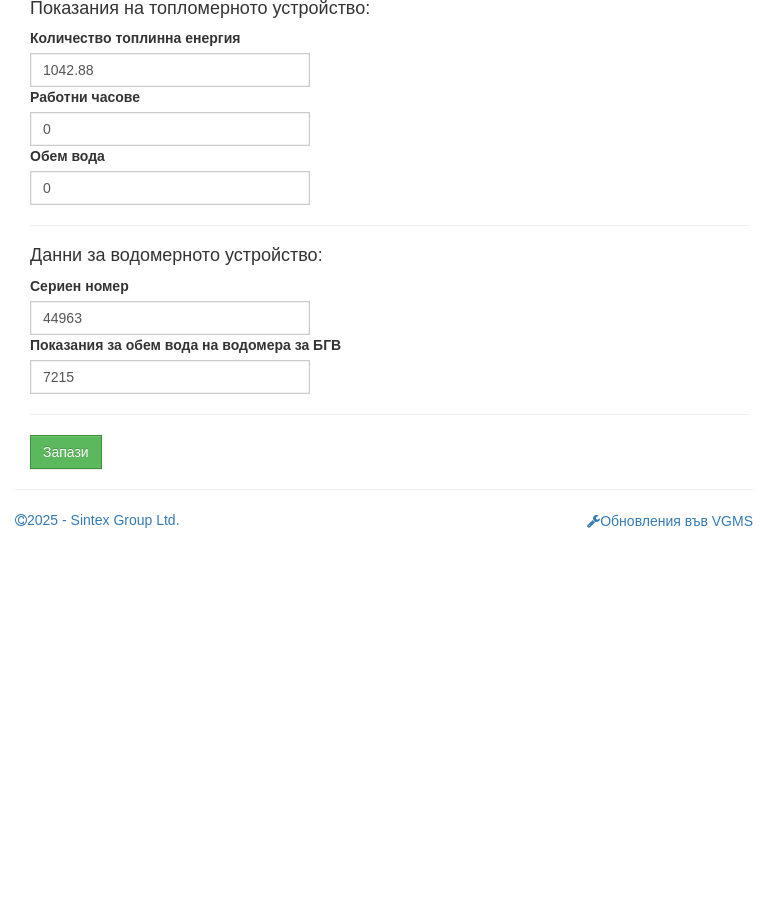 click on "Запази" at bounding box center (66, 816) 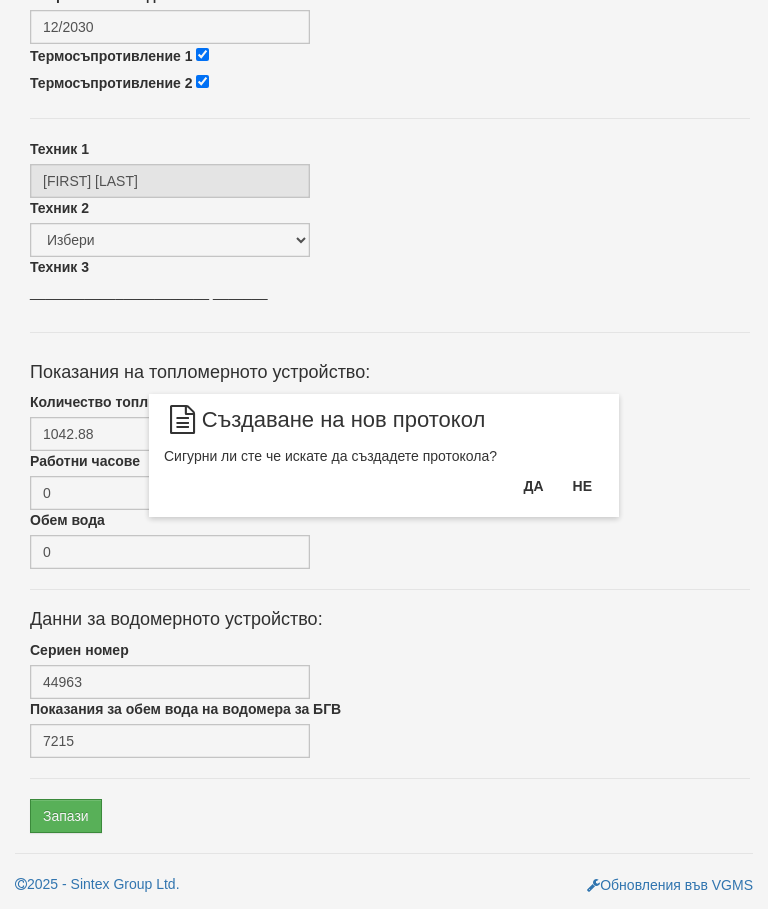 click on "Да" at bounding box center [533, 486] 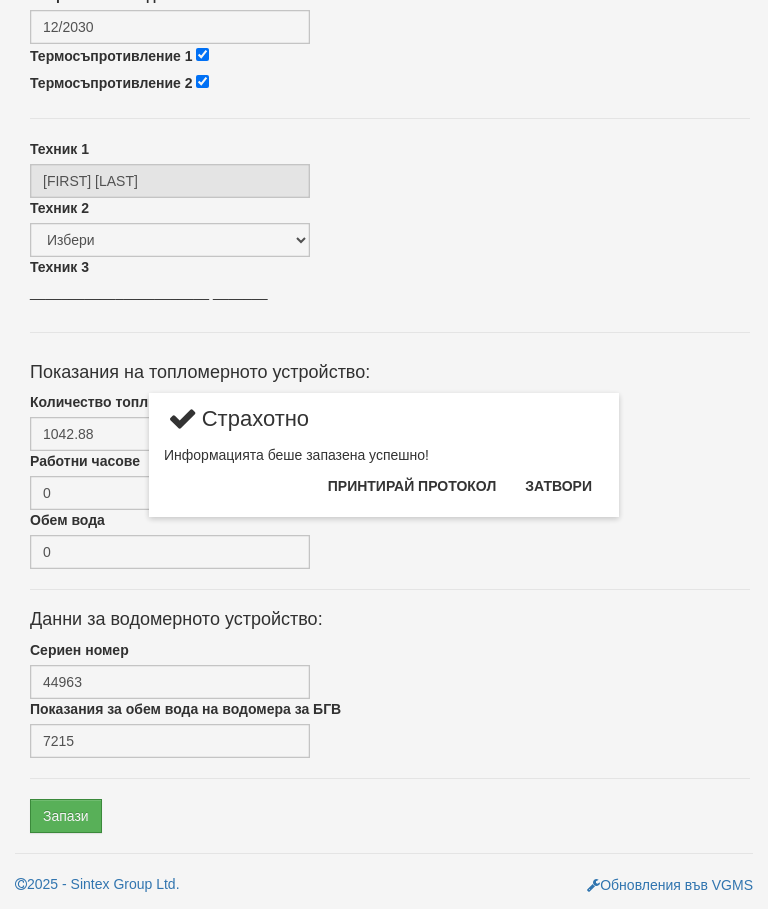 click on "Затвори" at bounding box center [558, 486] 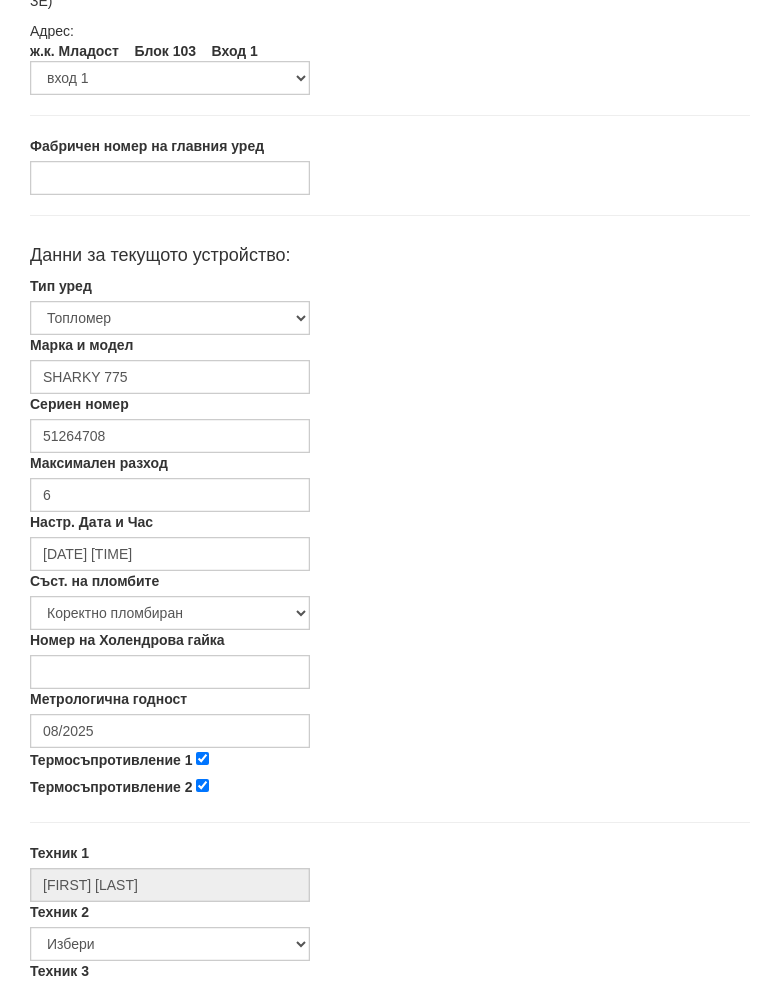 scroll, scrollTop: 227, scrollLeft: 0, axis: vertical 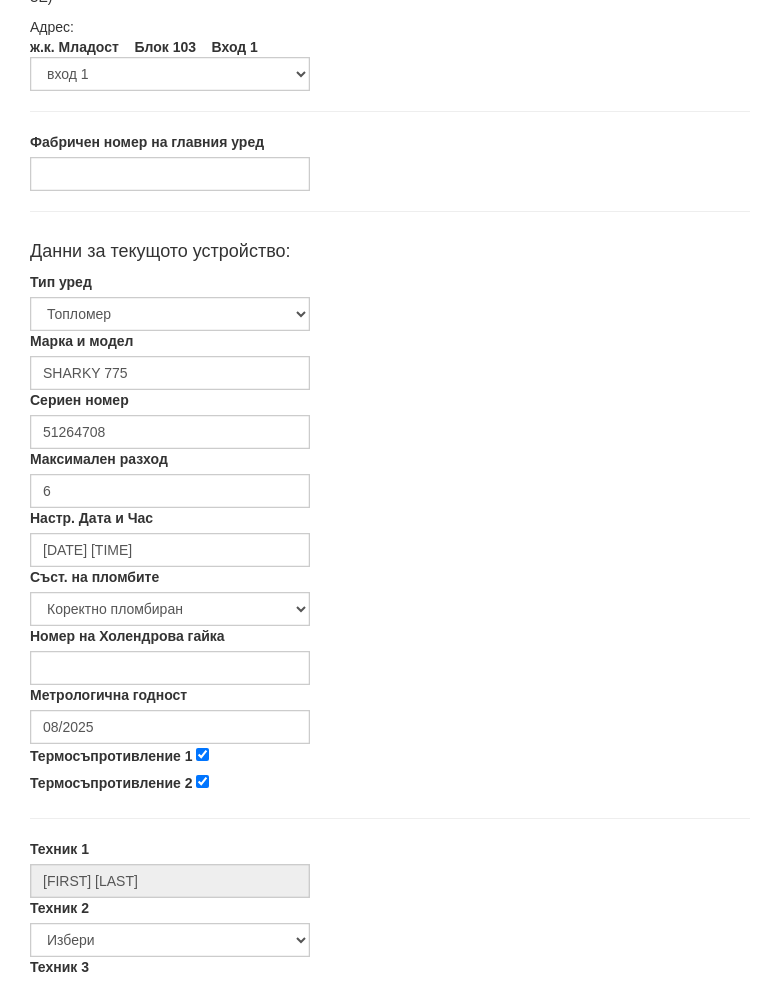 click on "Съст. на пломбите
Избери
Коректно пломбиран
Нарушена цялост на пломбите
Липсващи пломби" at bounding box center [390, 617] 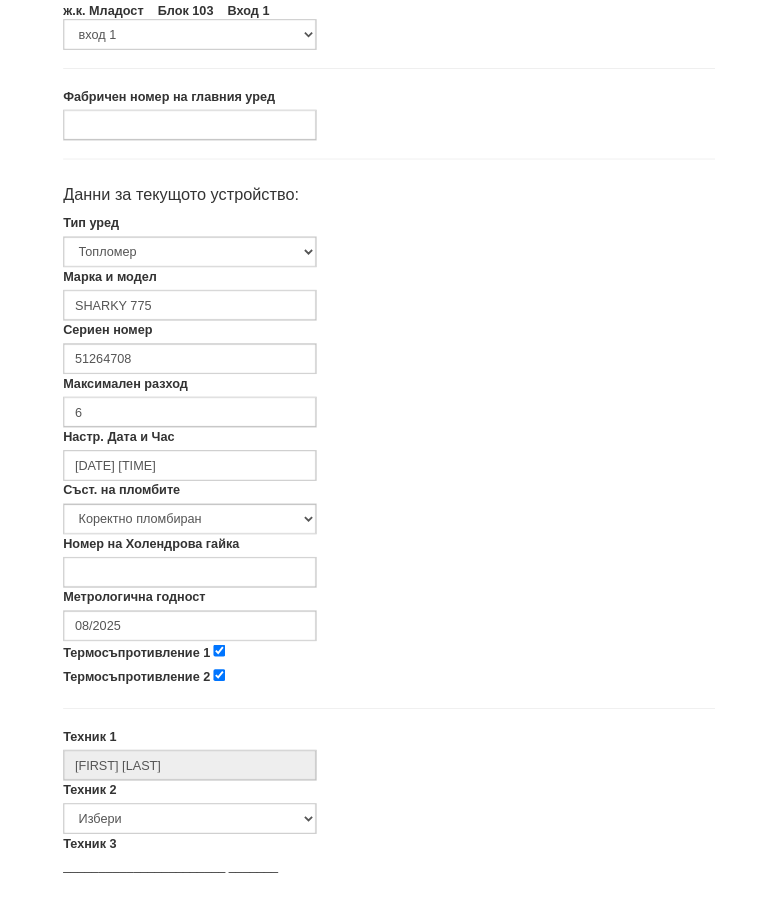 scroll, scrollTop: 272, scrollLeft: 0, axis: vertical 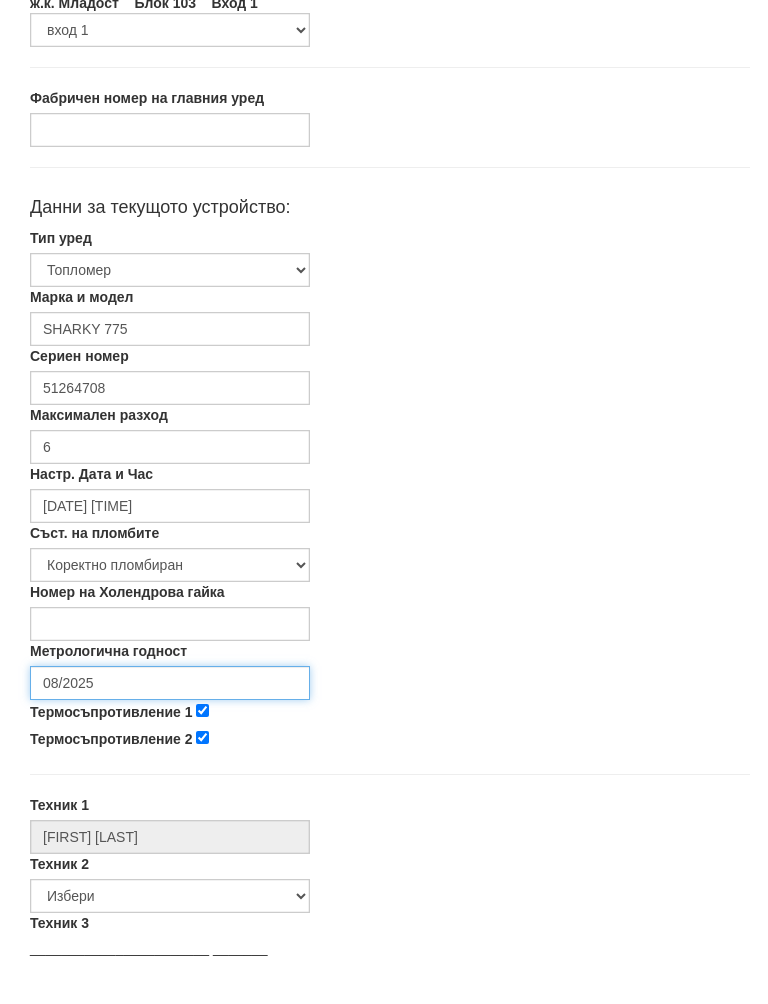 click on "08/2025" at bounding box center [170, 703] 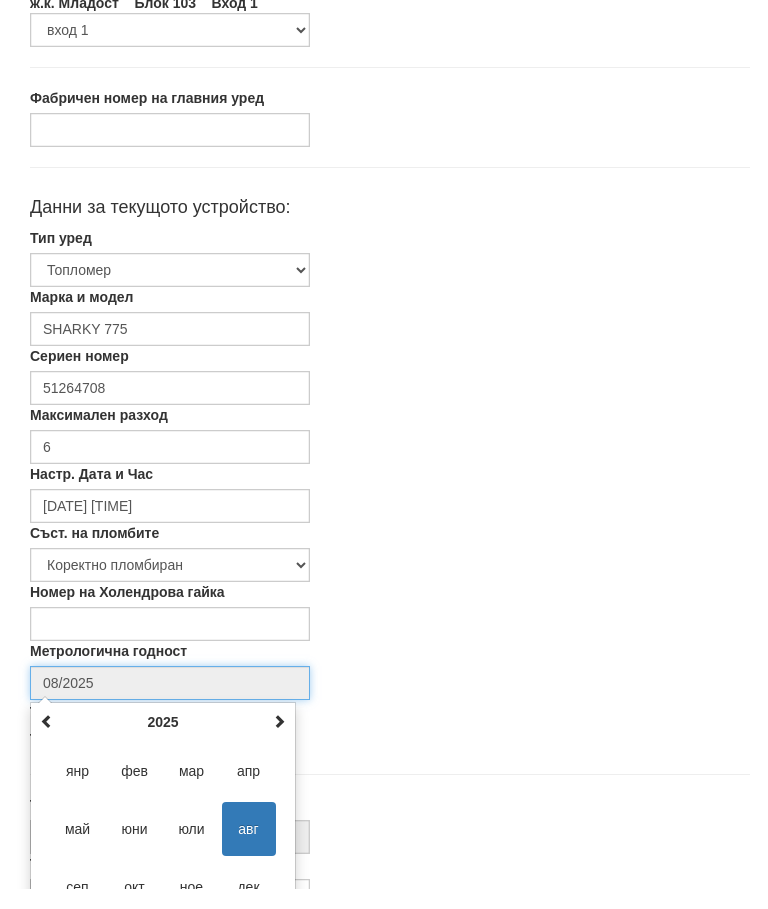 scroll, scrollTop: 336, scrollLeft: 0, axis: vertical 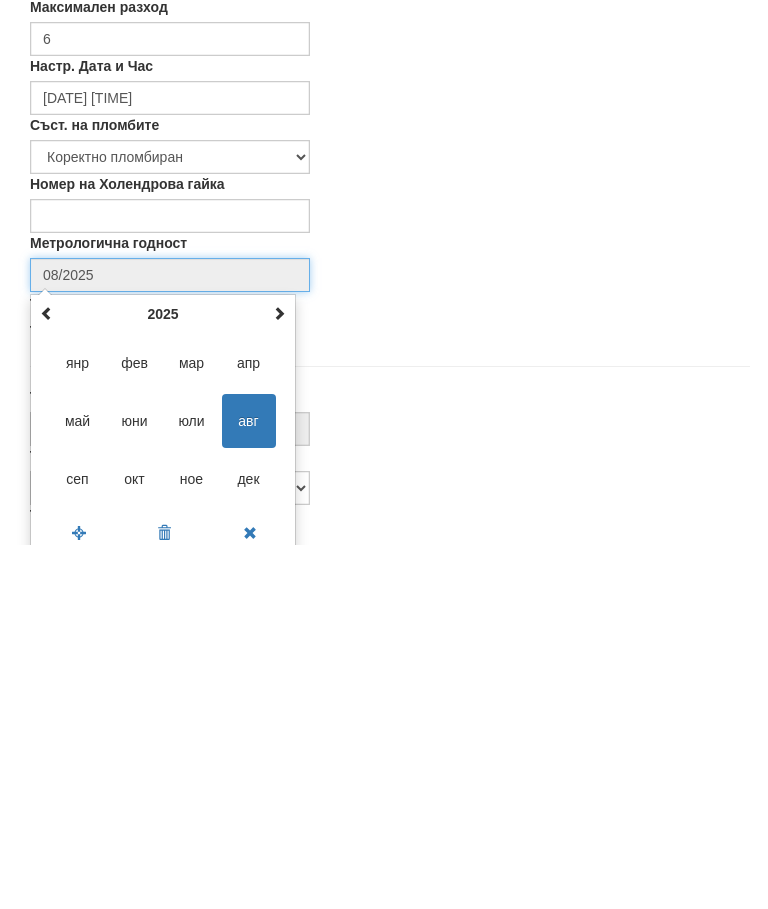 click at bounding box center [279, 678] 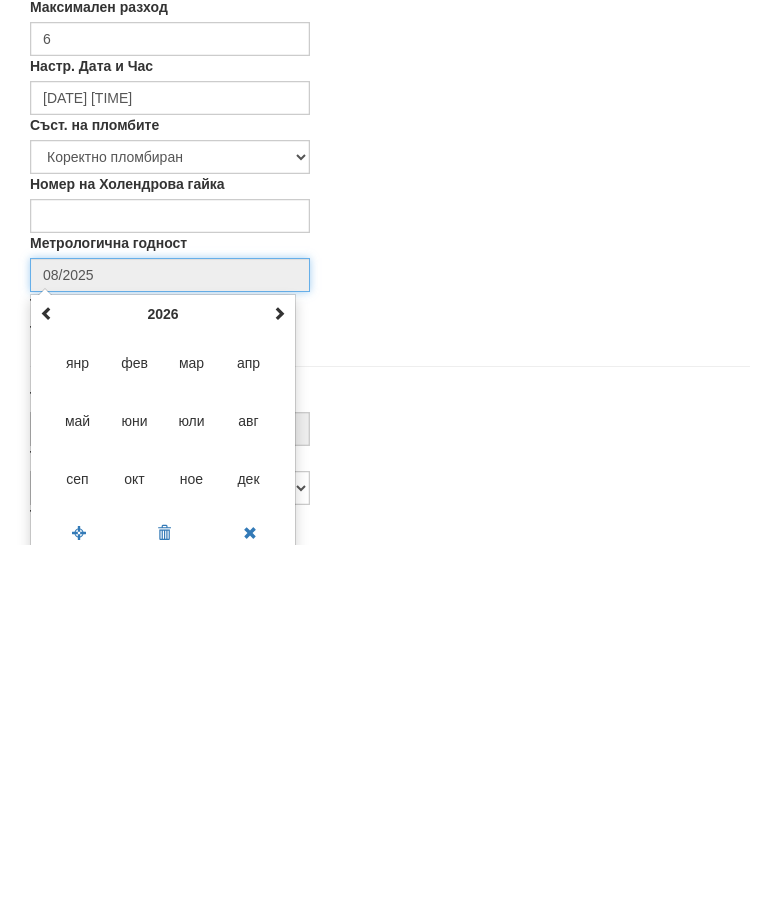 click at bounding box center (279, 678) 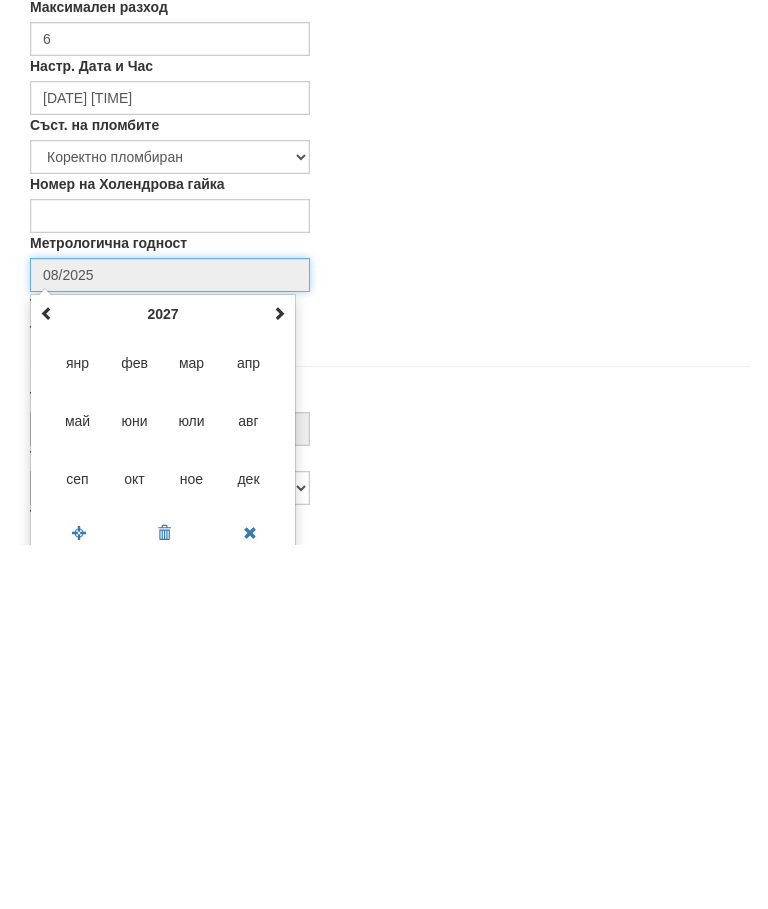click on "авг" at bounding box center (249, 785) 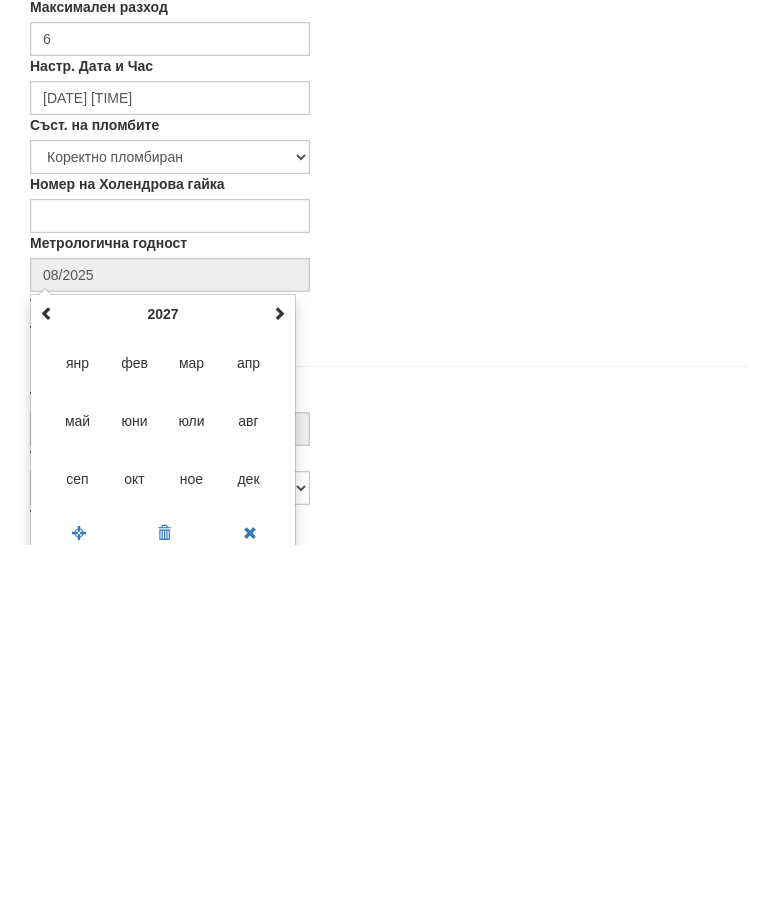 type on "08/2027" 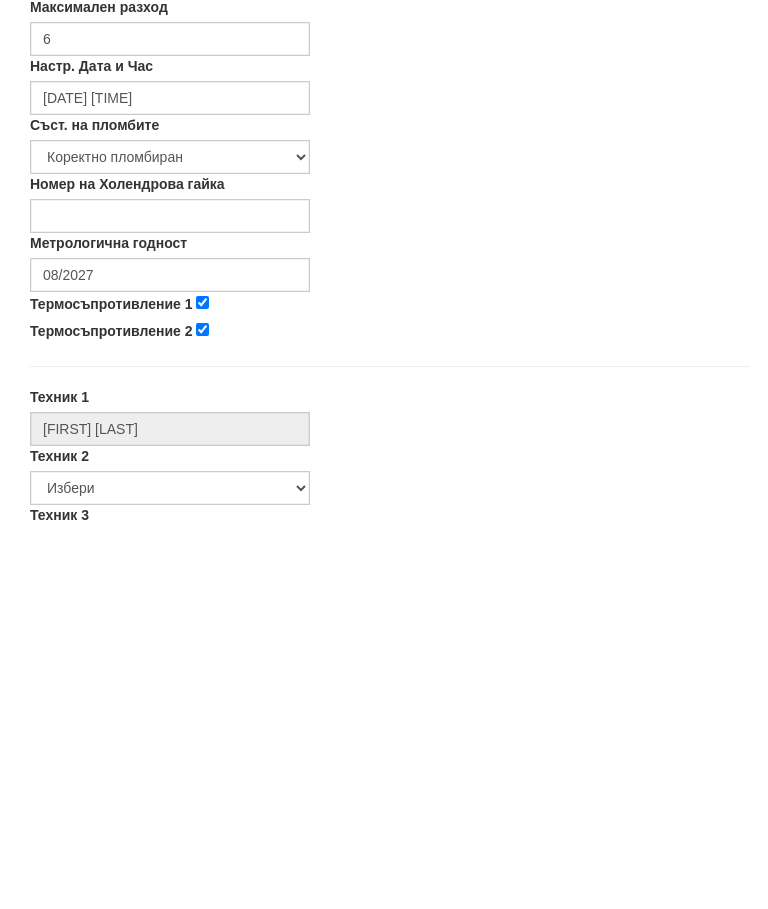 scroll, scrollTop: 700, scrollLeft: 0, axis: vertical 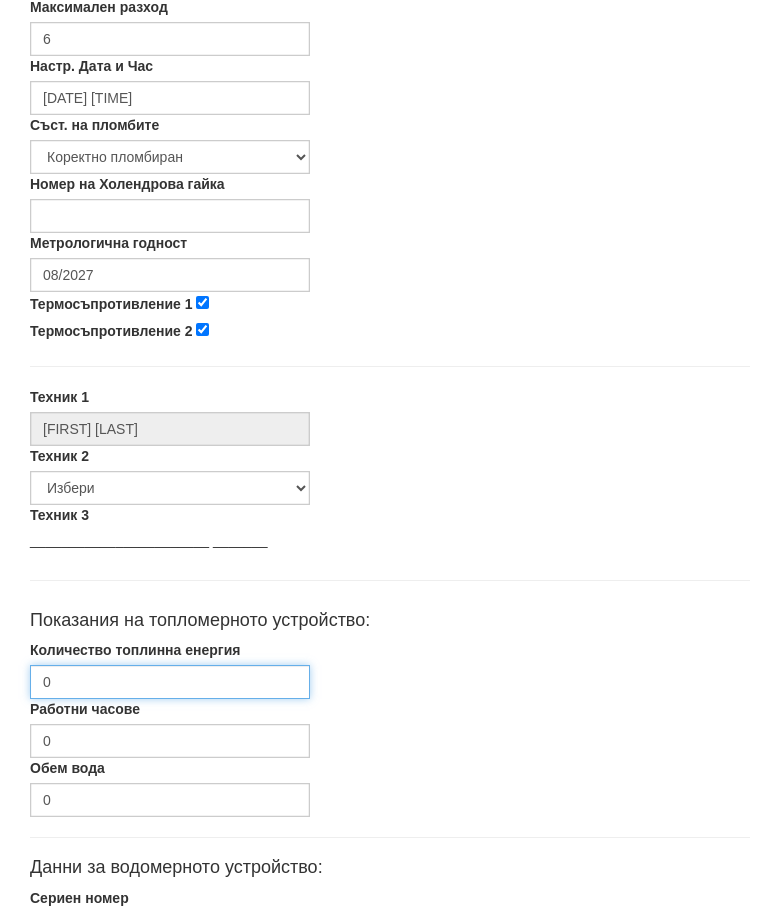 click on "0" at bounding box center [170, 683] 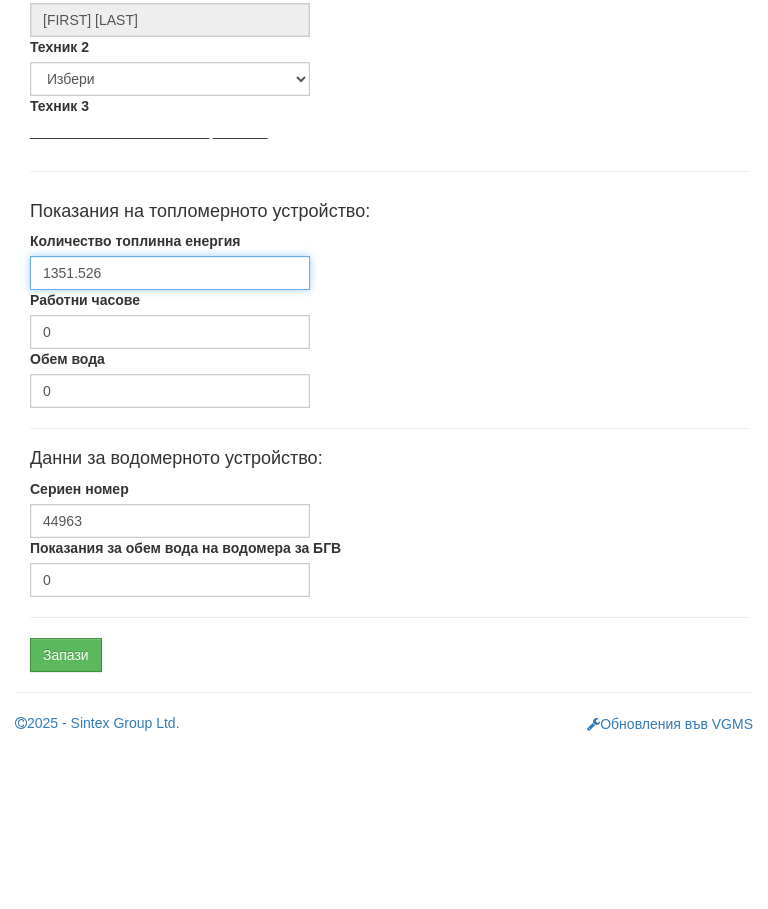 scroll, scrollTop: 948, scrollLeft: 0, axis: vertical 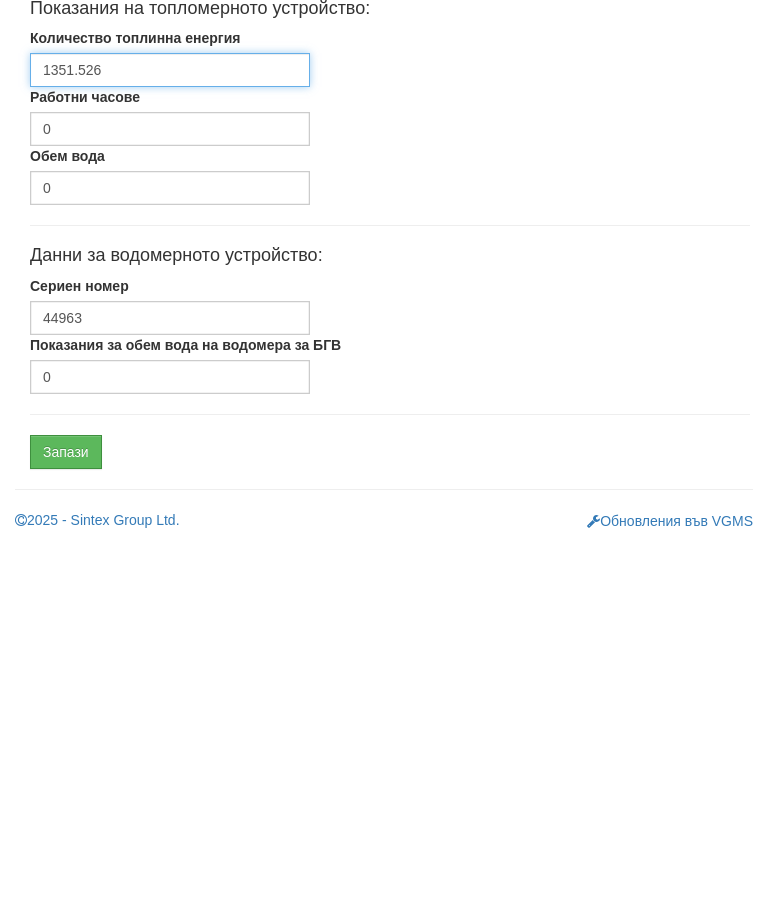 type on "[NUMBER]" 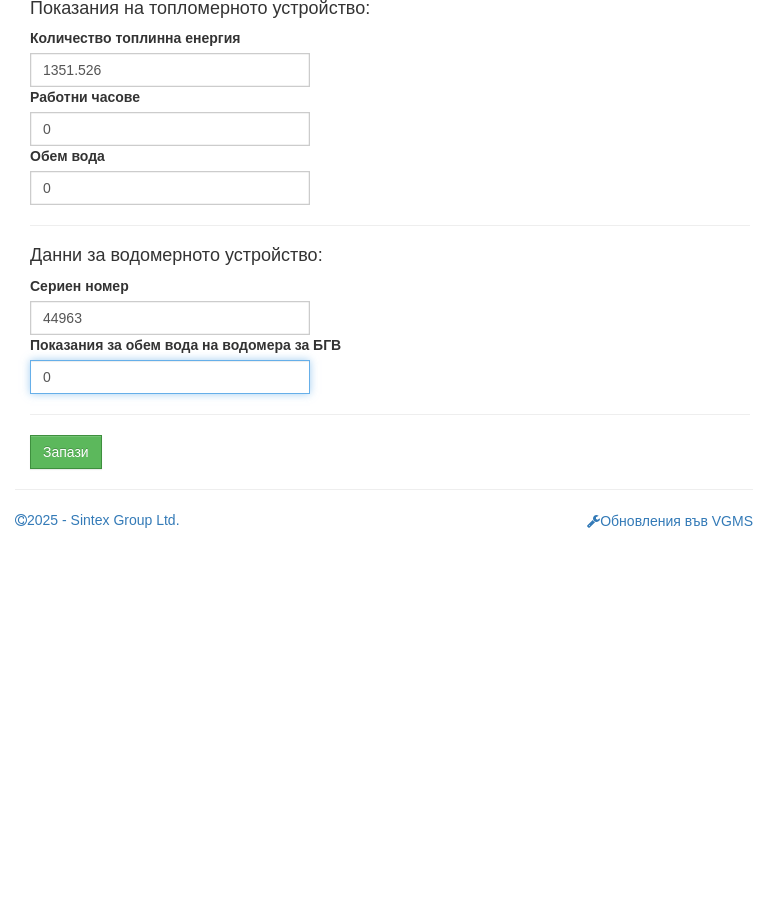click on "0" at bounding box center [170, 741] 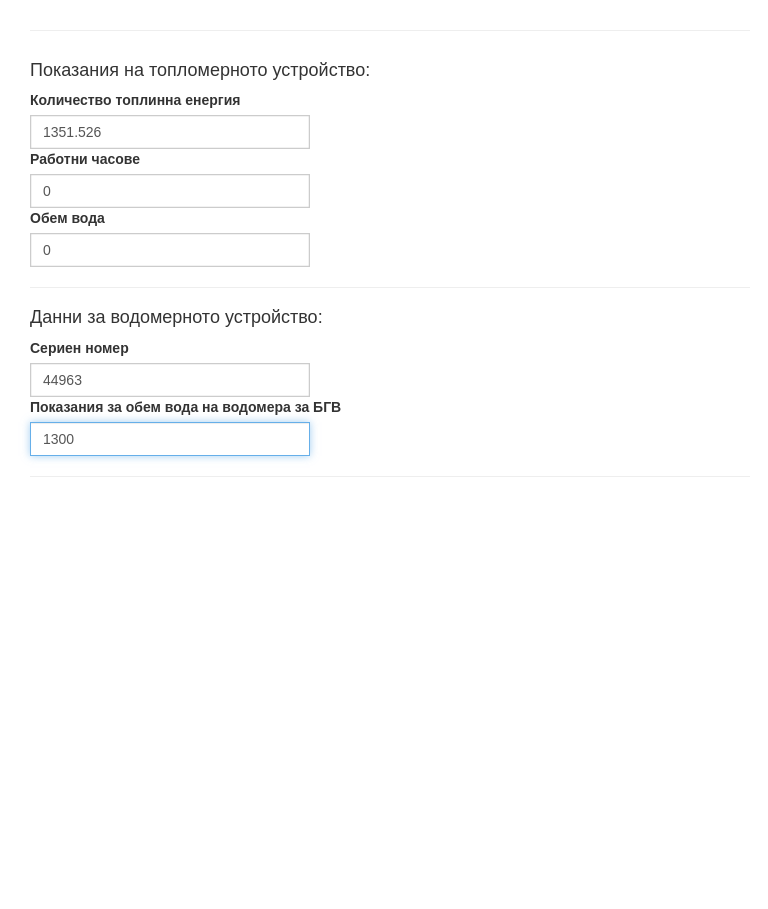 scroll, scrollTop: 948, scrollLeft: 0, axis: vertical 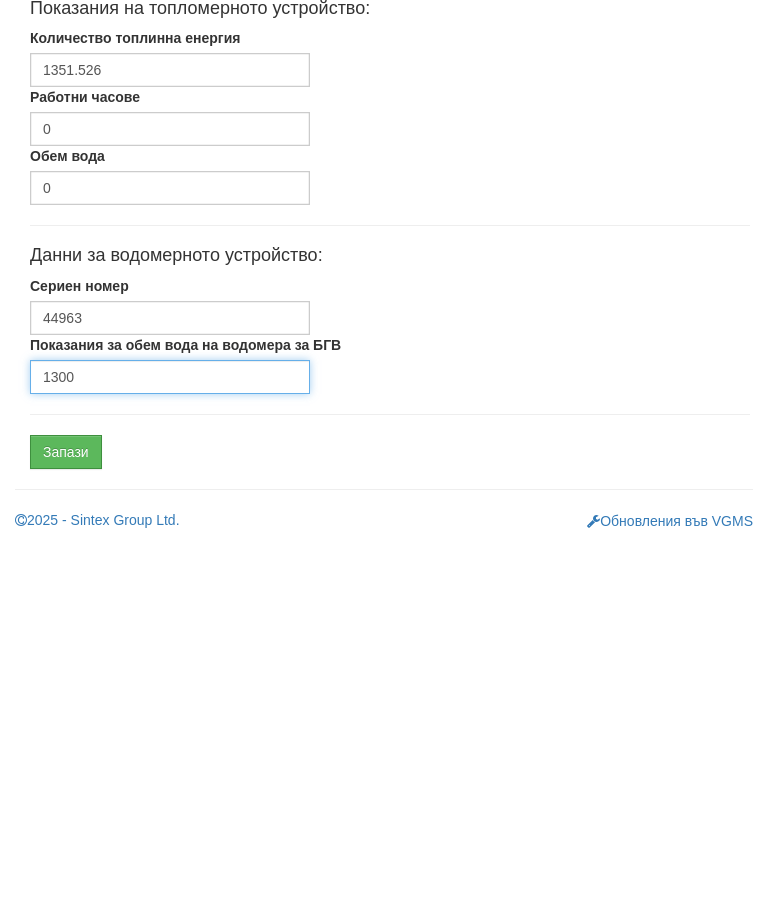 type on "[NUMBER]" 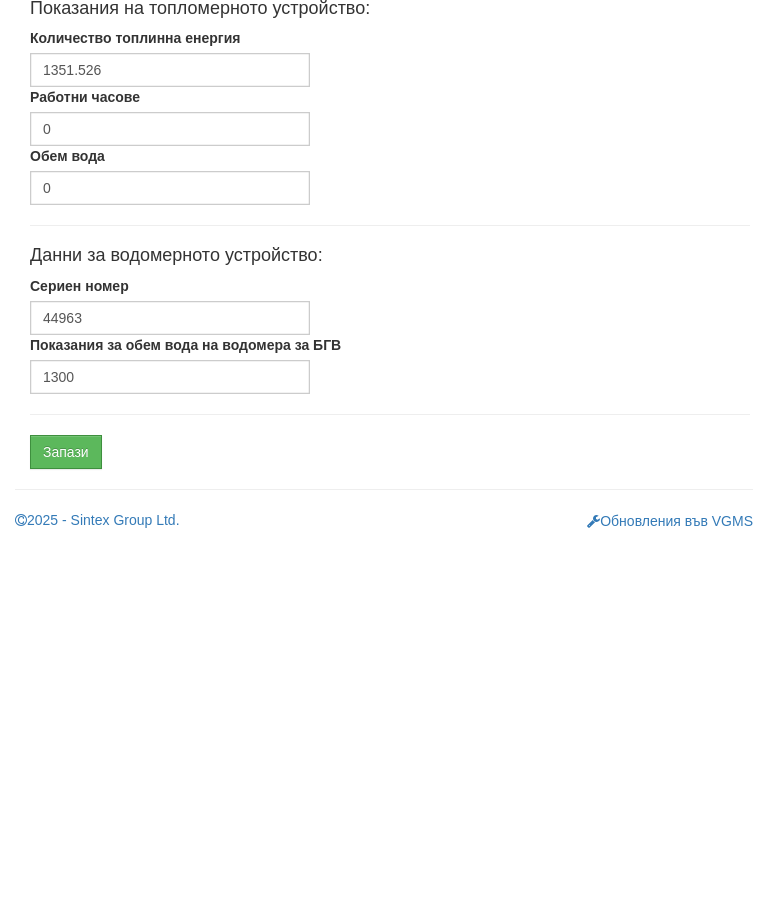 click on "Запази" at bounding box center (66, 816) 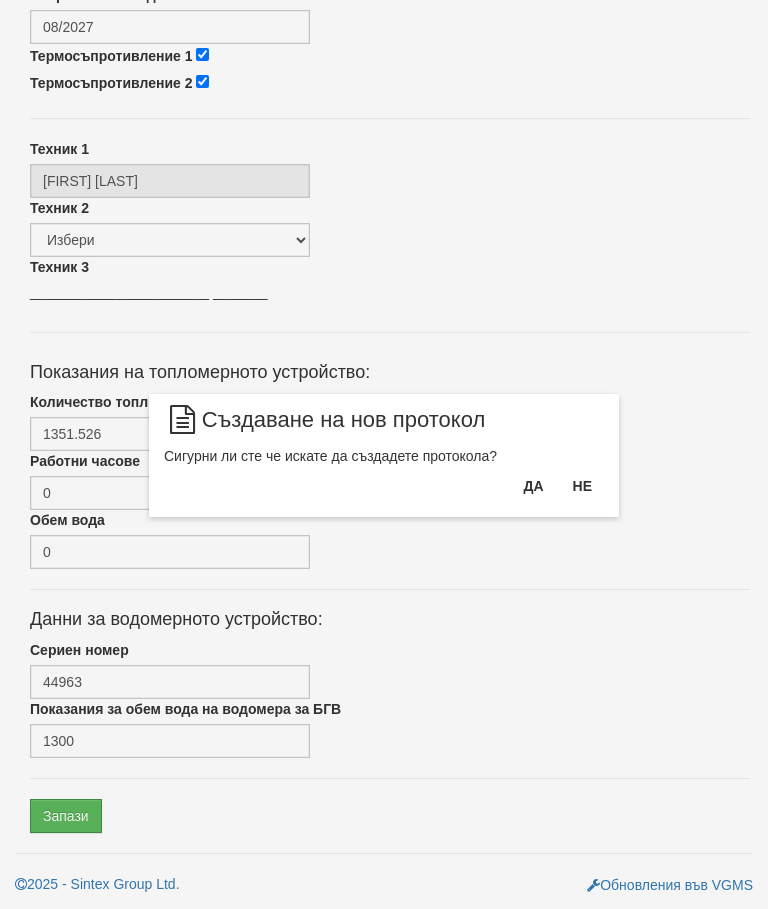 click on "Да" at bounding box center [533, 486] 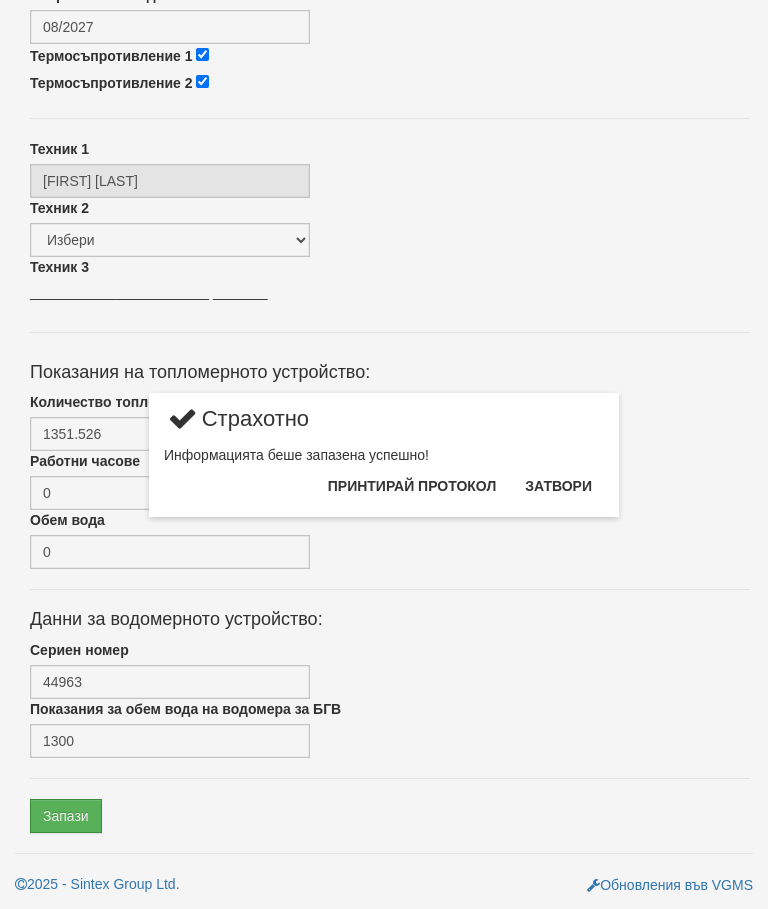 click on "Затвори" at bounding box center [558, 486] 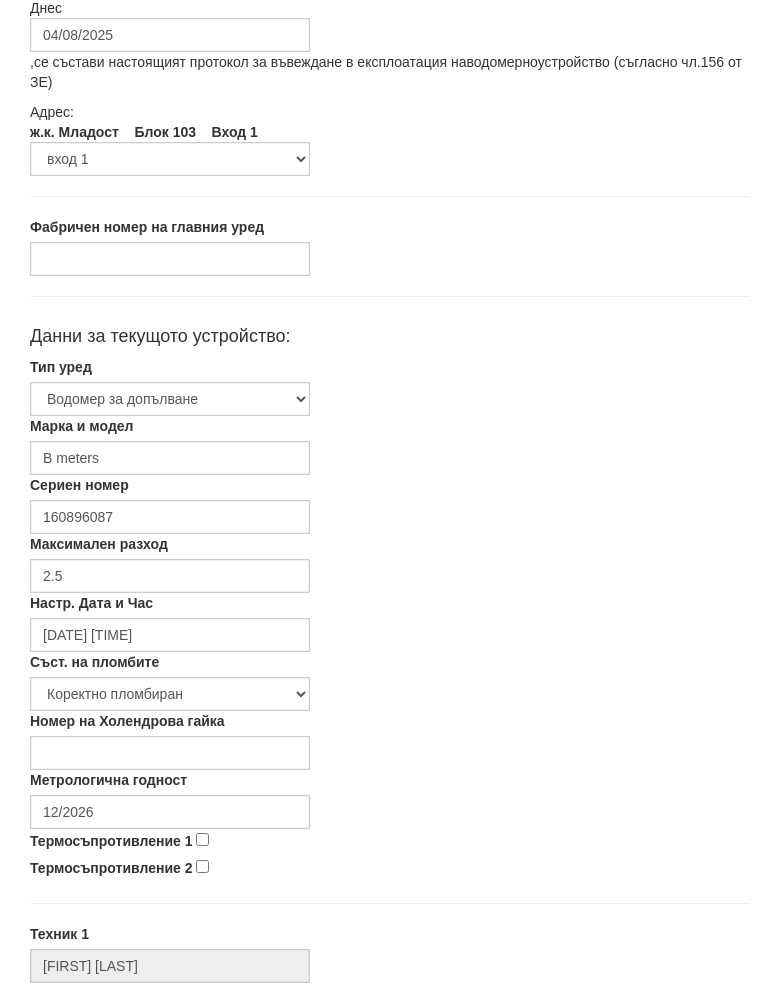 scroll, scrollTop: 187, scrollLeft: 0, axis: vertical 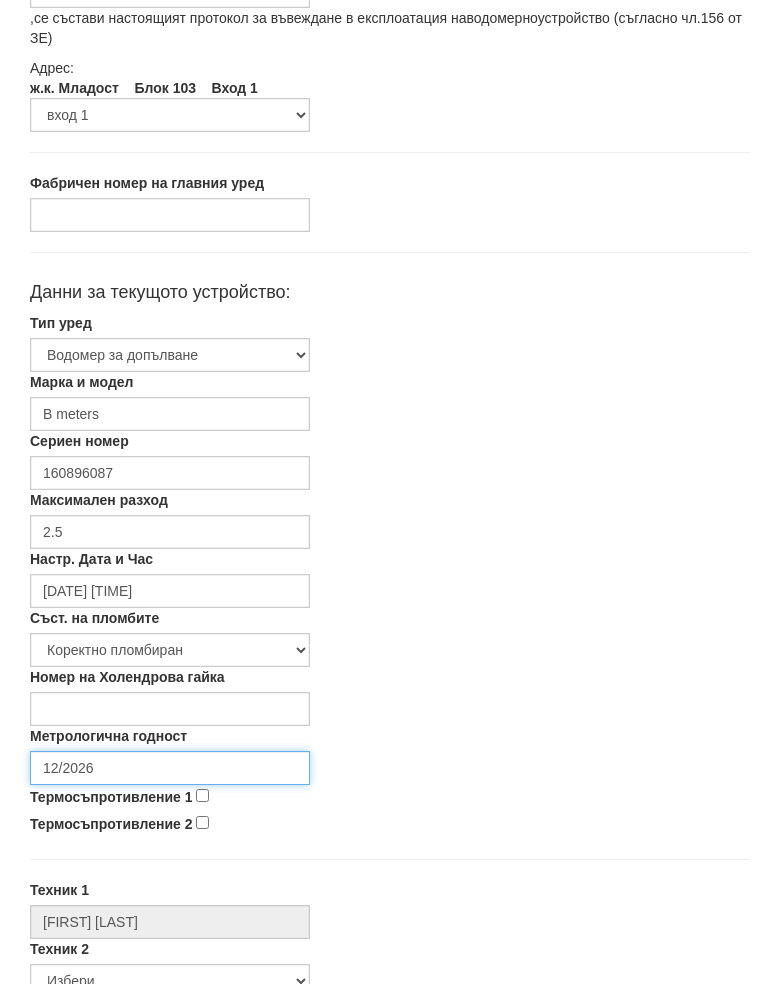 click on "12/2026" at bounding box center (170, 788) 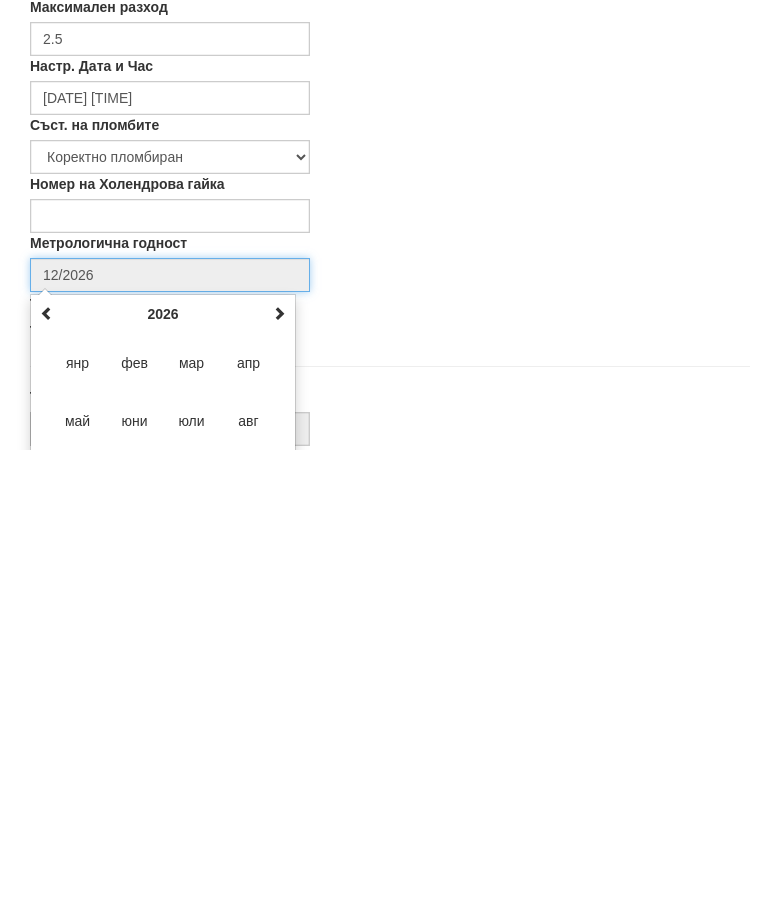 scroll, scrollTop: 336, scrollLeft: 0, axis: vertical 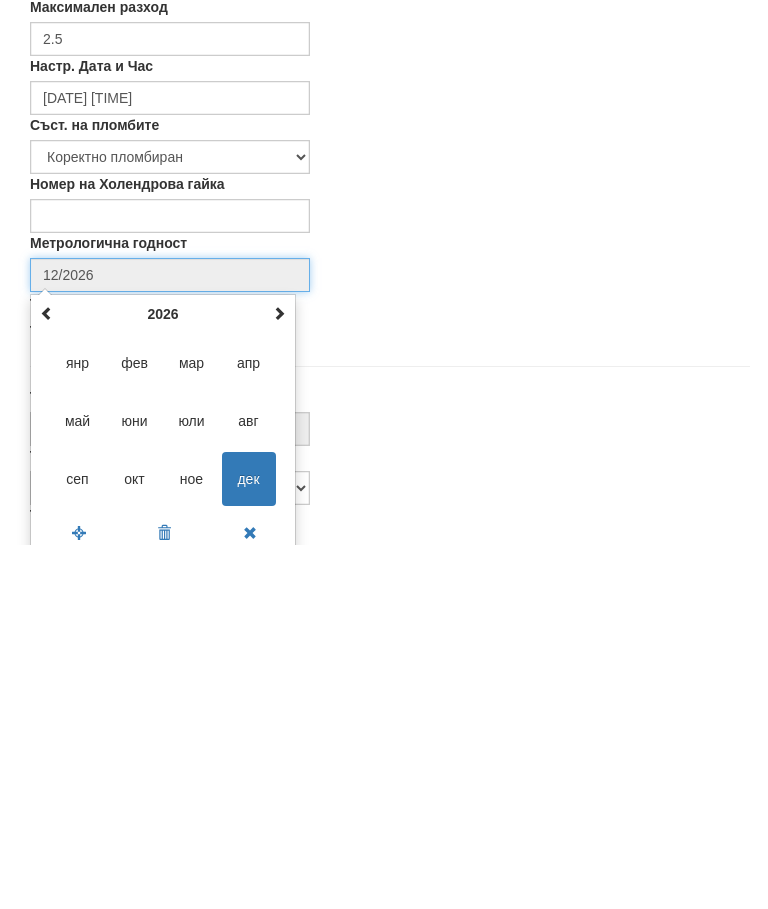 click at bounding box center [279, 677] 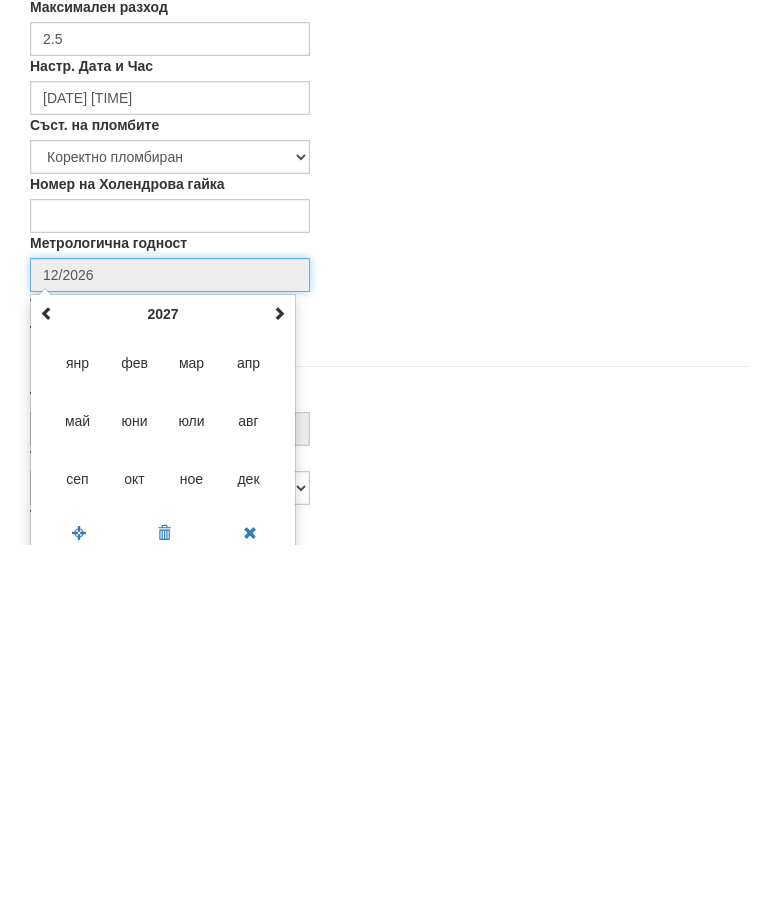 click at bounding box center [279, 677] 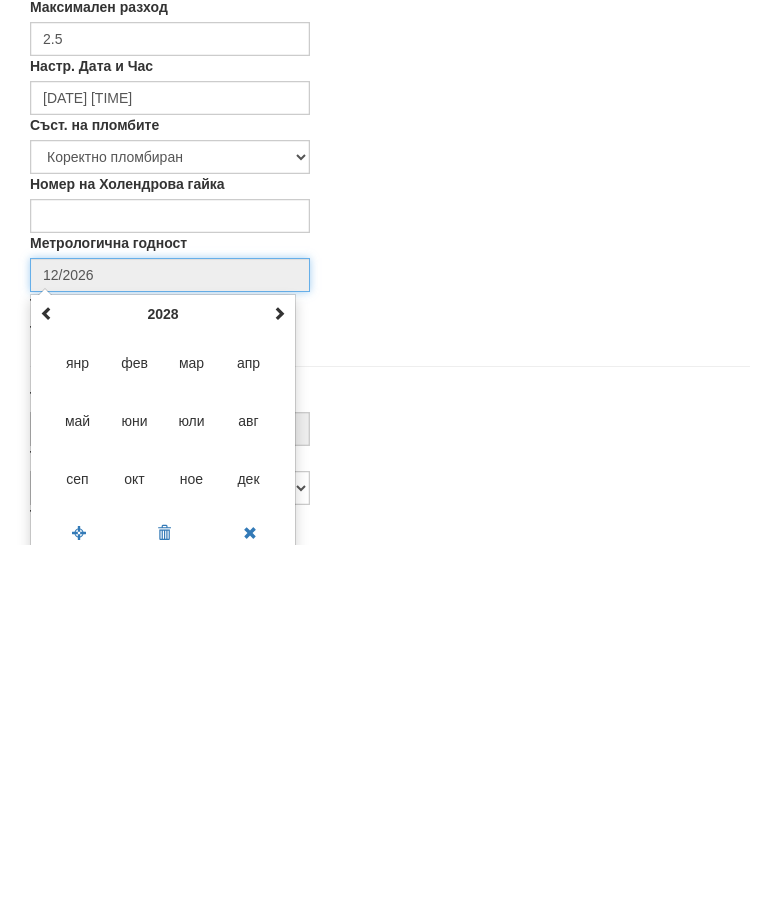click at bounding box center (279, 677) 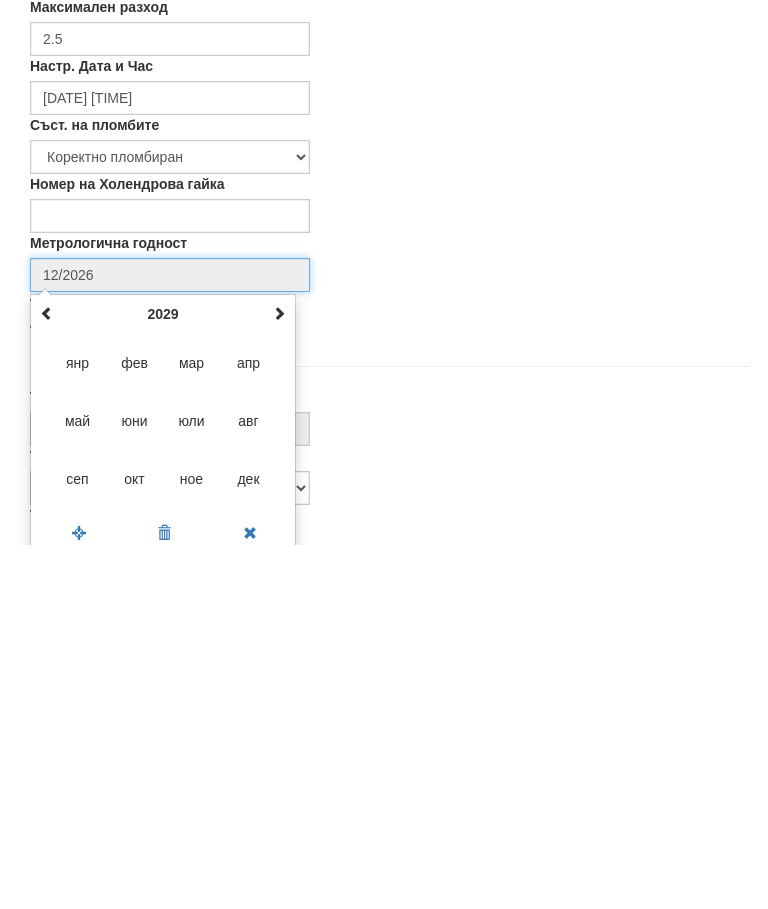 click at bounding box center (279, 677) 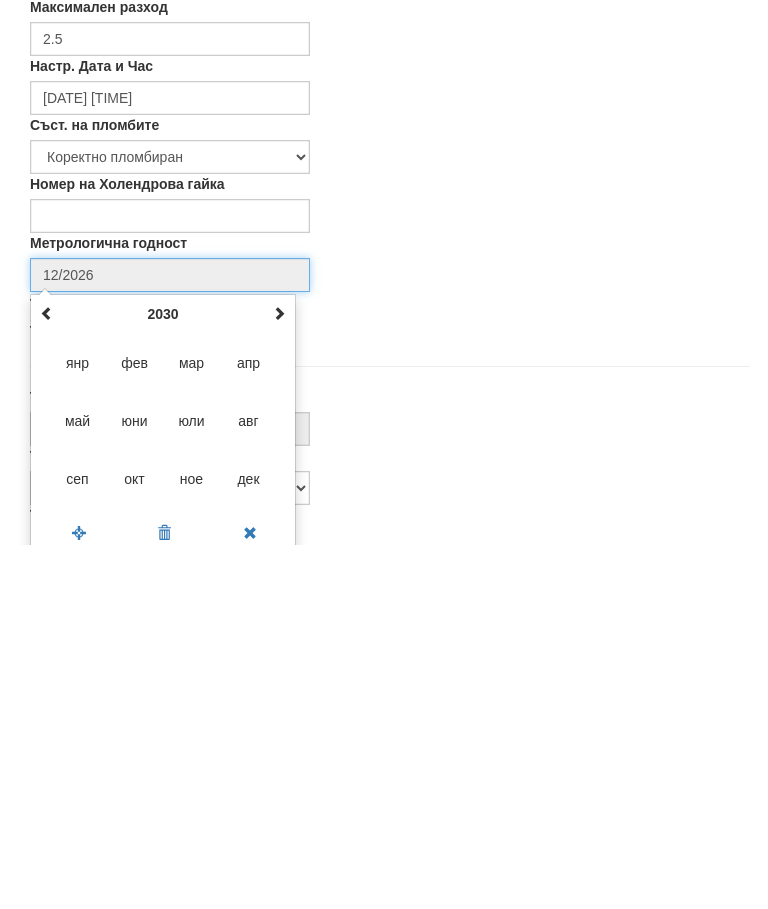 click on "дек" at bounding box center (249, 843) 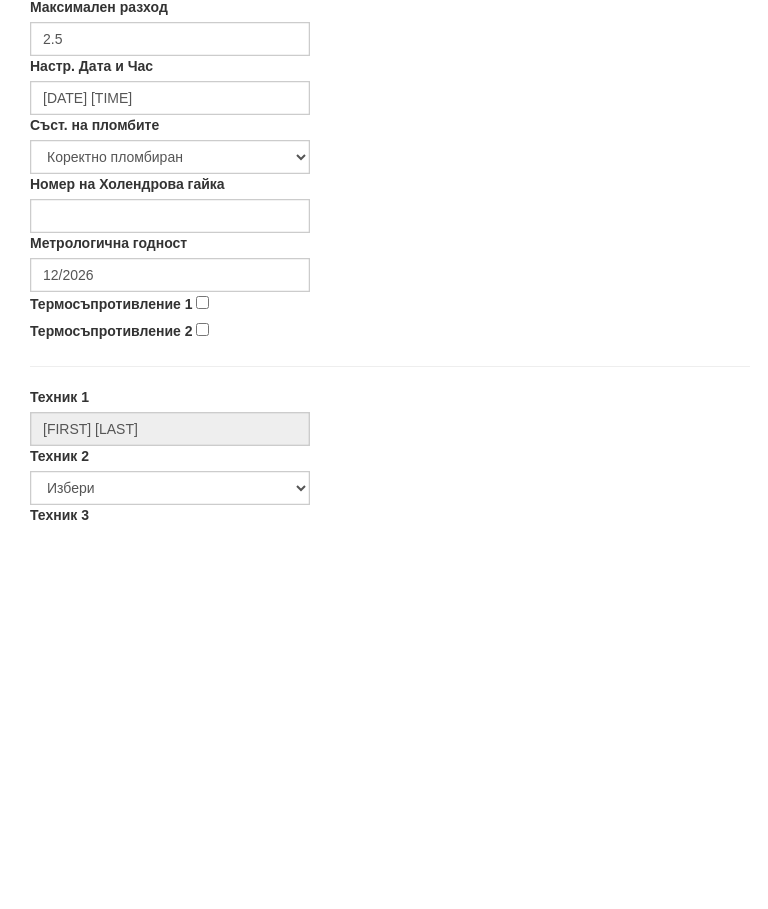 type on "12/2030" 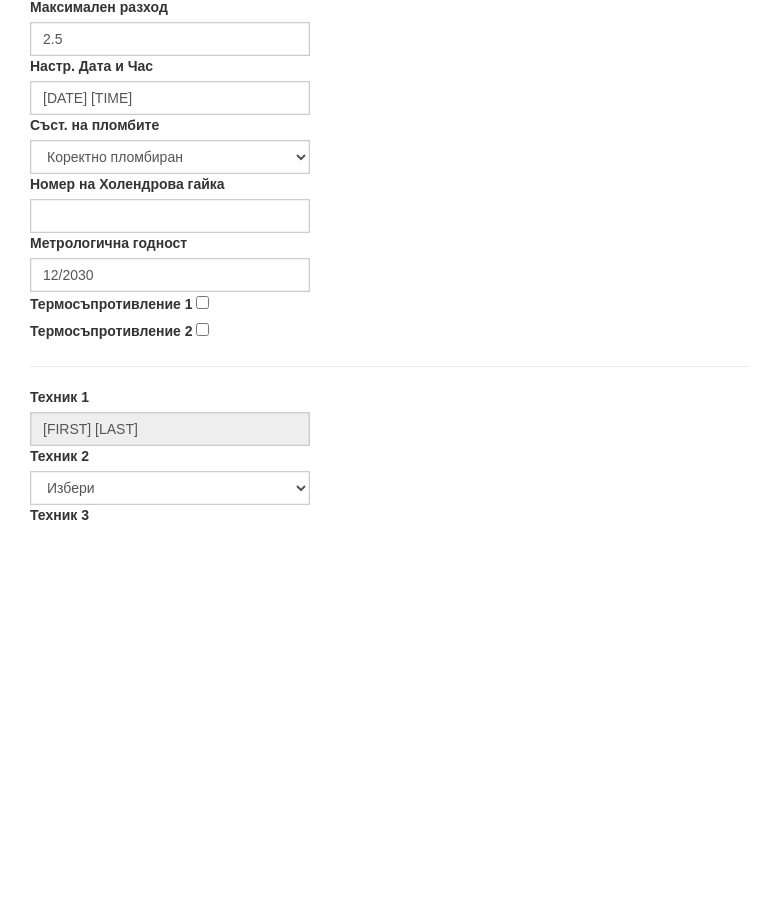 scroll, scrollTop: 700, scrollLeft: 0, axis: vertical 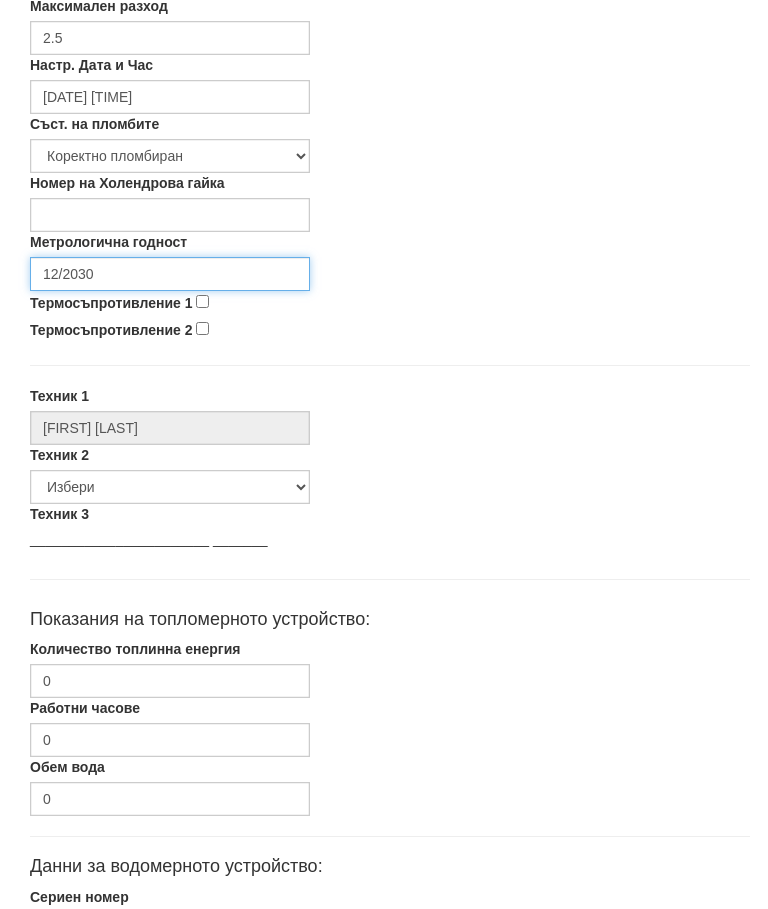 click on "12/2030" at bounding box center (170, 275) 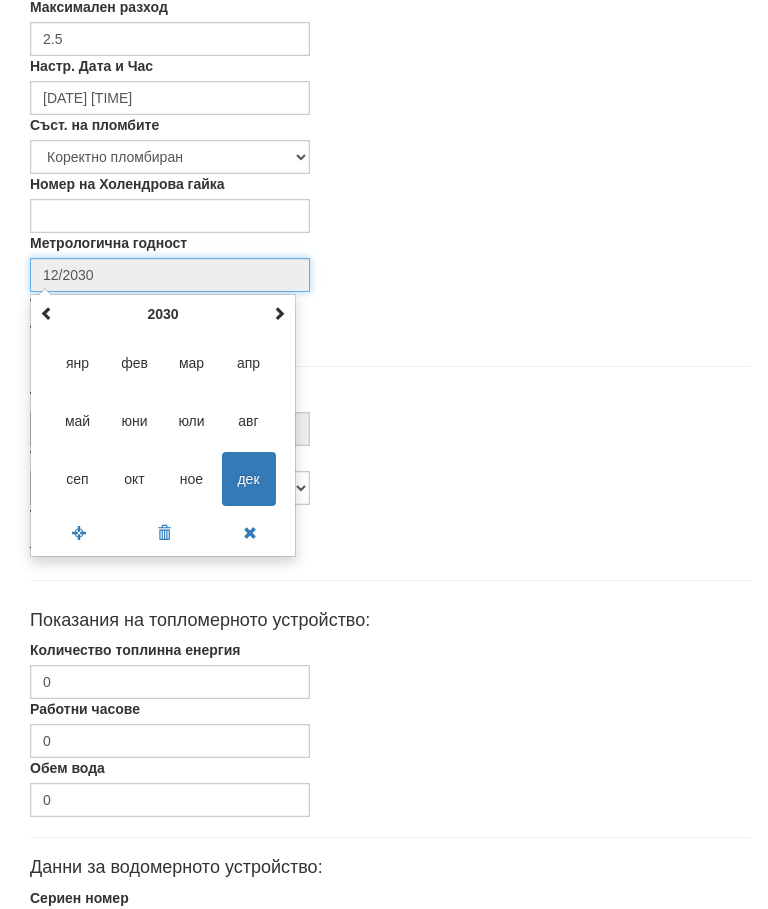 click on "дек" at bounding box center [249, 479] 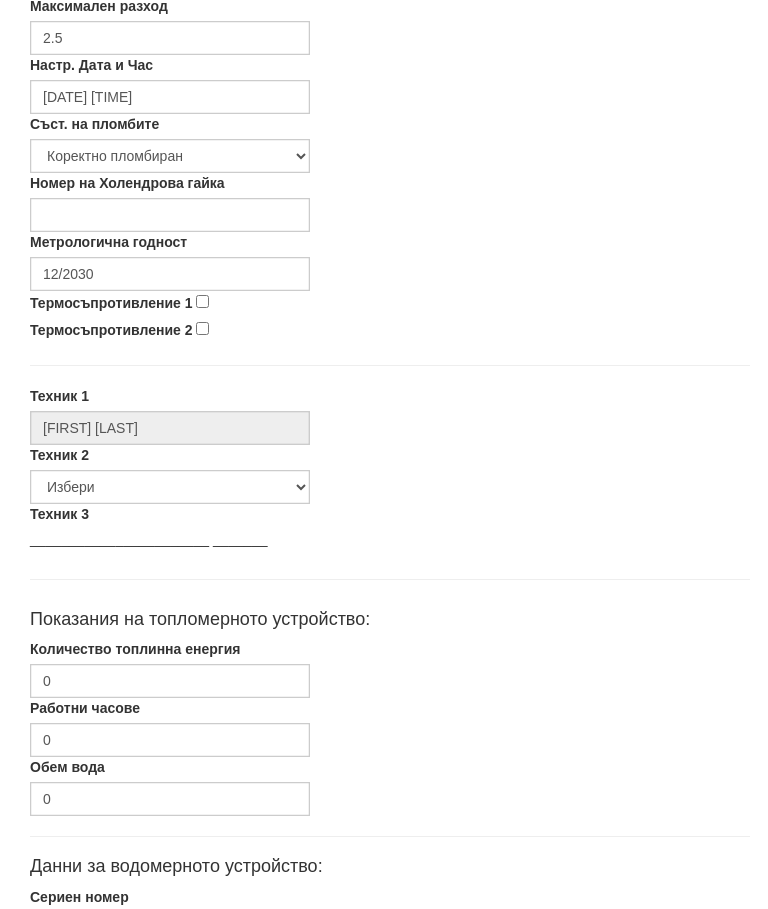 click on "Термосъпротивление 2" at bounding box center [202, 329] 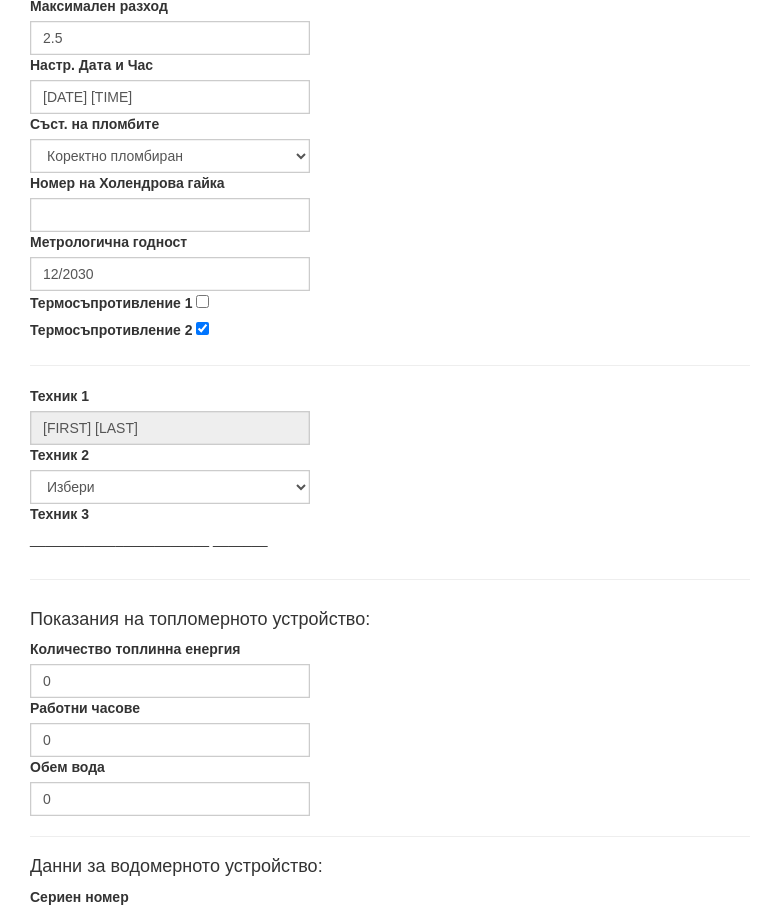 click on "Термосъпротивление 1" at bounding box center (202, 302) 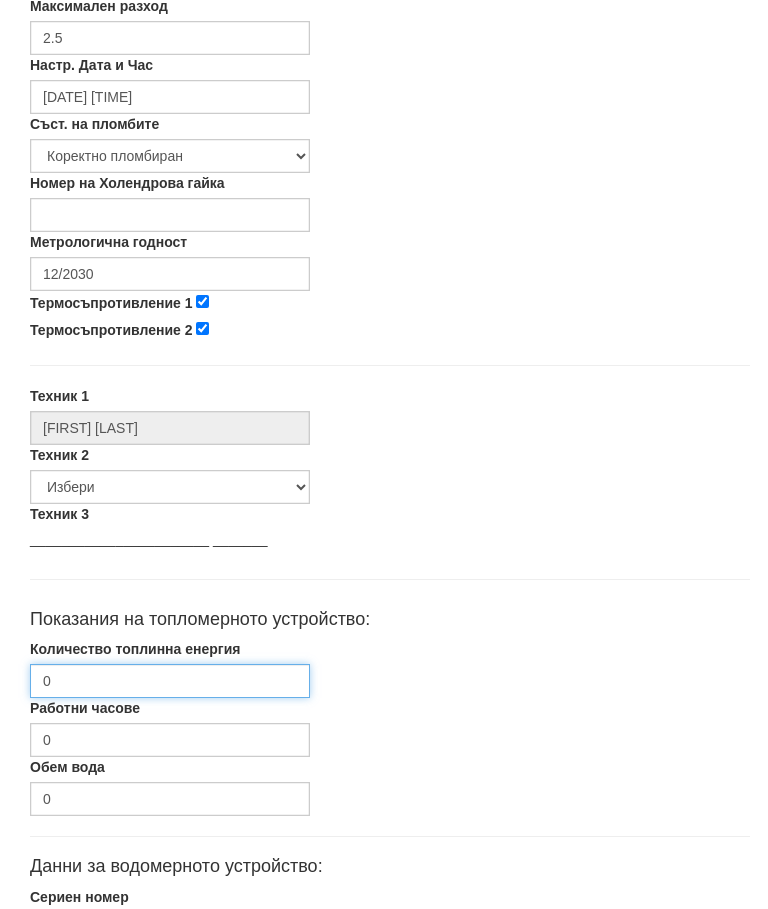 click on "0" at bounding box center [170, 682] 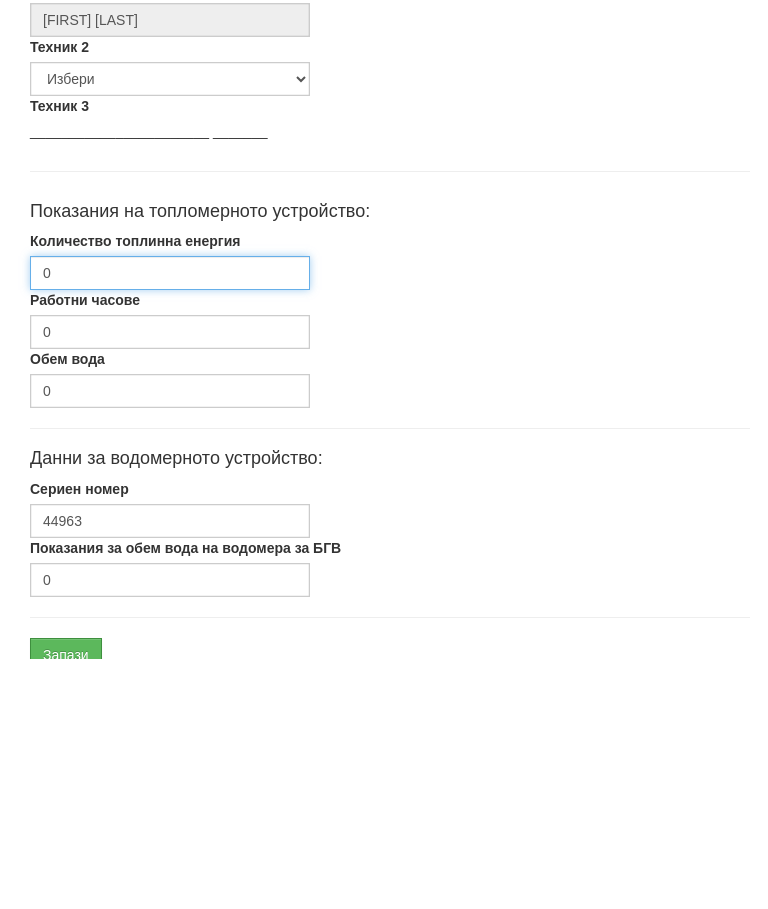 scroll, scrollTop: 915, scrollLeft: 0, axis: vertical 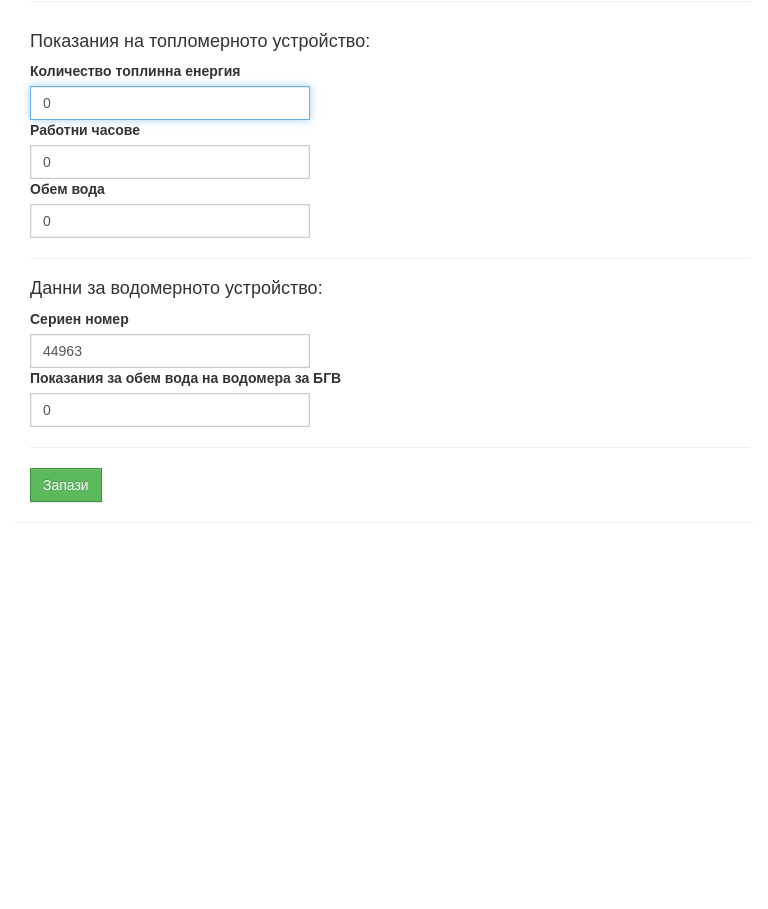type on "1351.526" 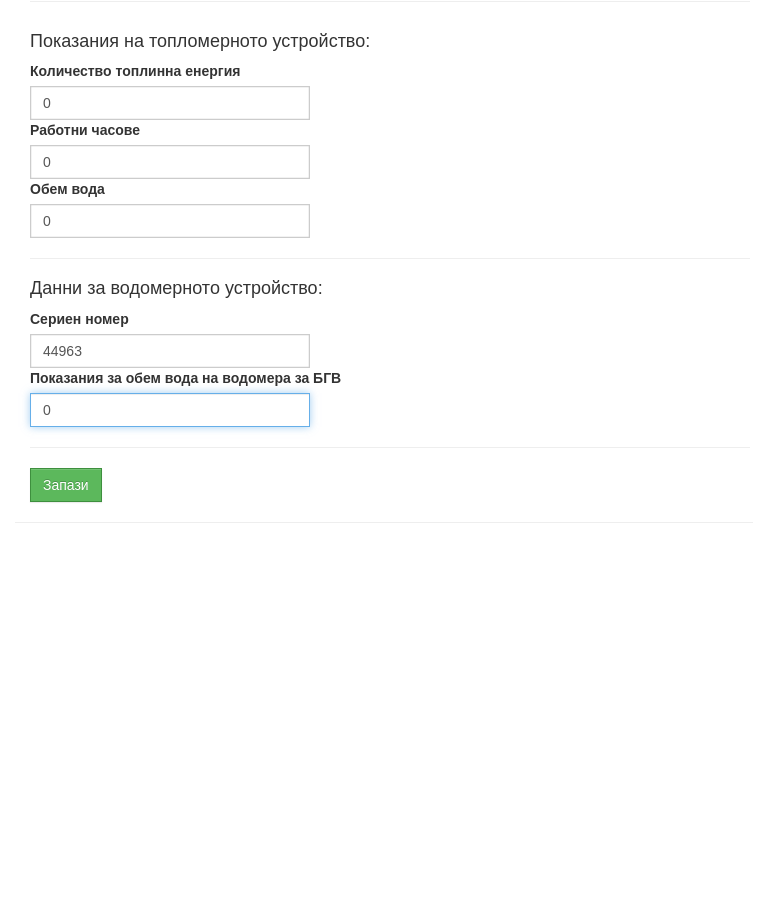 click on "0" at bounding box center (170, 774) 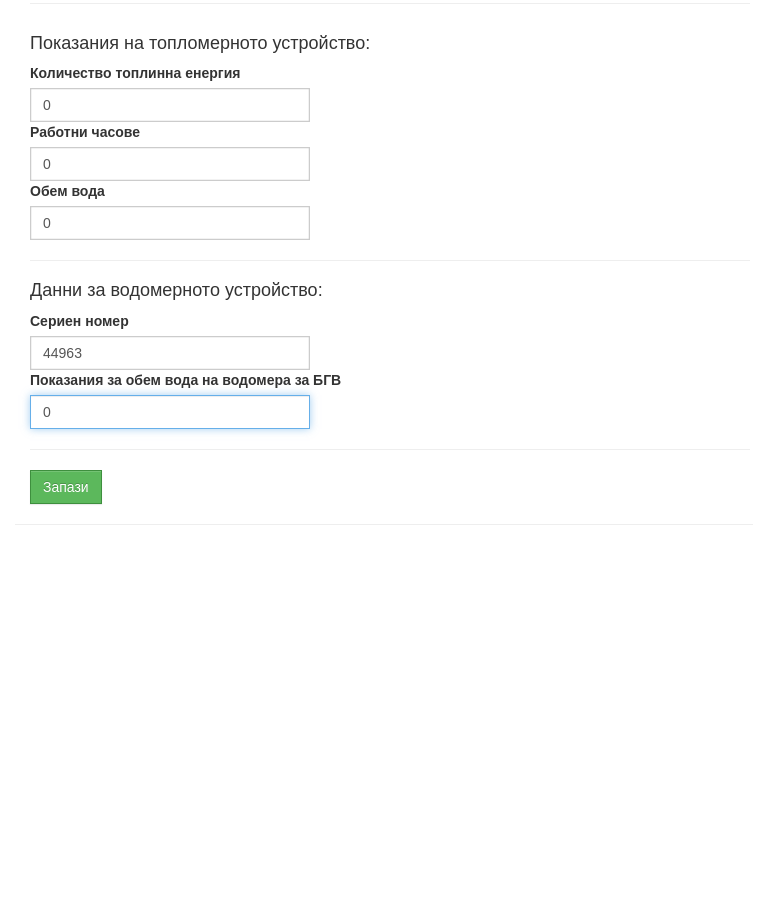 type on "1300" 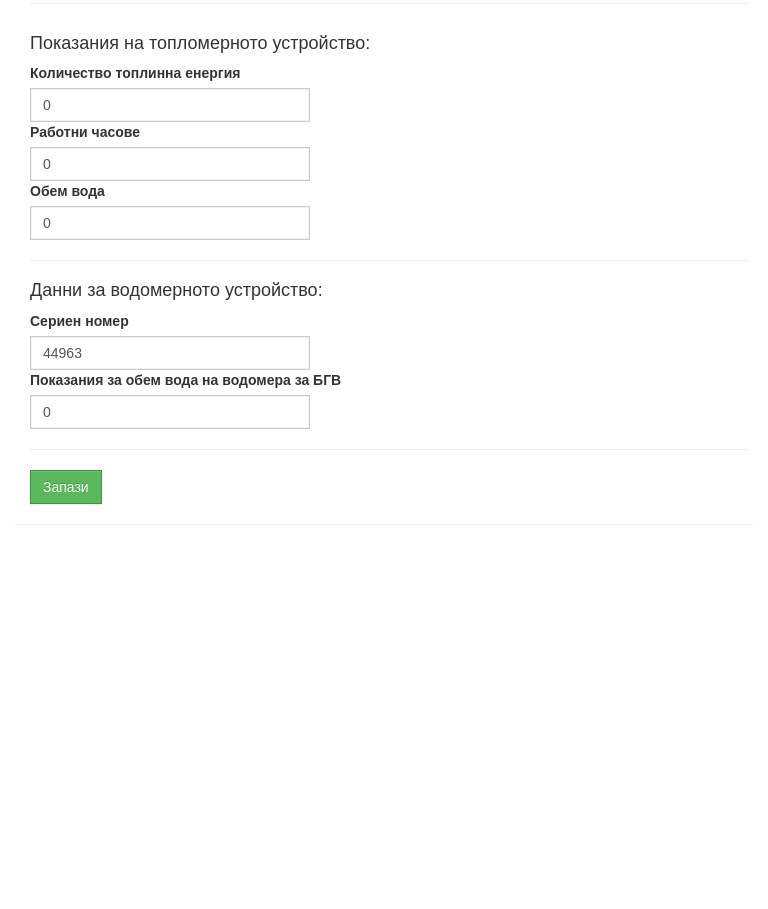 click on "Запази" at bounding box center [66, 851] 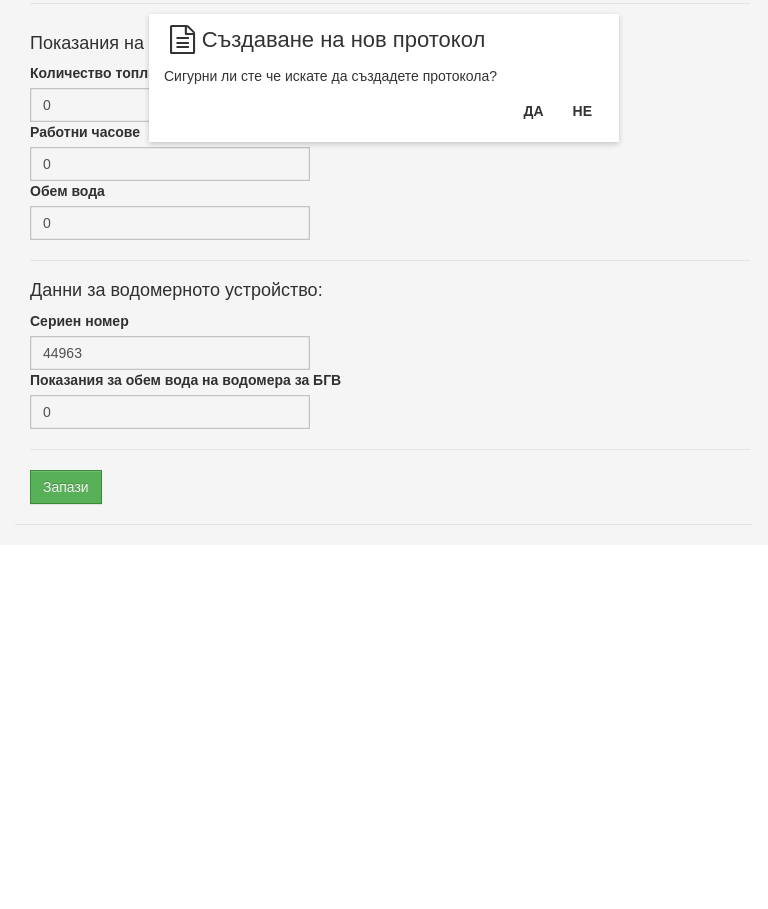scroll, scrollTop: 948, scrollLeft: 0, axis: vertical 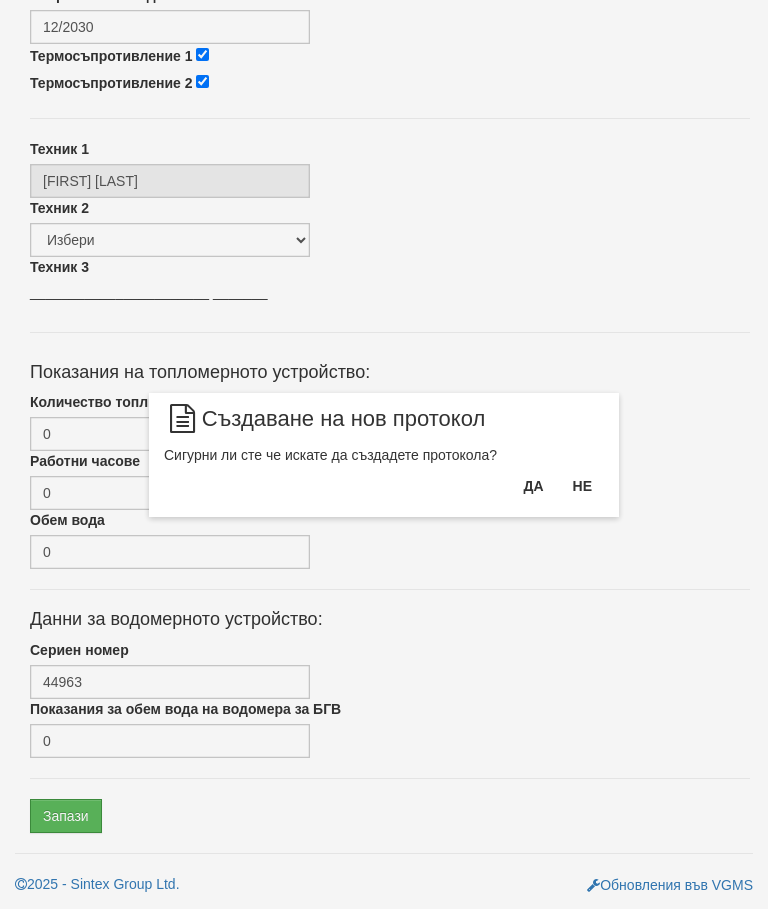 click on "Да" at bounding box center [533, 486] 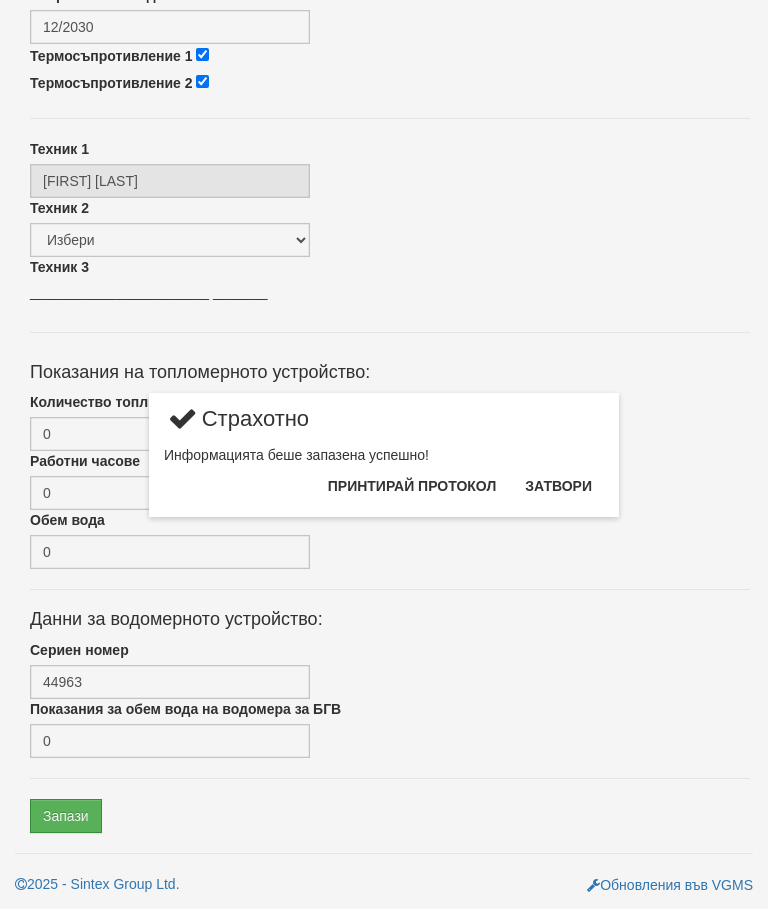 click on "Затвори" at bounding box center (558, 486) 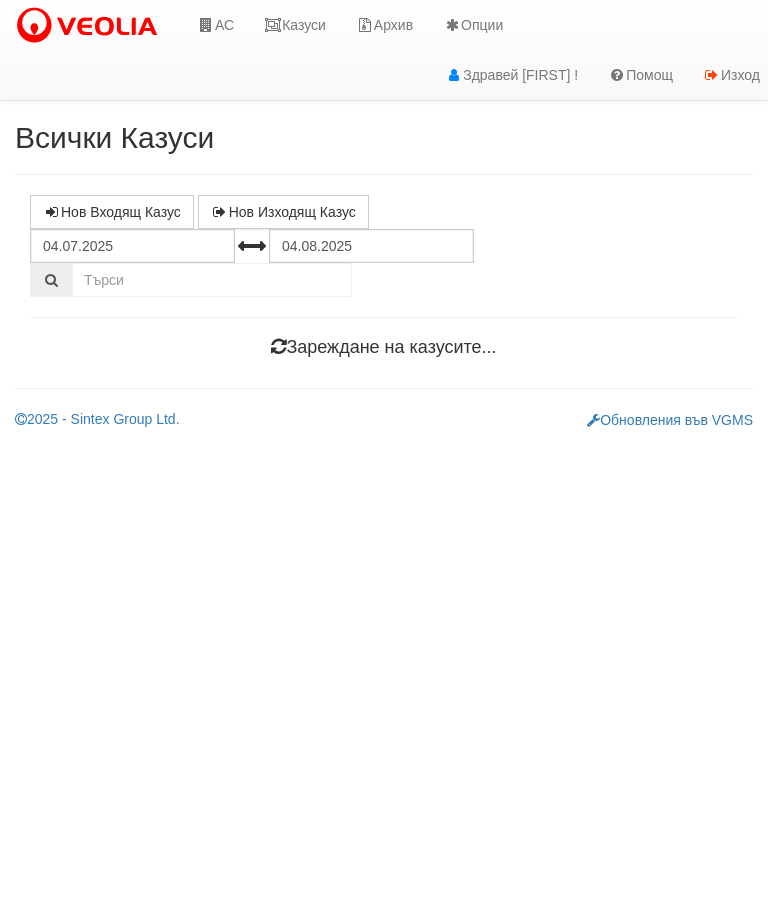 scroll, scrollTop: 0, scrollLeft: 0, axis: both 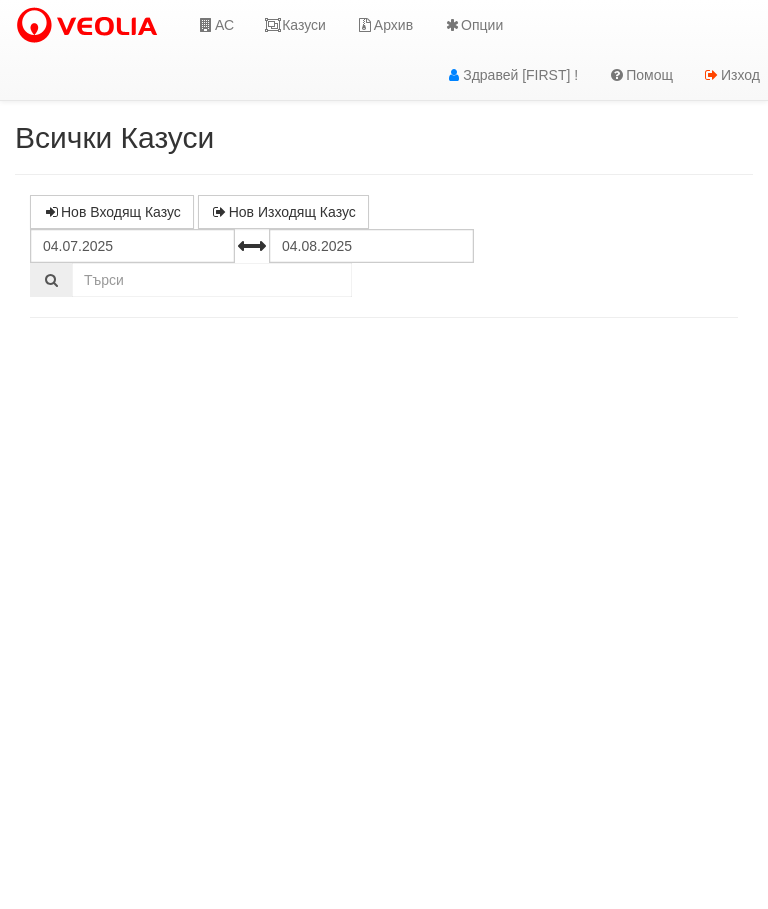 select on "10" 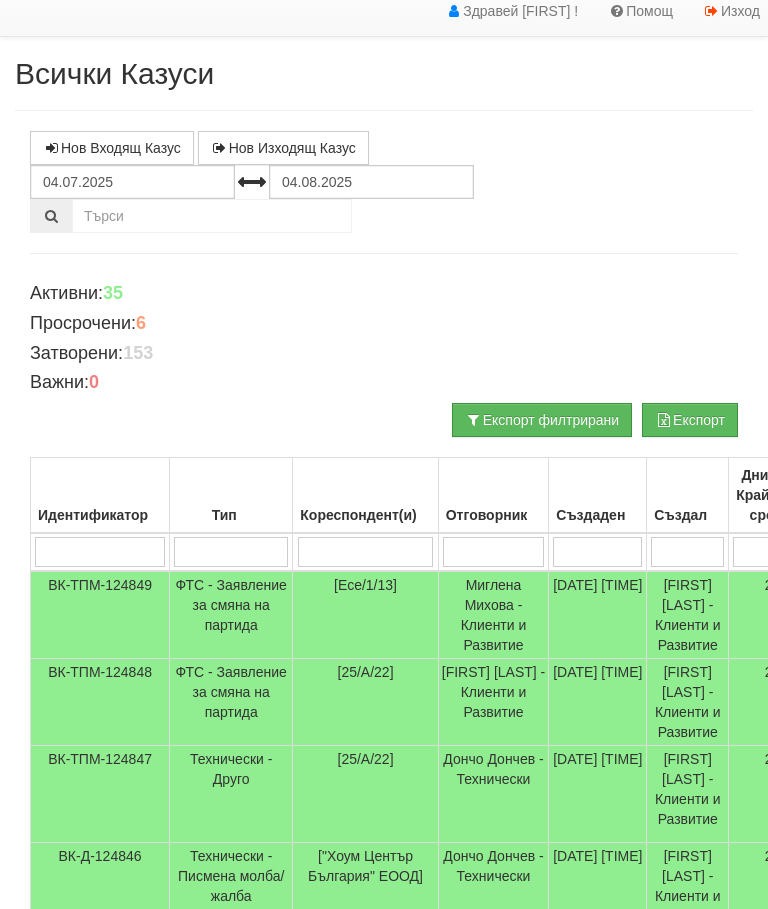 scroll, scrollTop: 0, scrollLeft: 0, axis: both 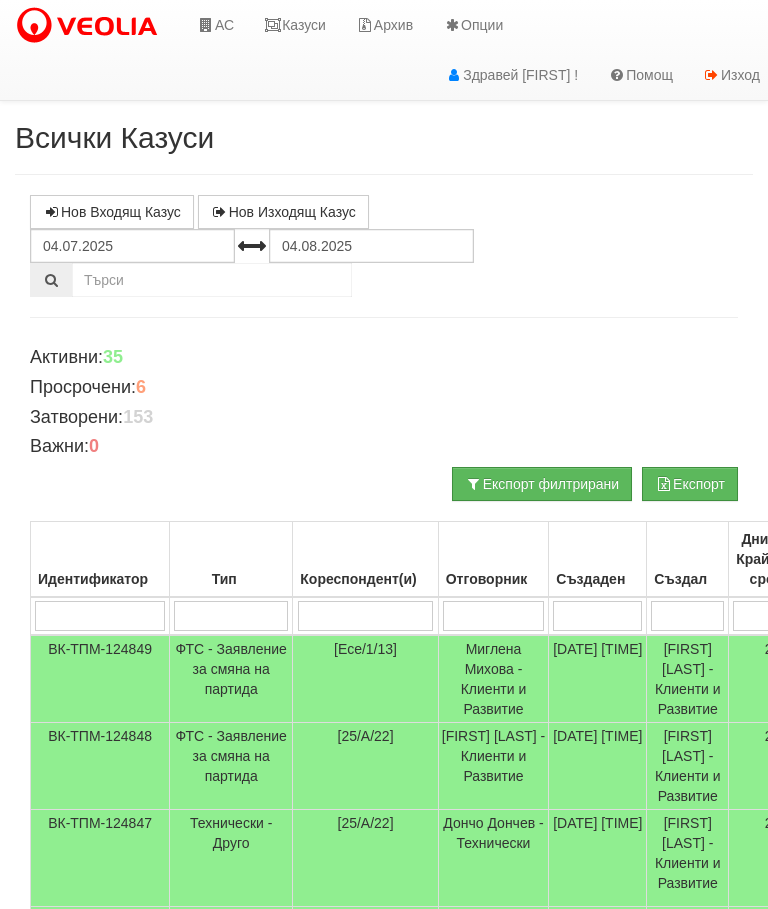 click at bounding box center [366, 616] 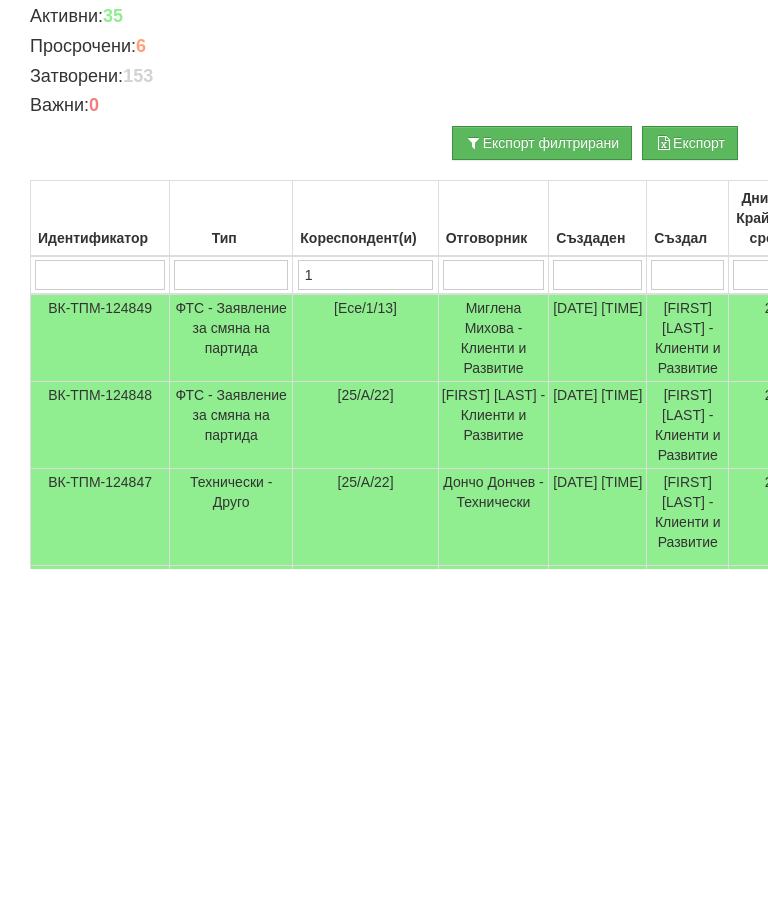 type on "11" 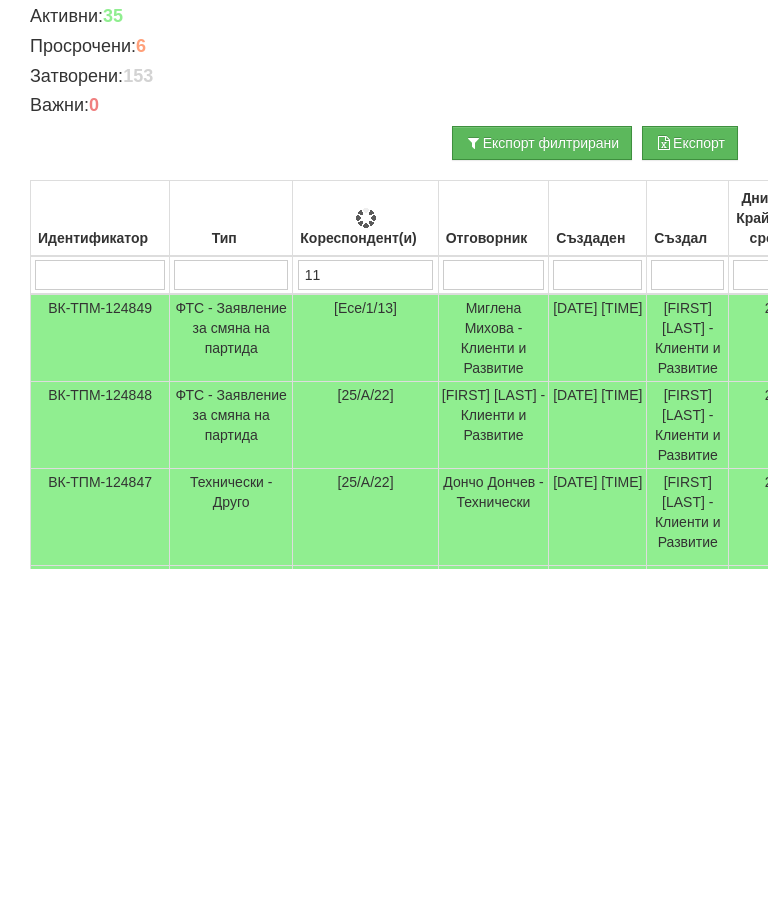 type on "11" 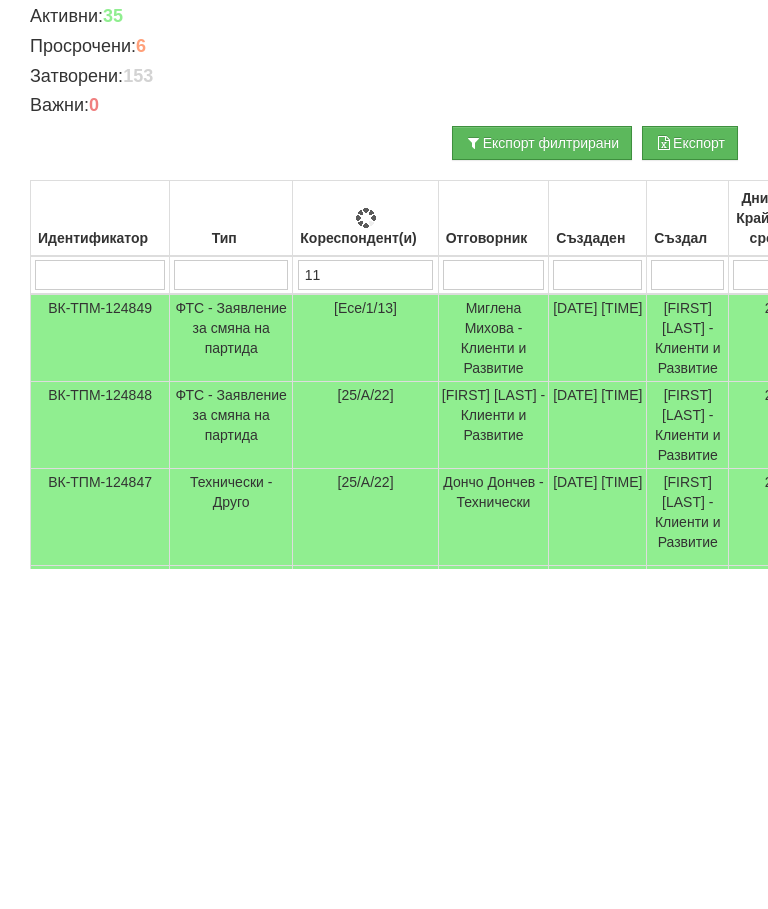 type on "115" 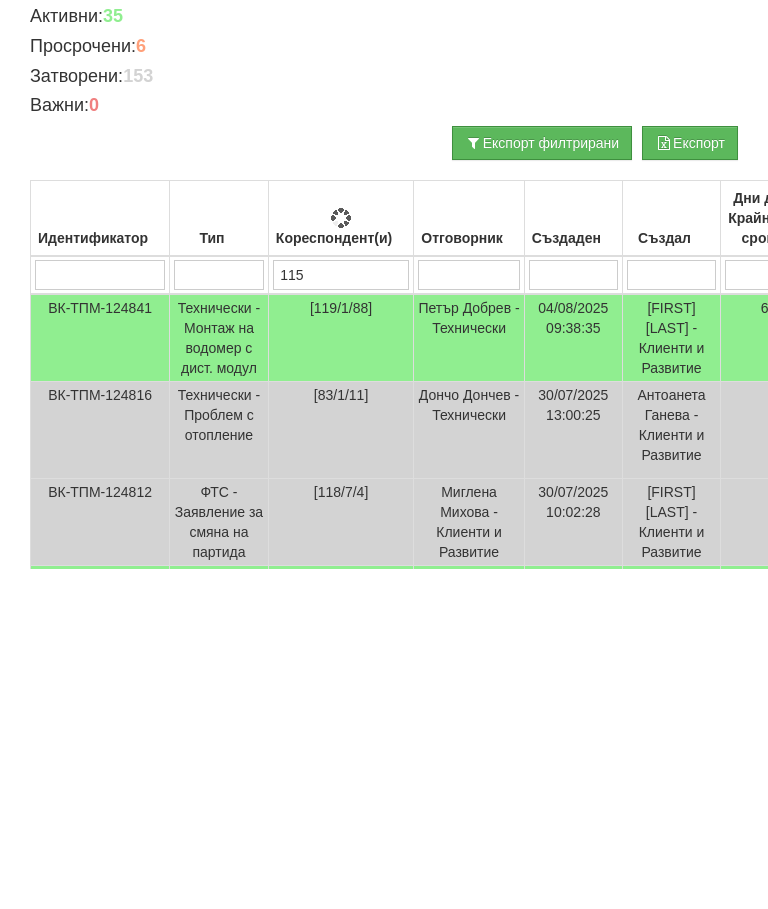 type on "115" 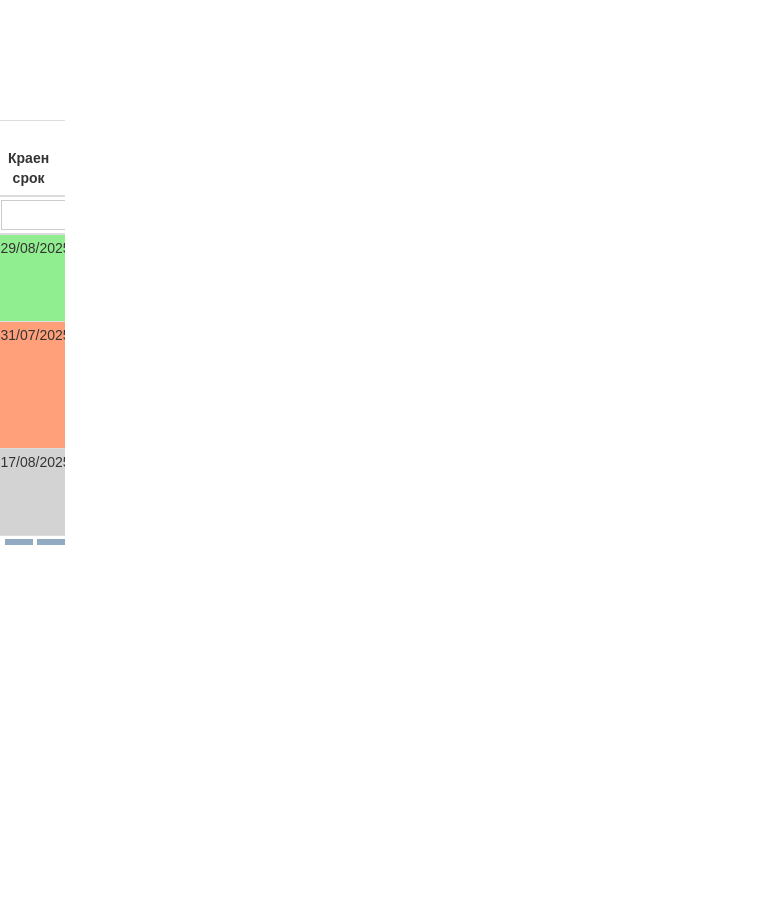 scroll, scrollTop: 37, scrollLeft: 0, axis: vertical 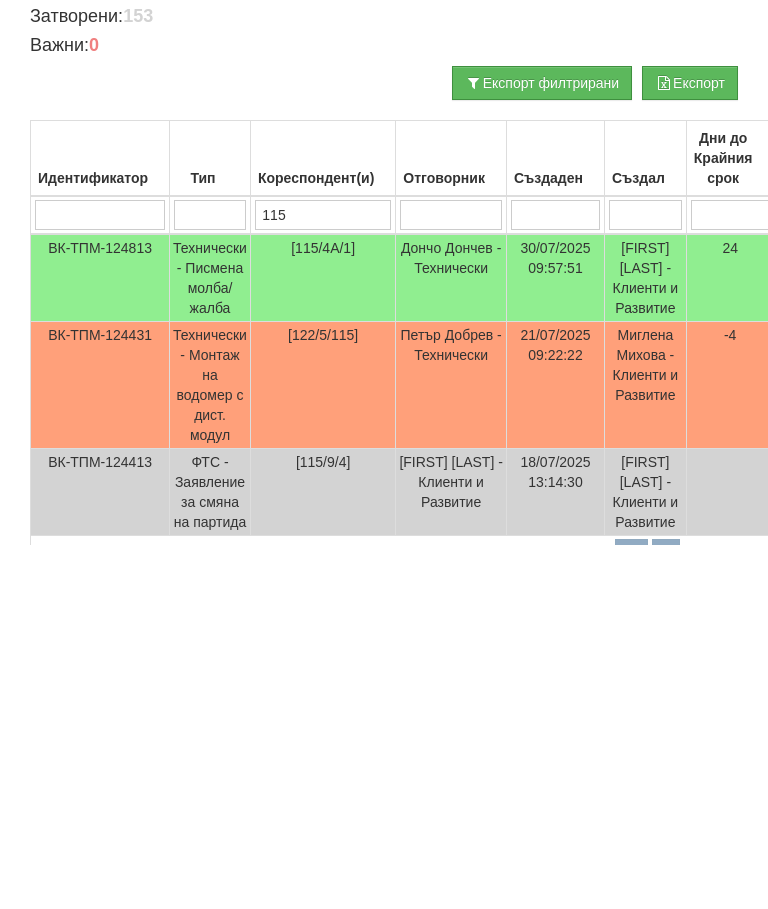 type on "115" 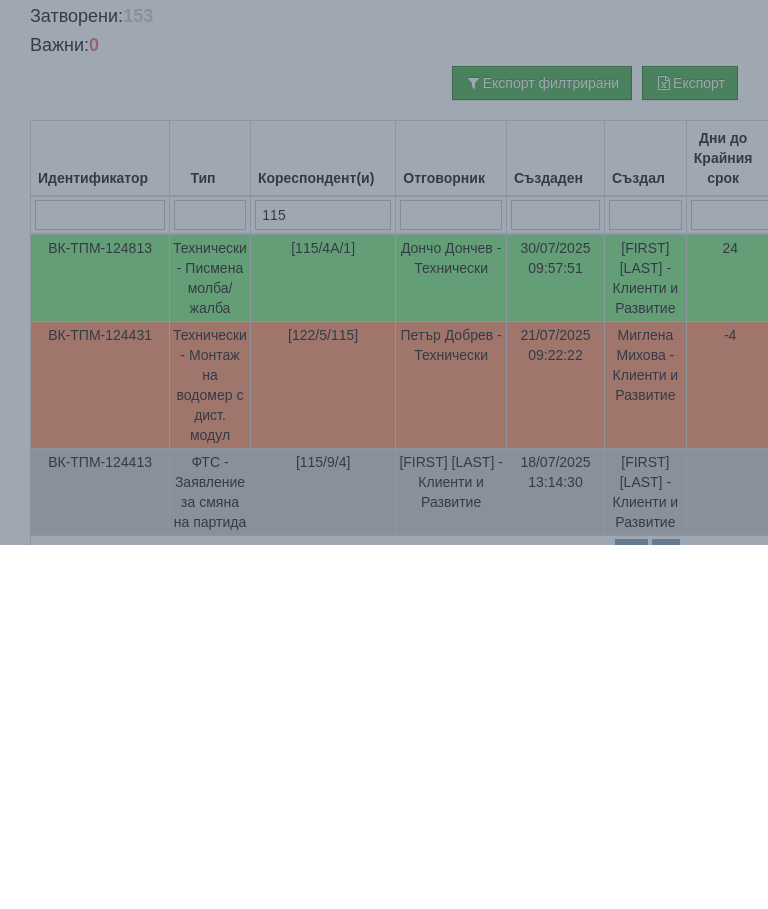 scroll, scrollTop: 159, scrollLeft: 0, axis: vertical 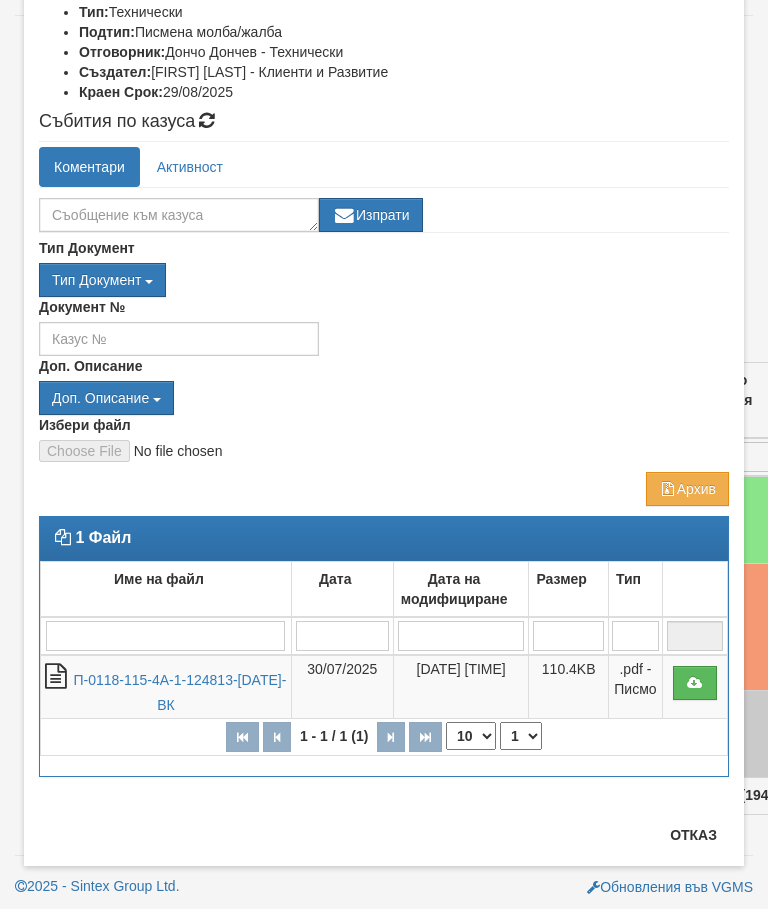 click on "П-0118-115-4А-1-124813-30.07.2025-ВК" at bounding box center (179, 692) 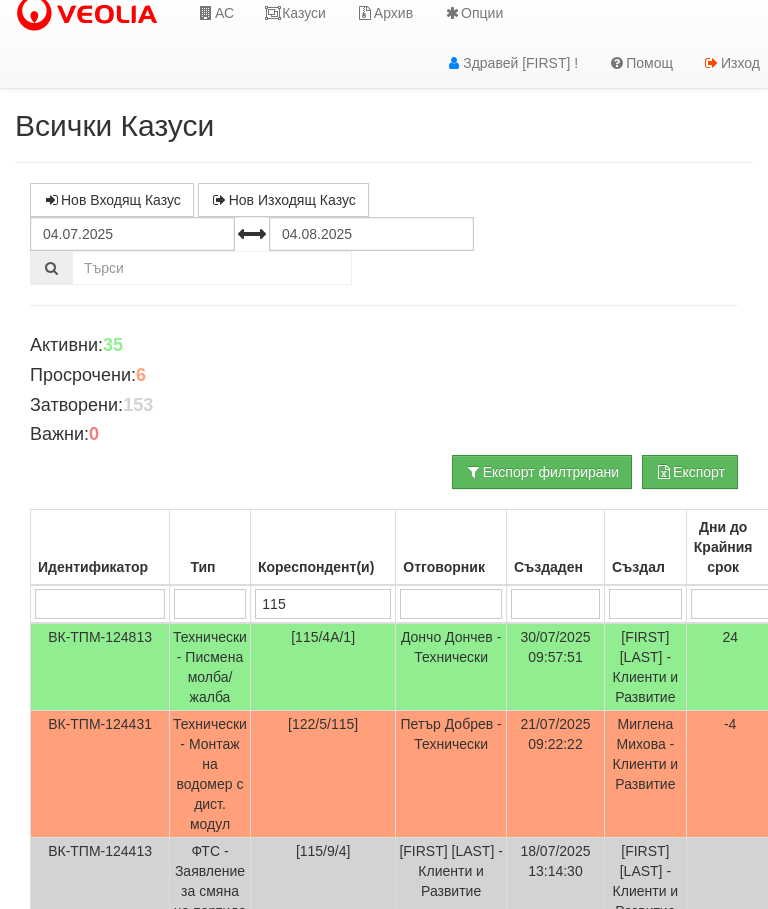 scroll, scrollTop: 0, scrollLeft: 0, axis: both 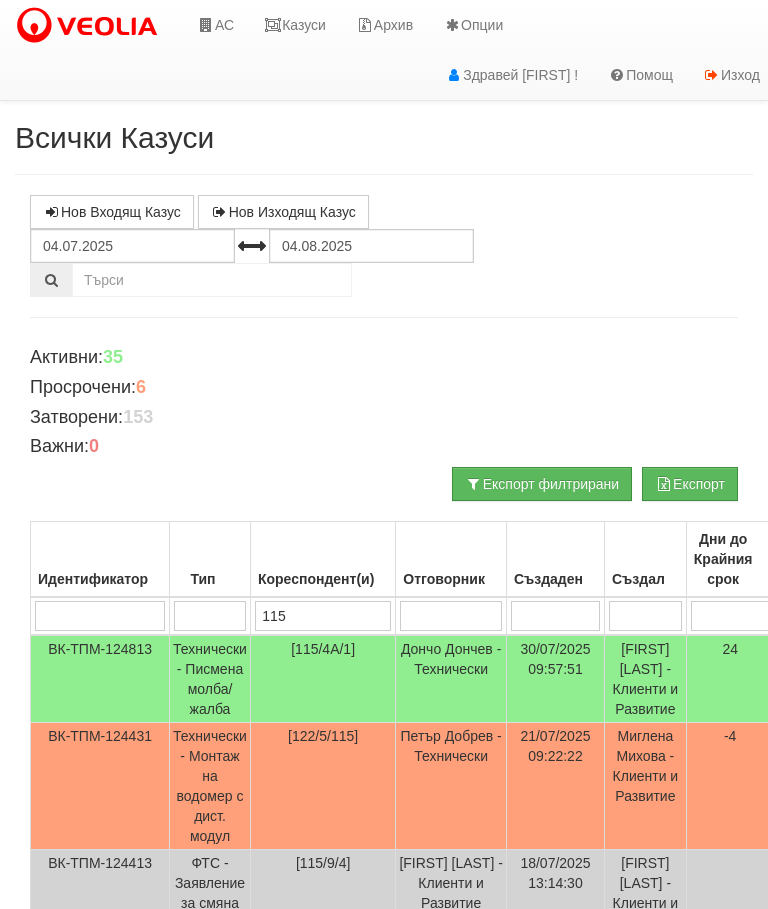click on "Казуси" at bounding box center [295, 25] 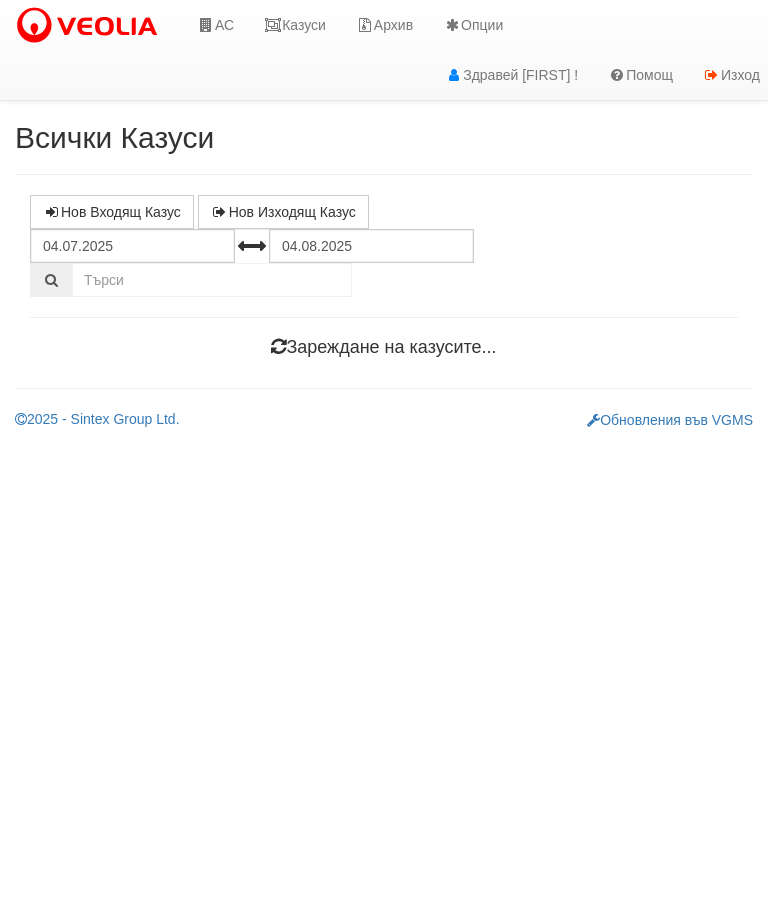 scroll, scrollTop: 0, scrollLeft: 0, axis: both 